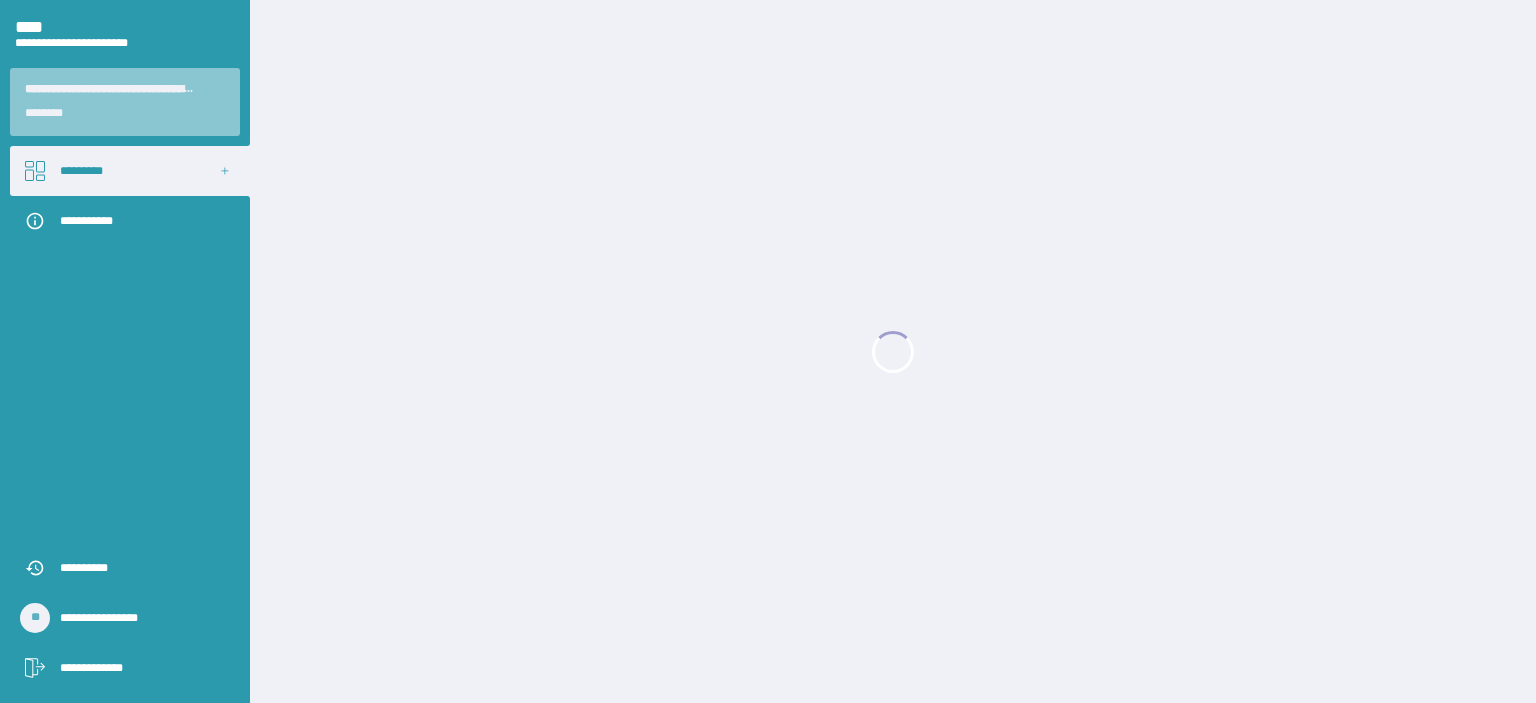 scroll, scrollTop: 0, scrollLeft: 0, axis: both 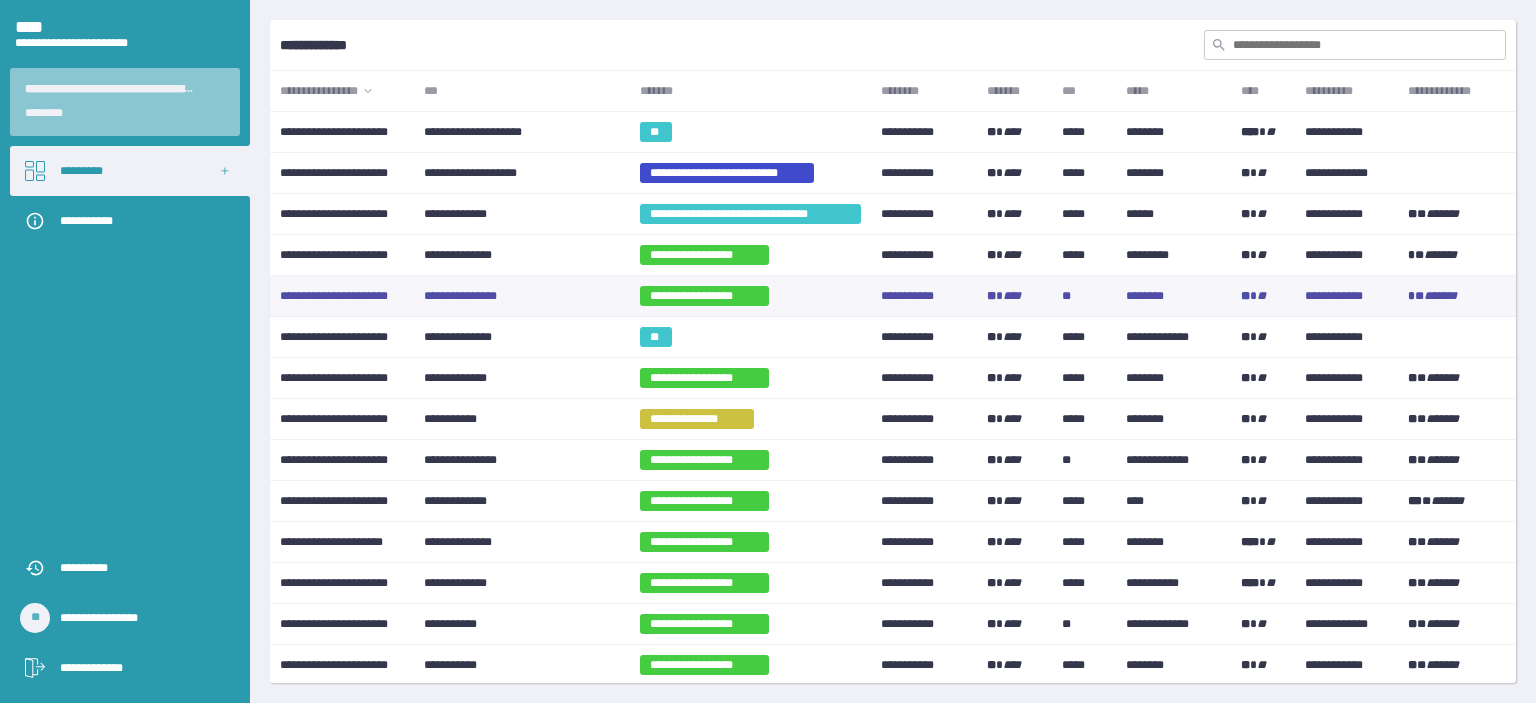 click on "**********" at bounding box center [522, 296] 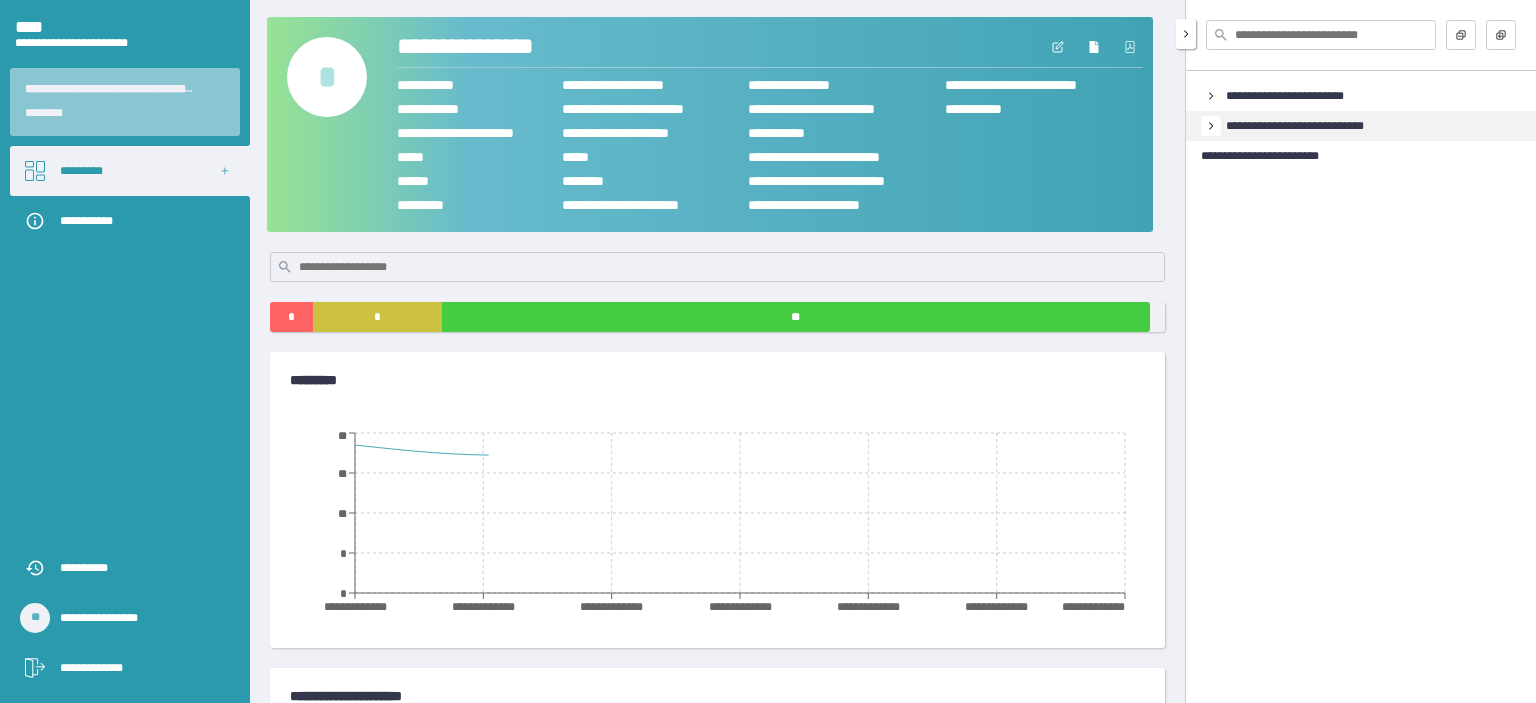click 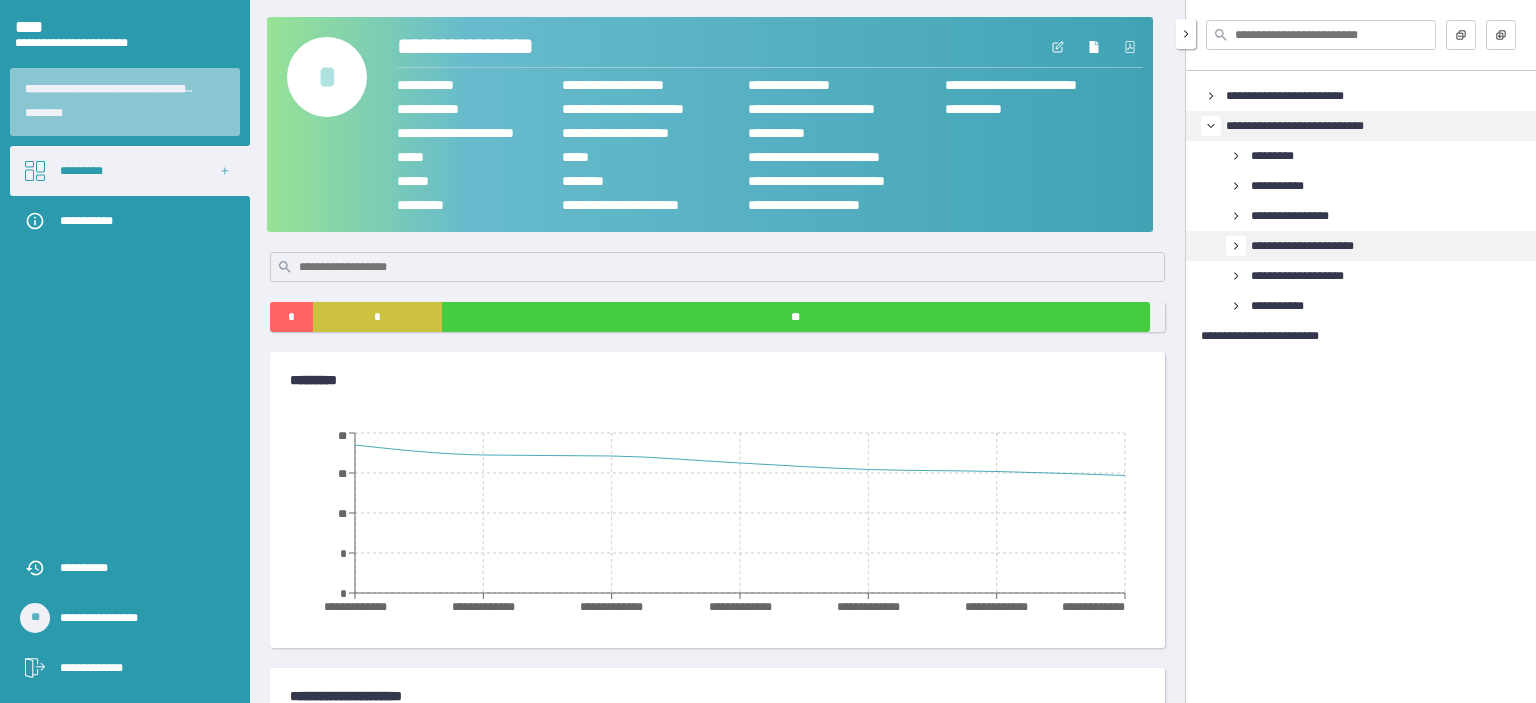 click 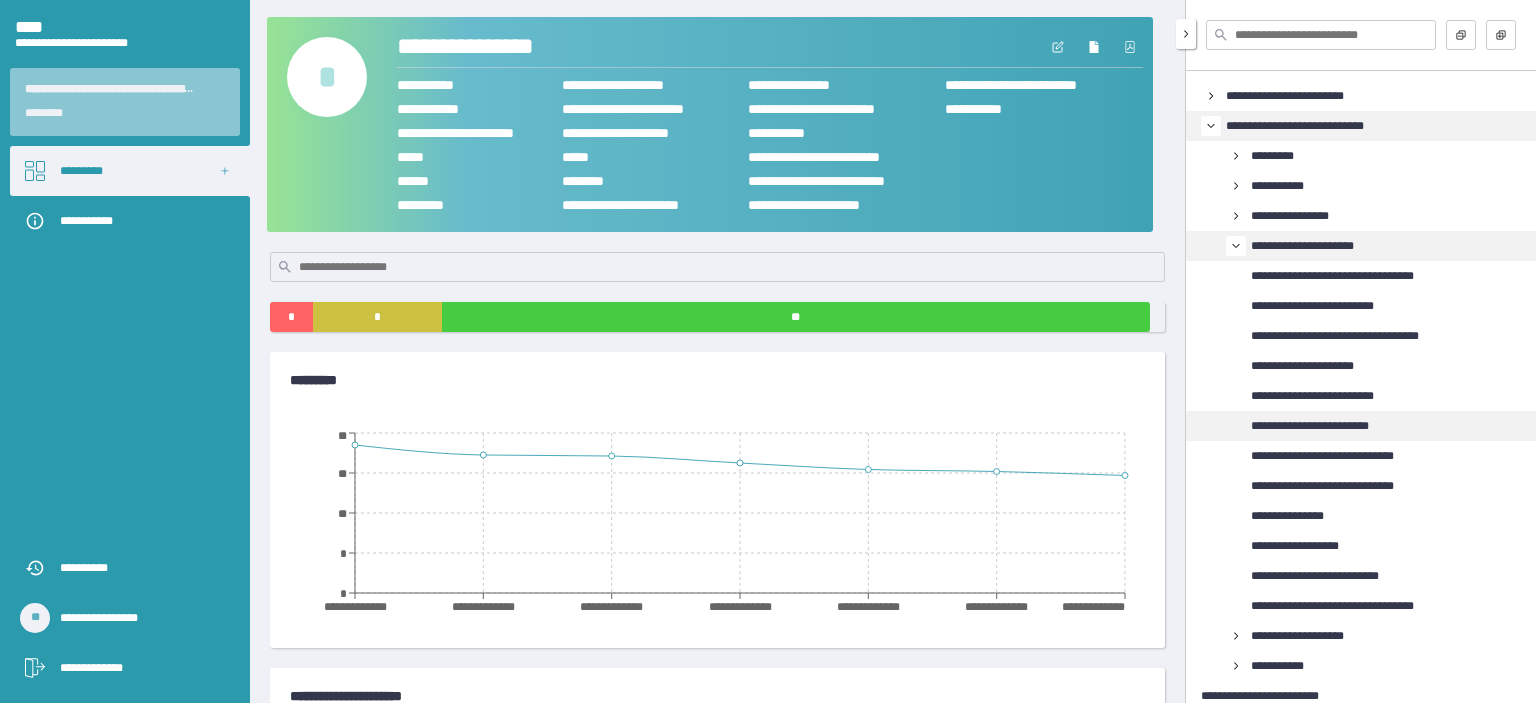 click on "**********" at bounding box center [1333, 426] 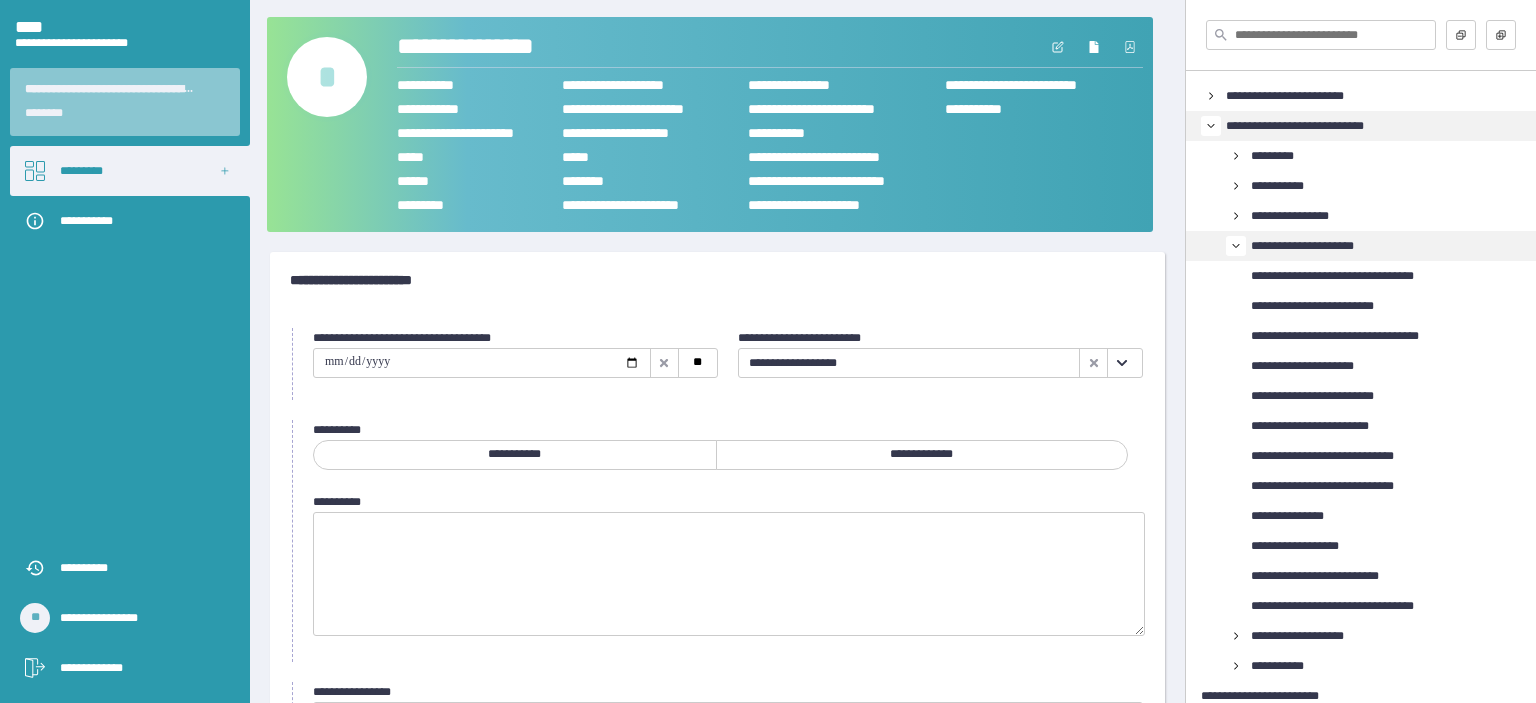 click 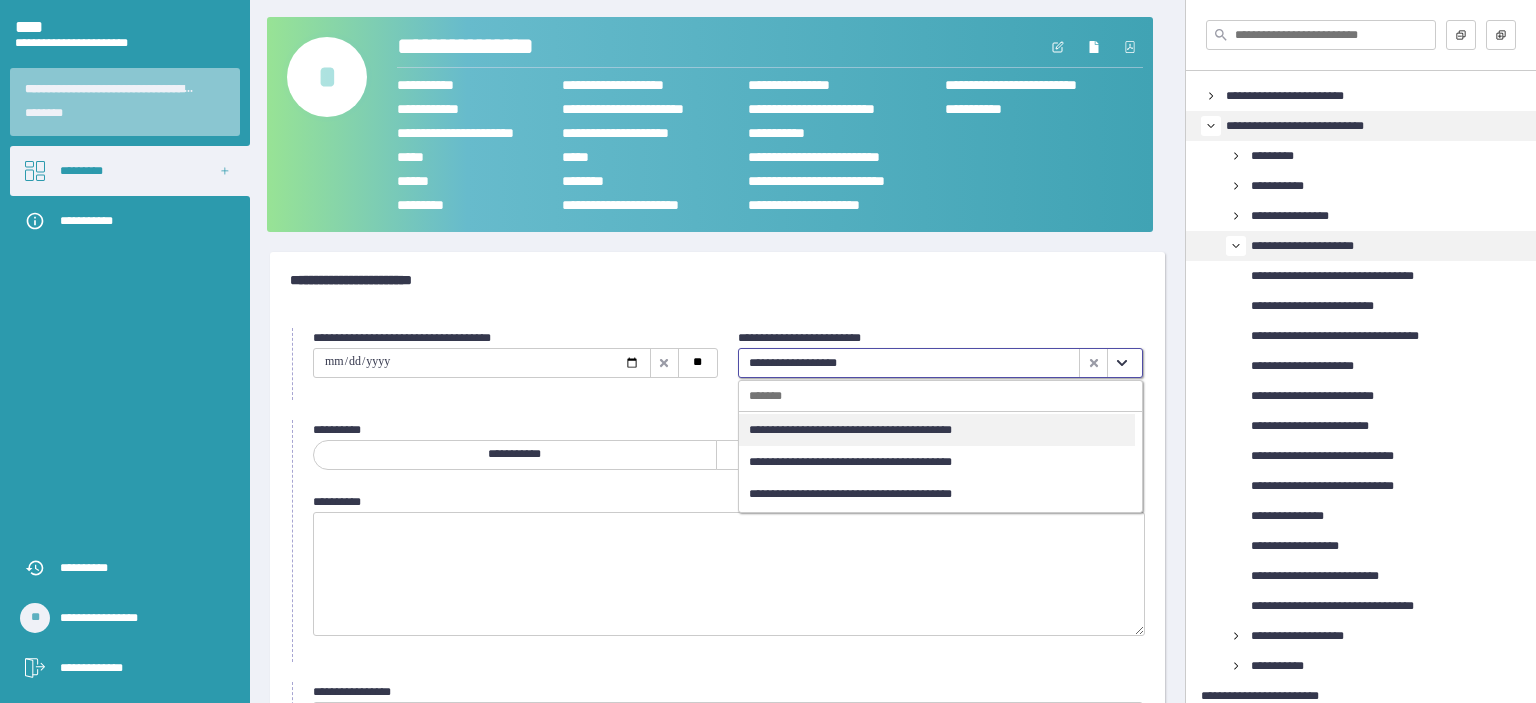 click on "**********" at bounding box center (937, 430) 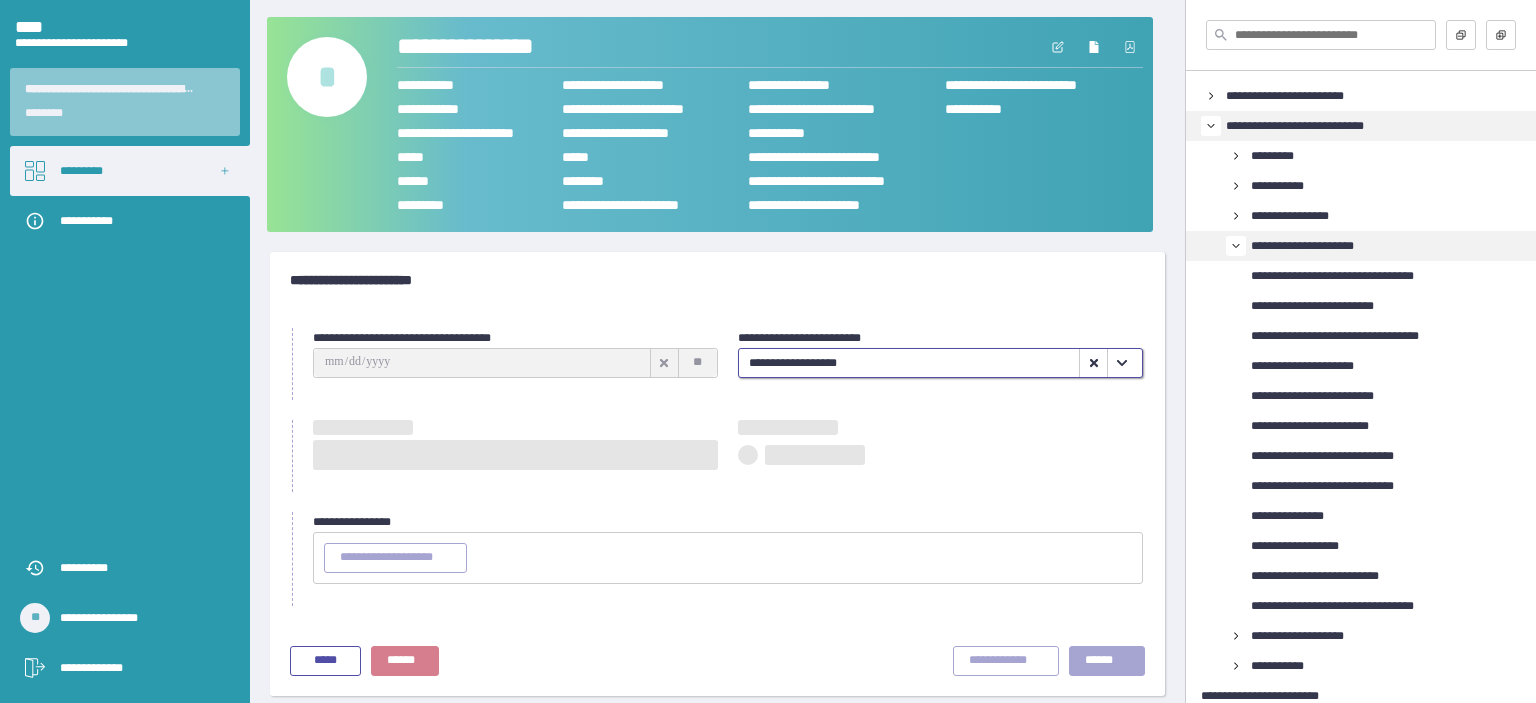 type on "**********" 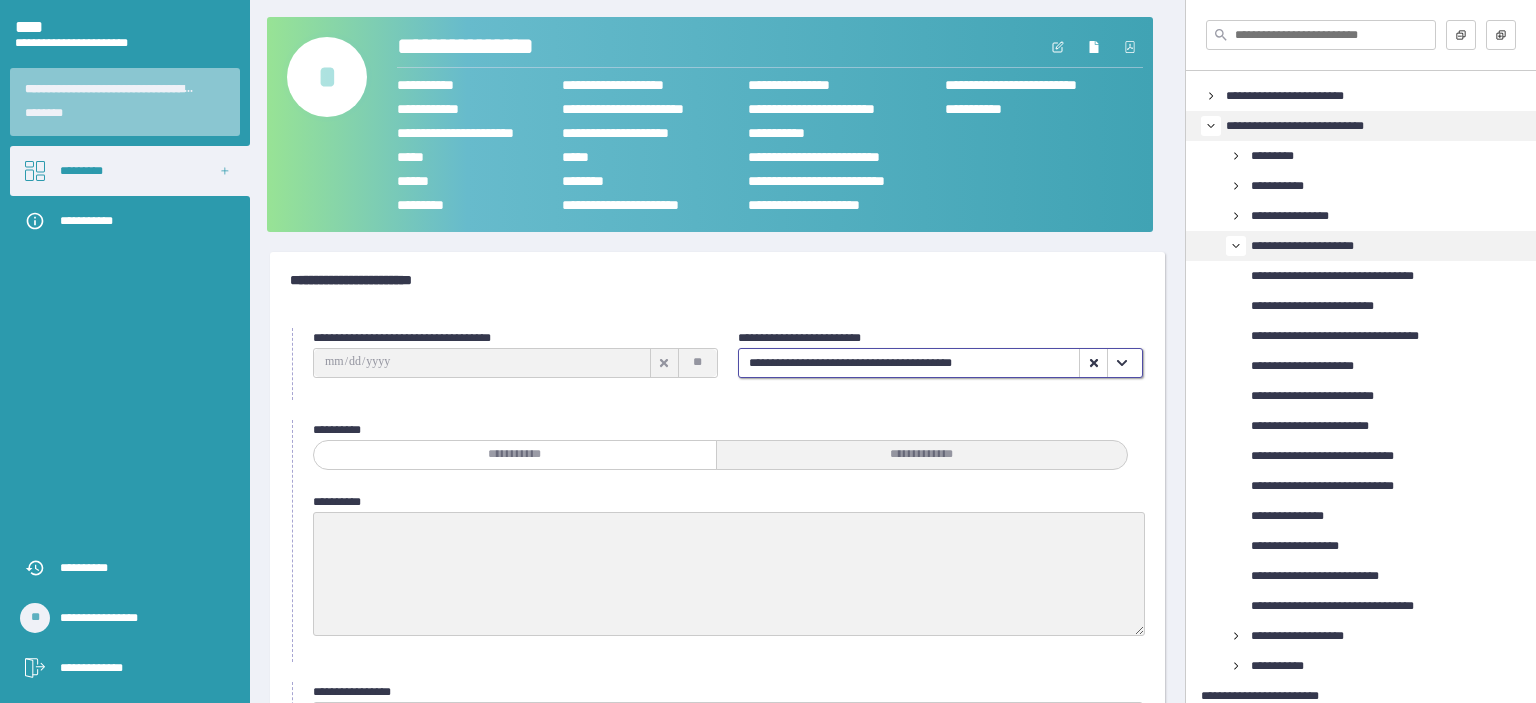 click on "**********" at bounding box center (717, 280) 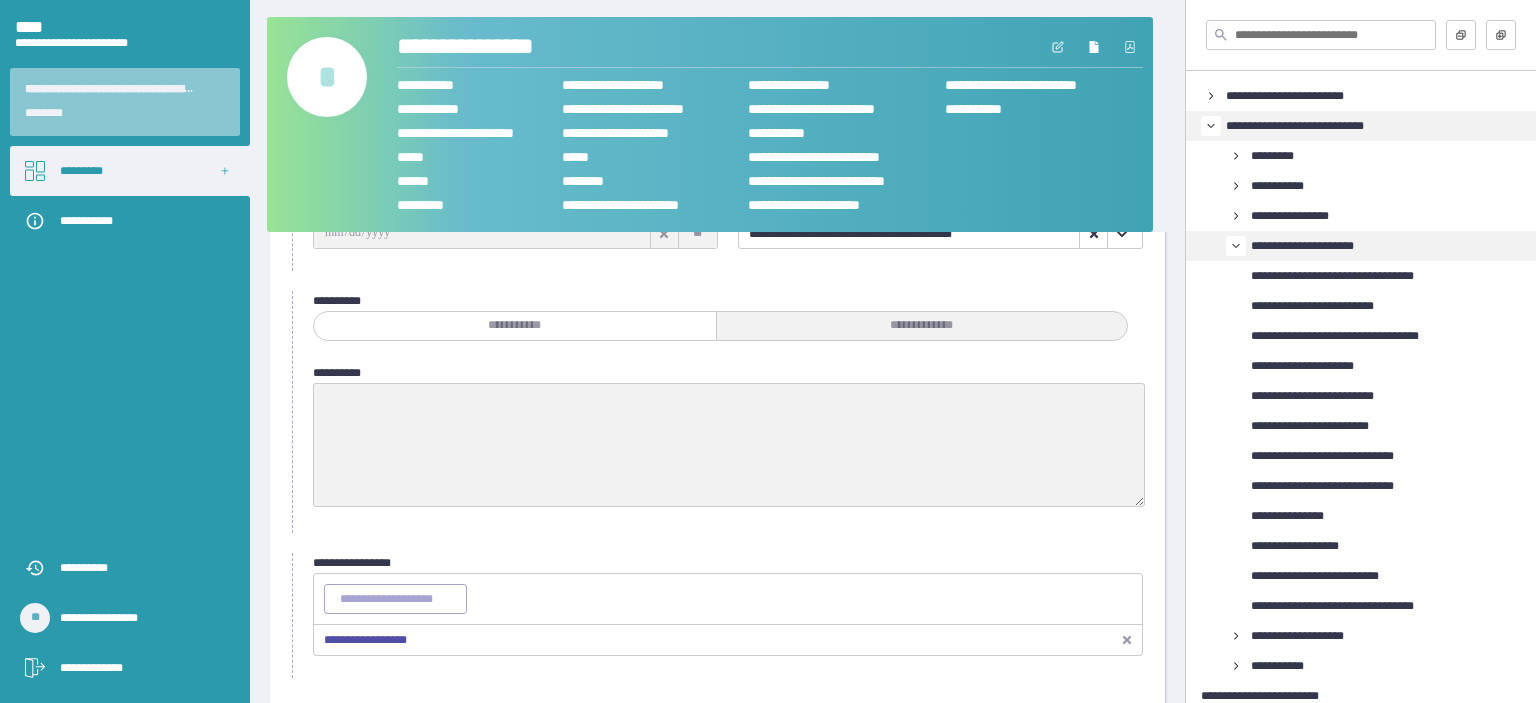 scroll, scrollTop: 210, scrollLeft: 0, axis: vertical 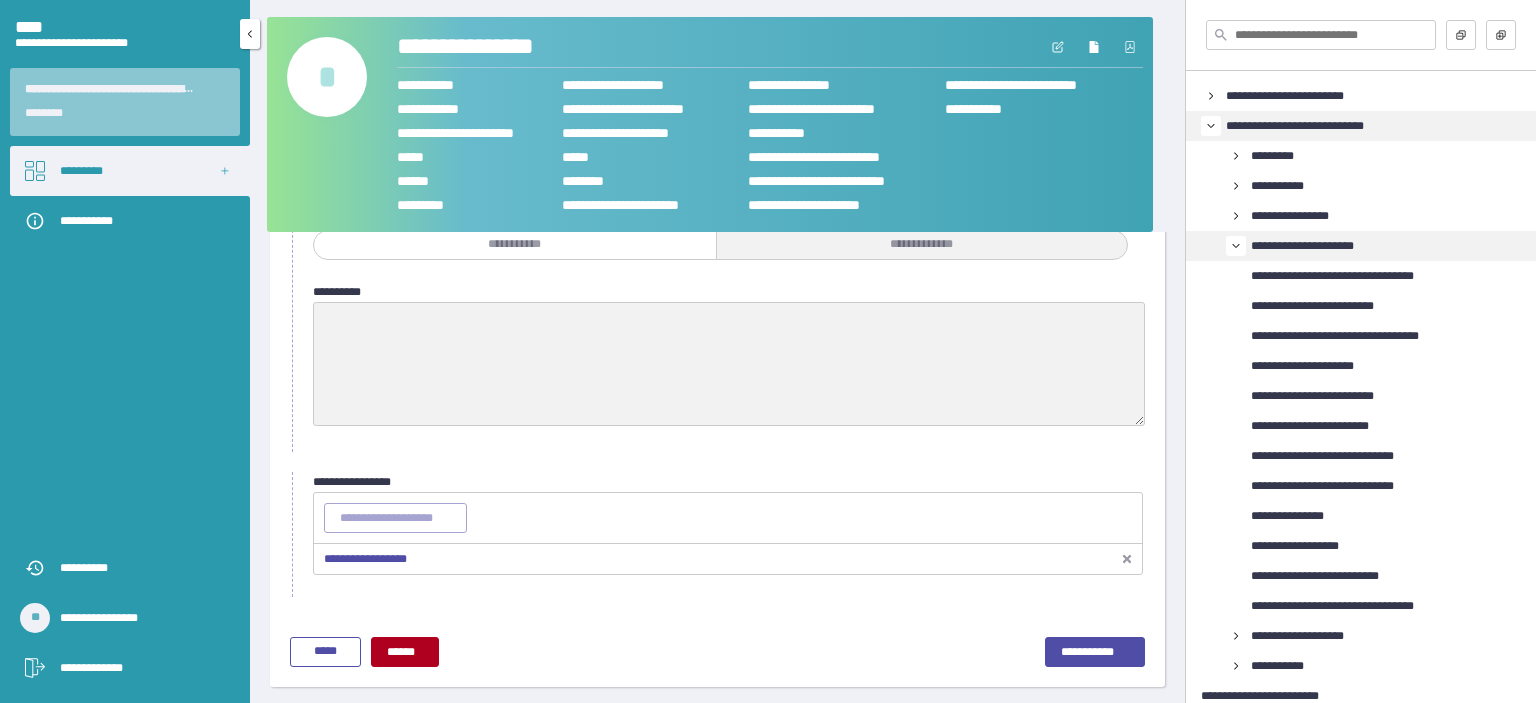 click on "*********" at bounding box center [130, 171] 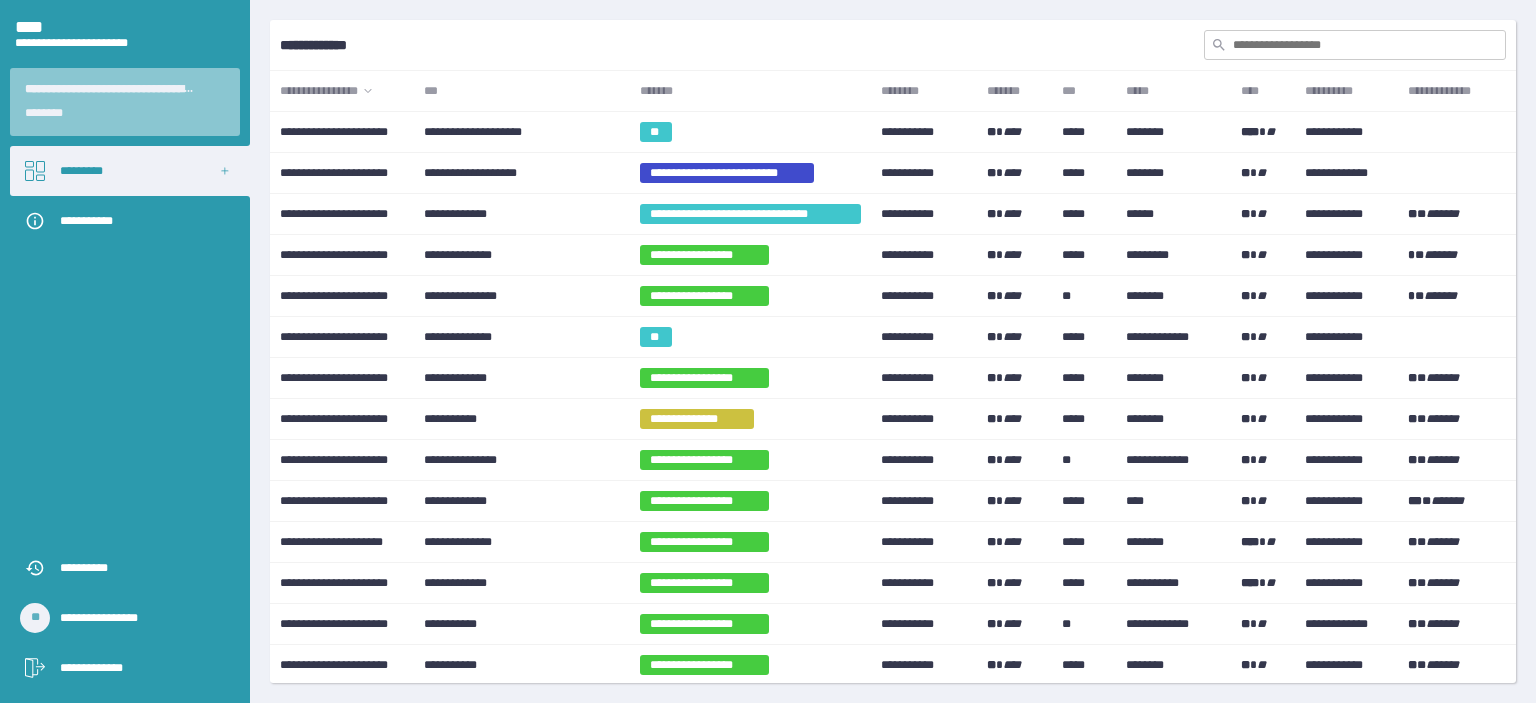 click 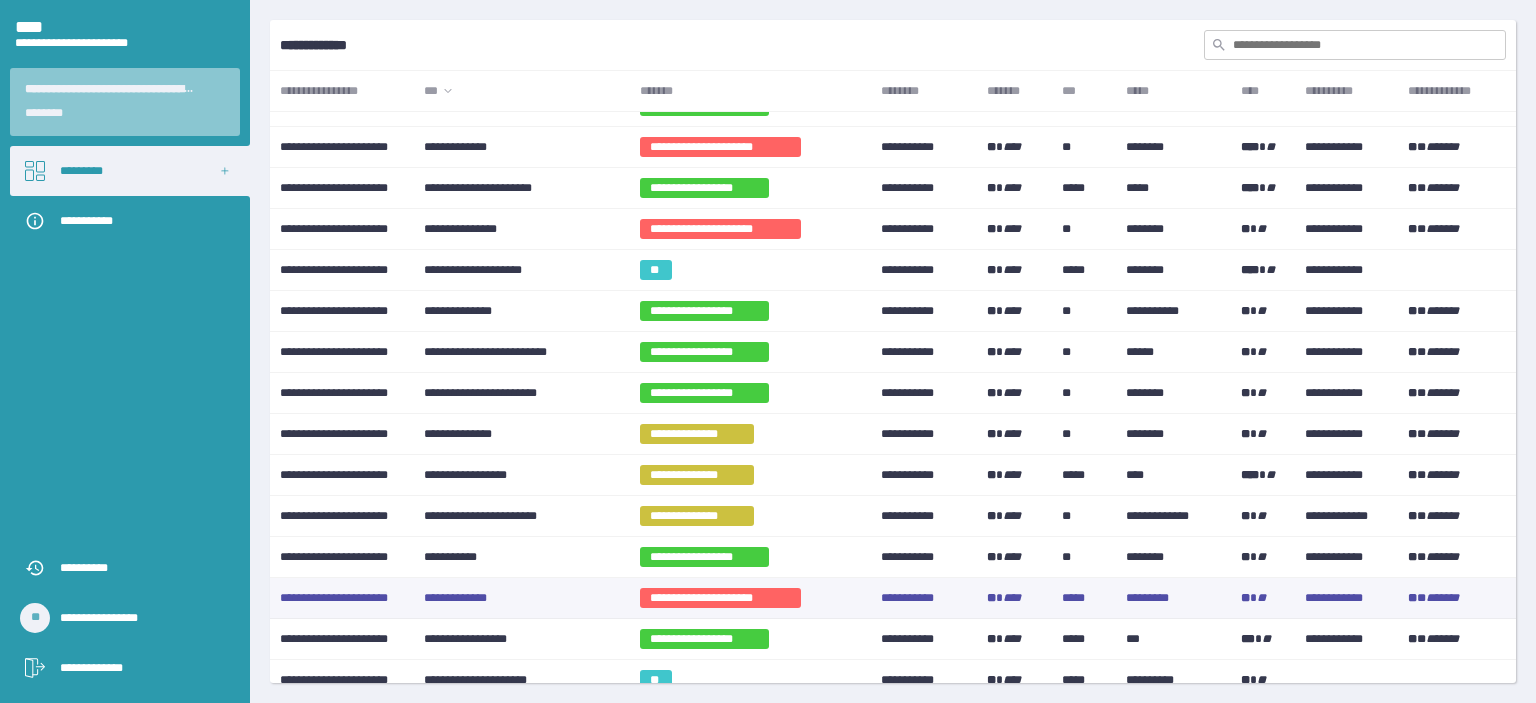 scroll, scrollTop: 700, scrollLeft: 0, axis: vertical 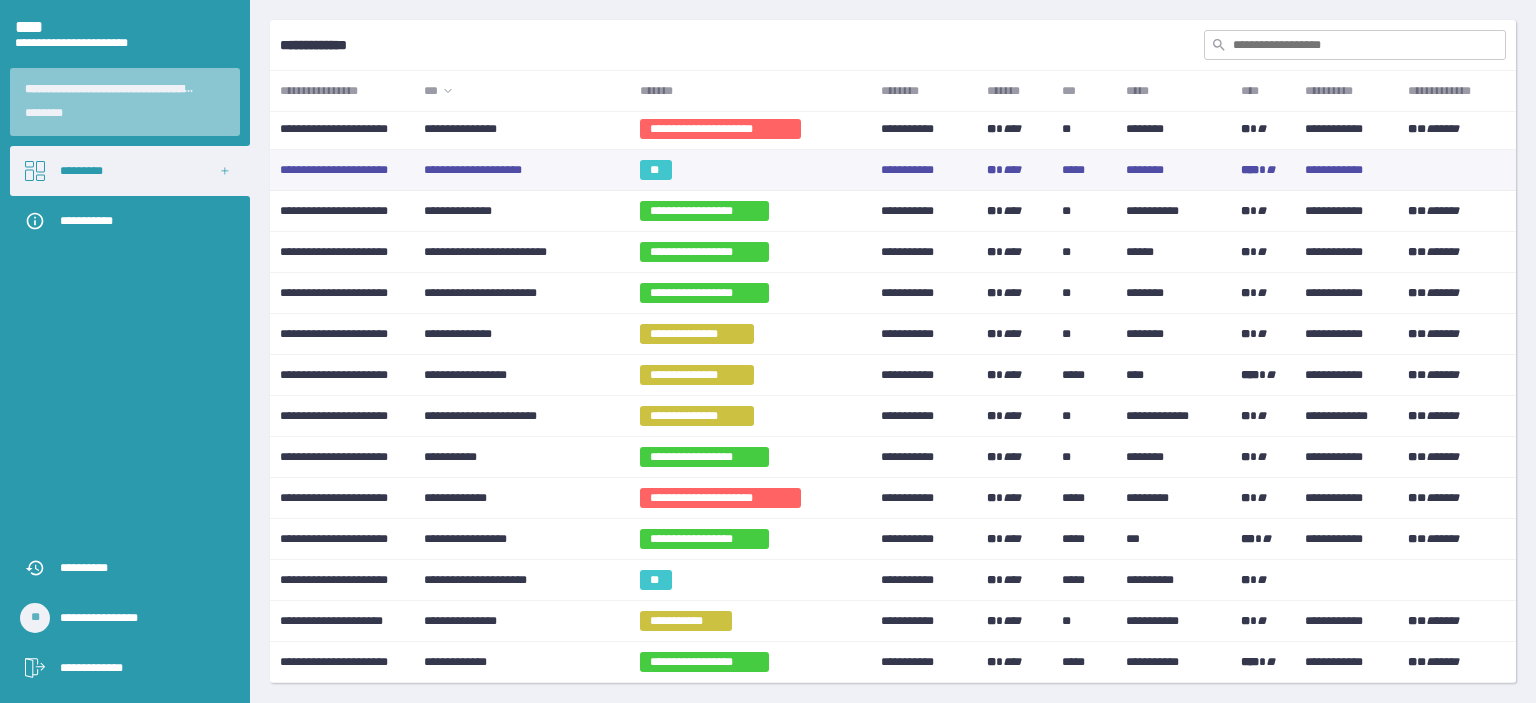 click on "**********" at bounding box center (522, 170) 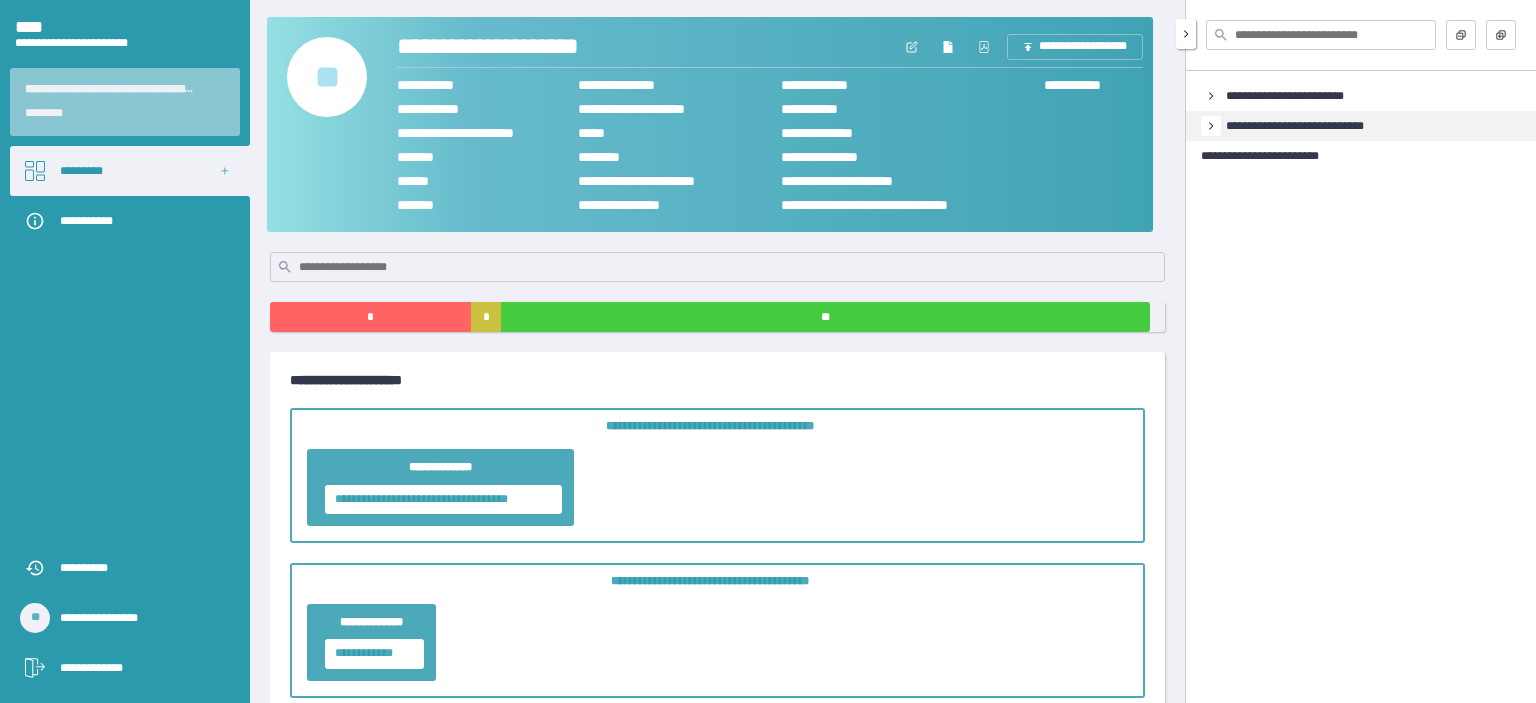 click 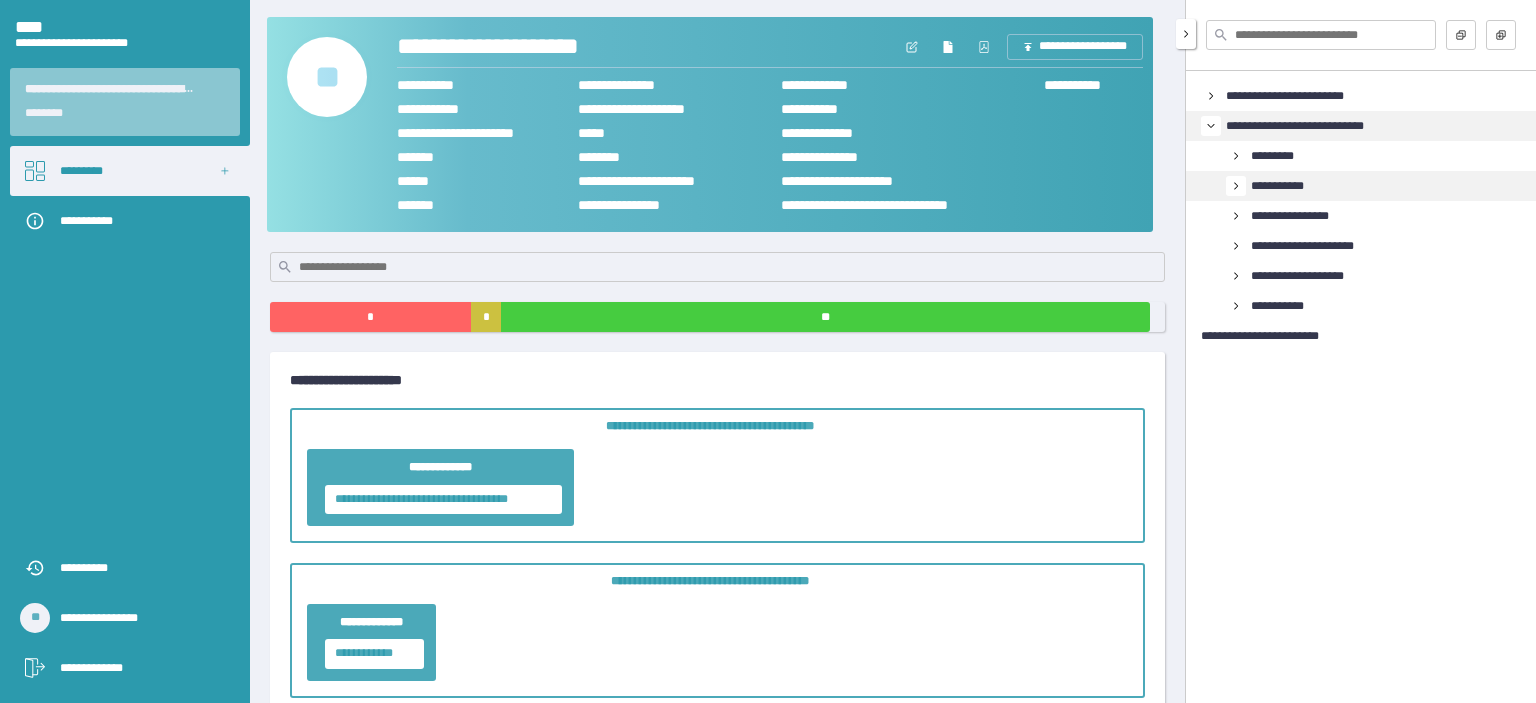 click 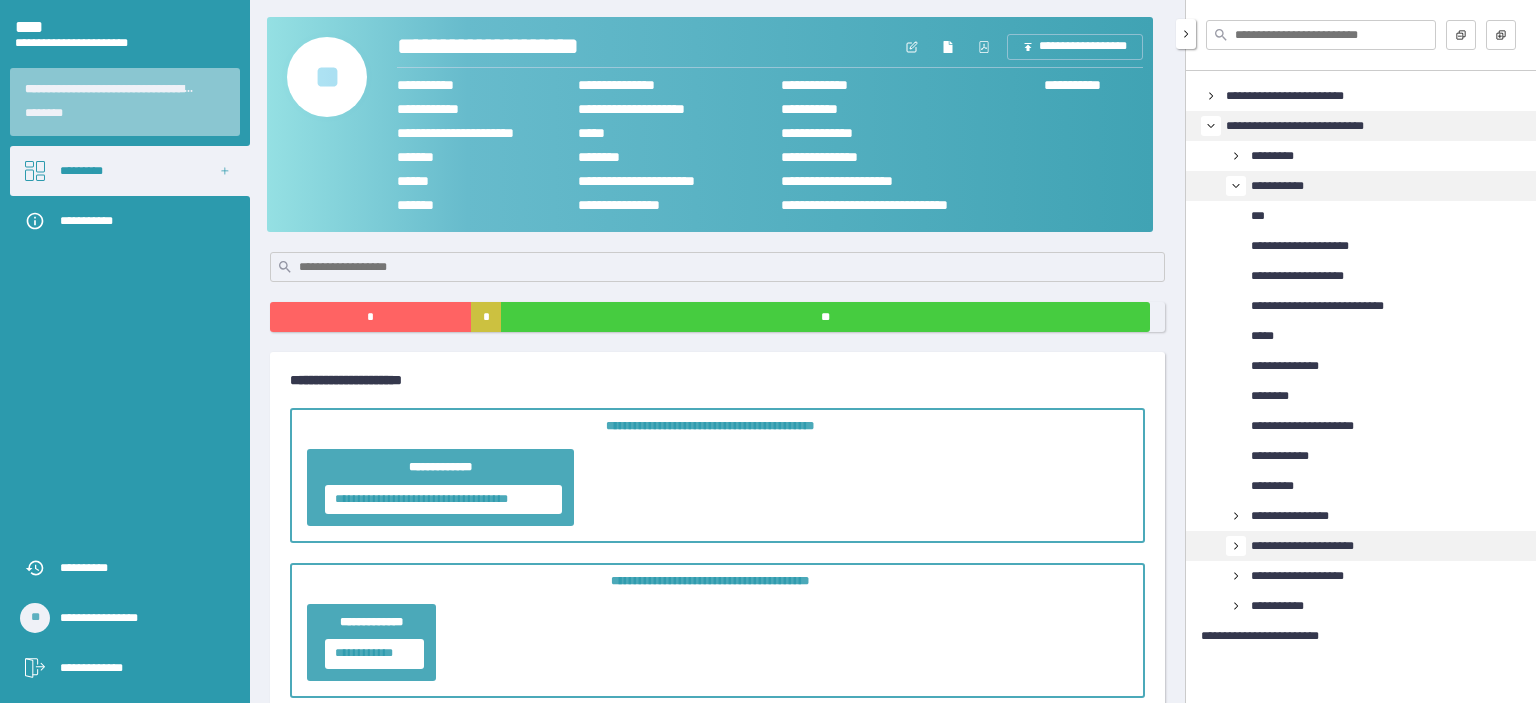 click 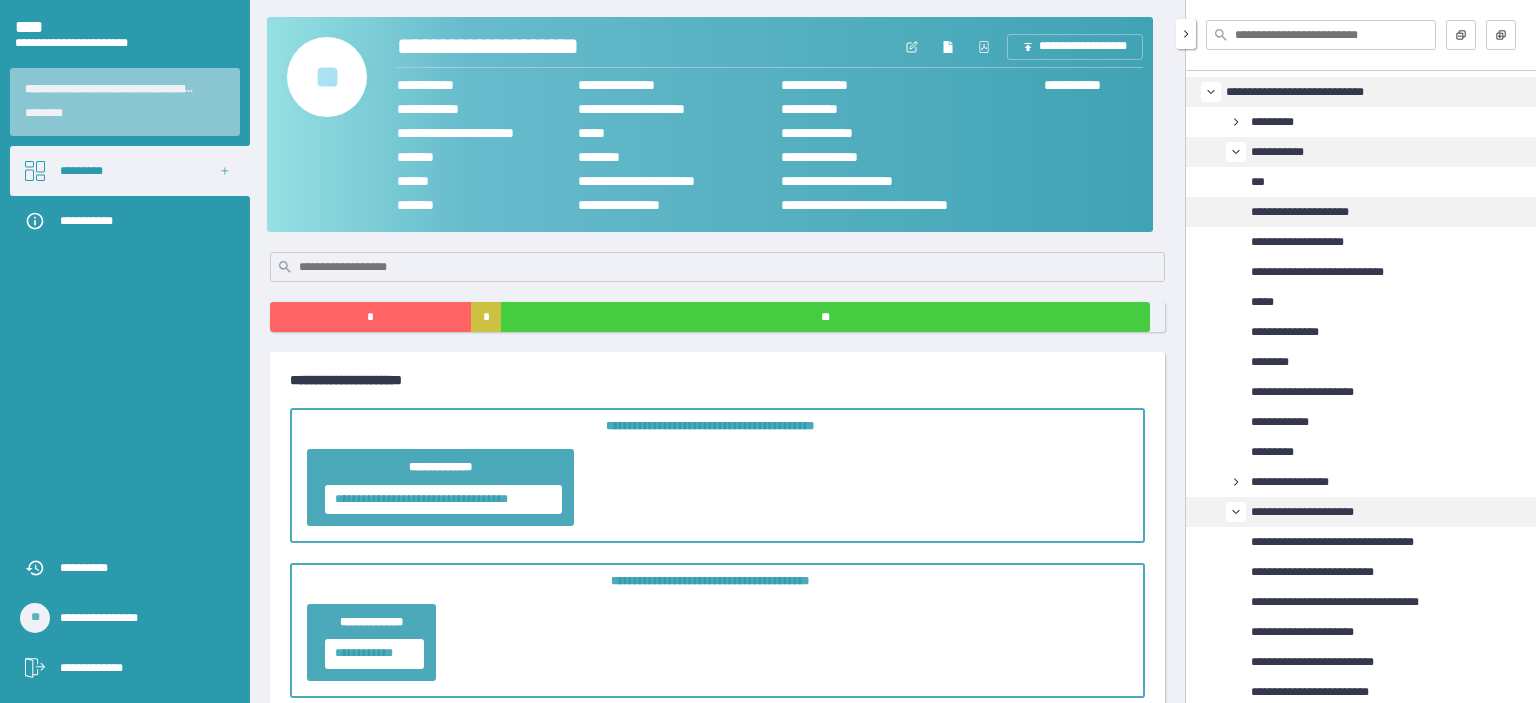 scroll, scrollTop: 0, scrollLeft: 0, axis: both 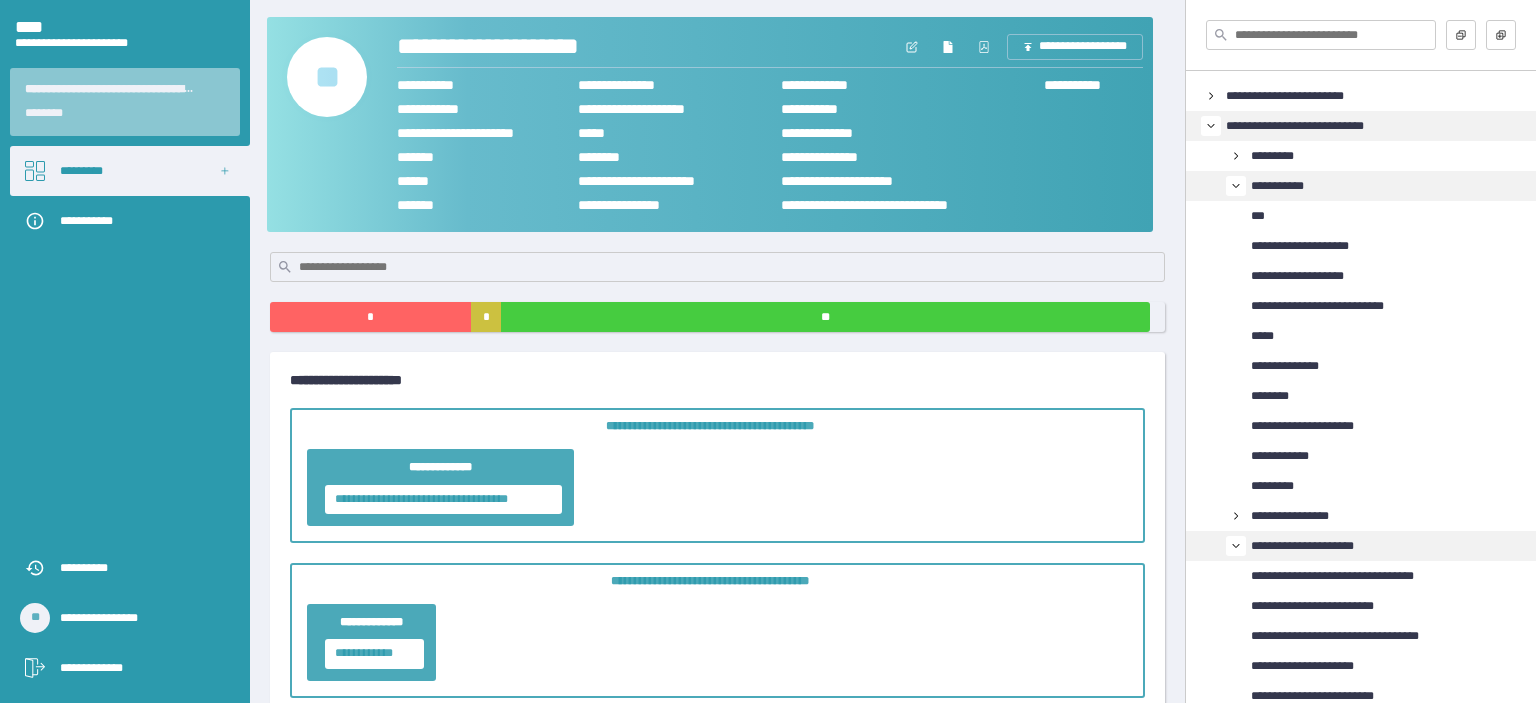 click 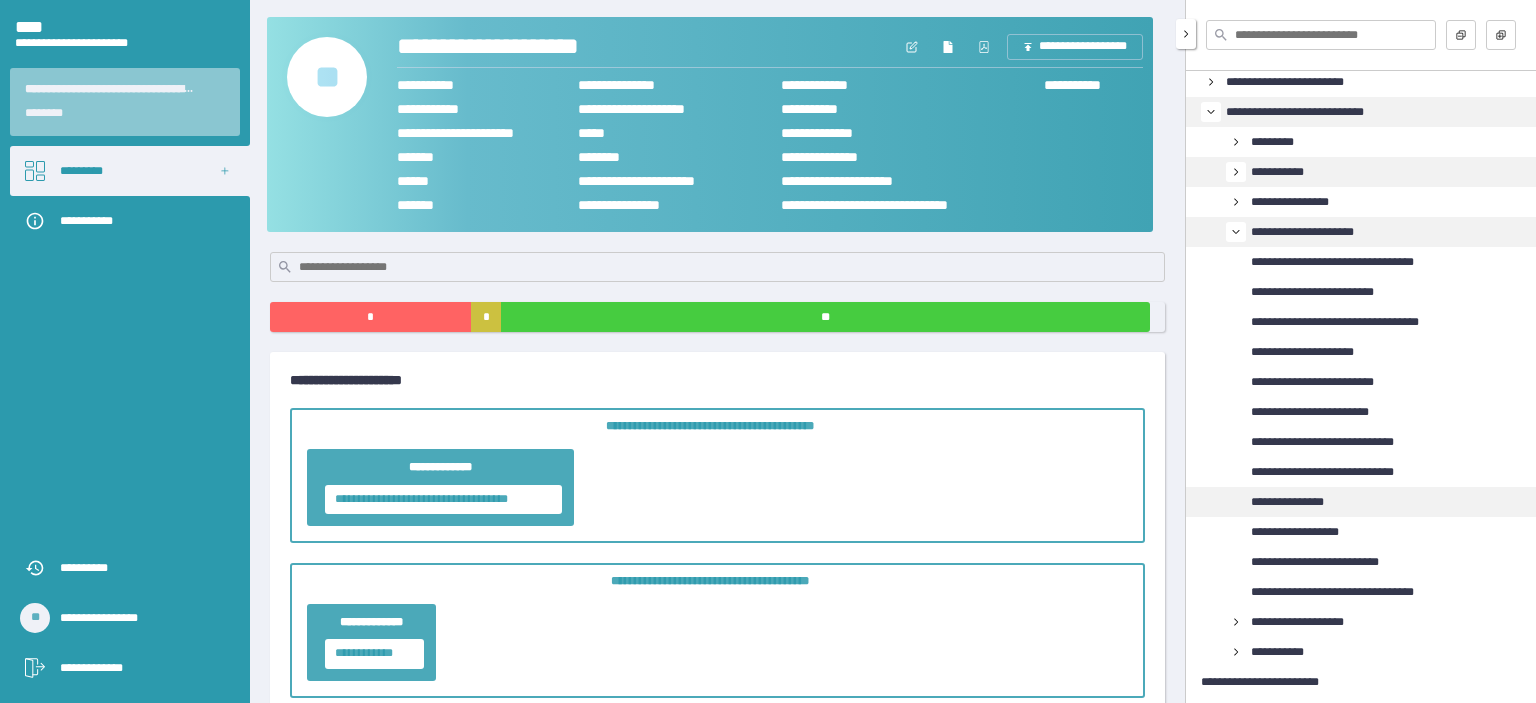 scroll, scrollTop: 17, scrollLeft: 0, axis: vertical 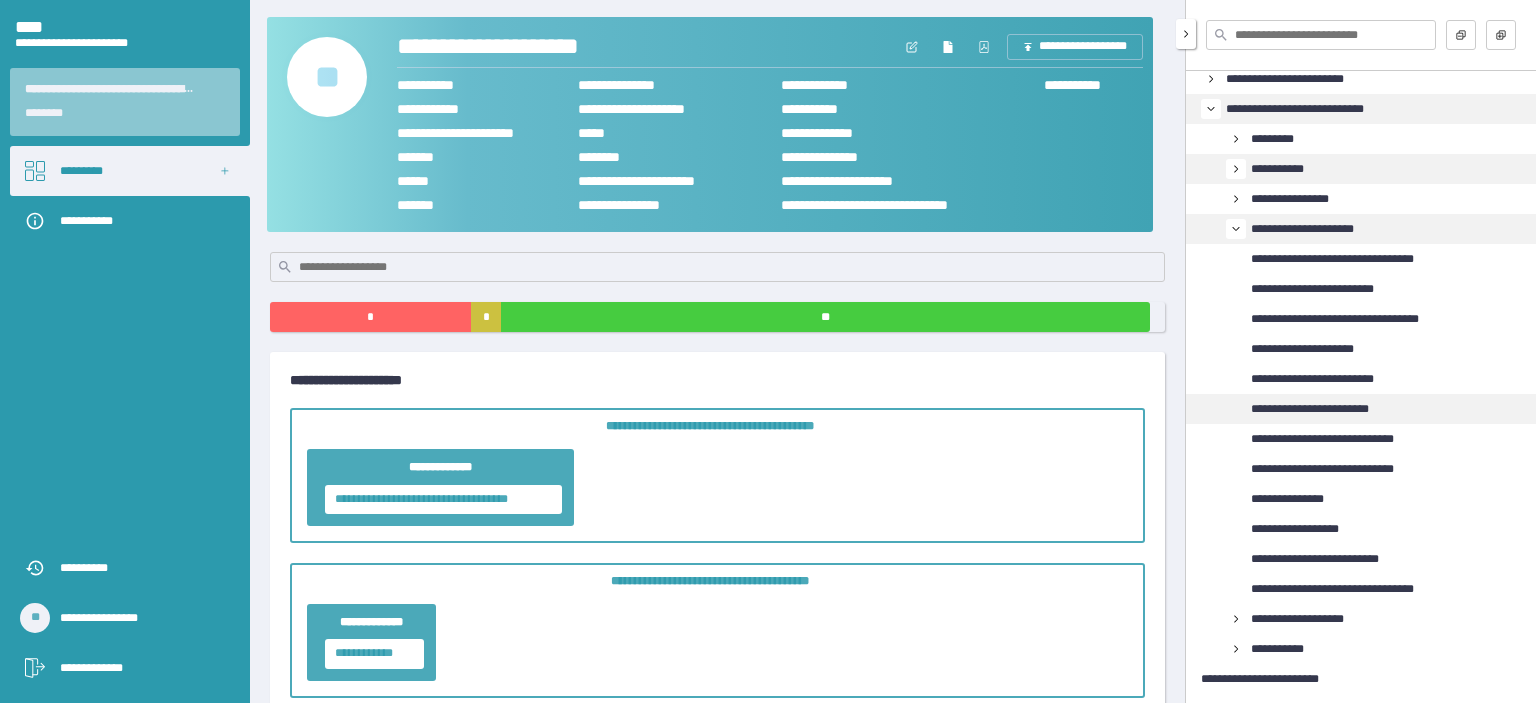 click on "**********" at bounding box center [1333, 409] 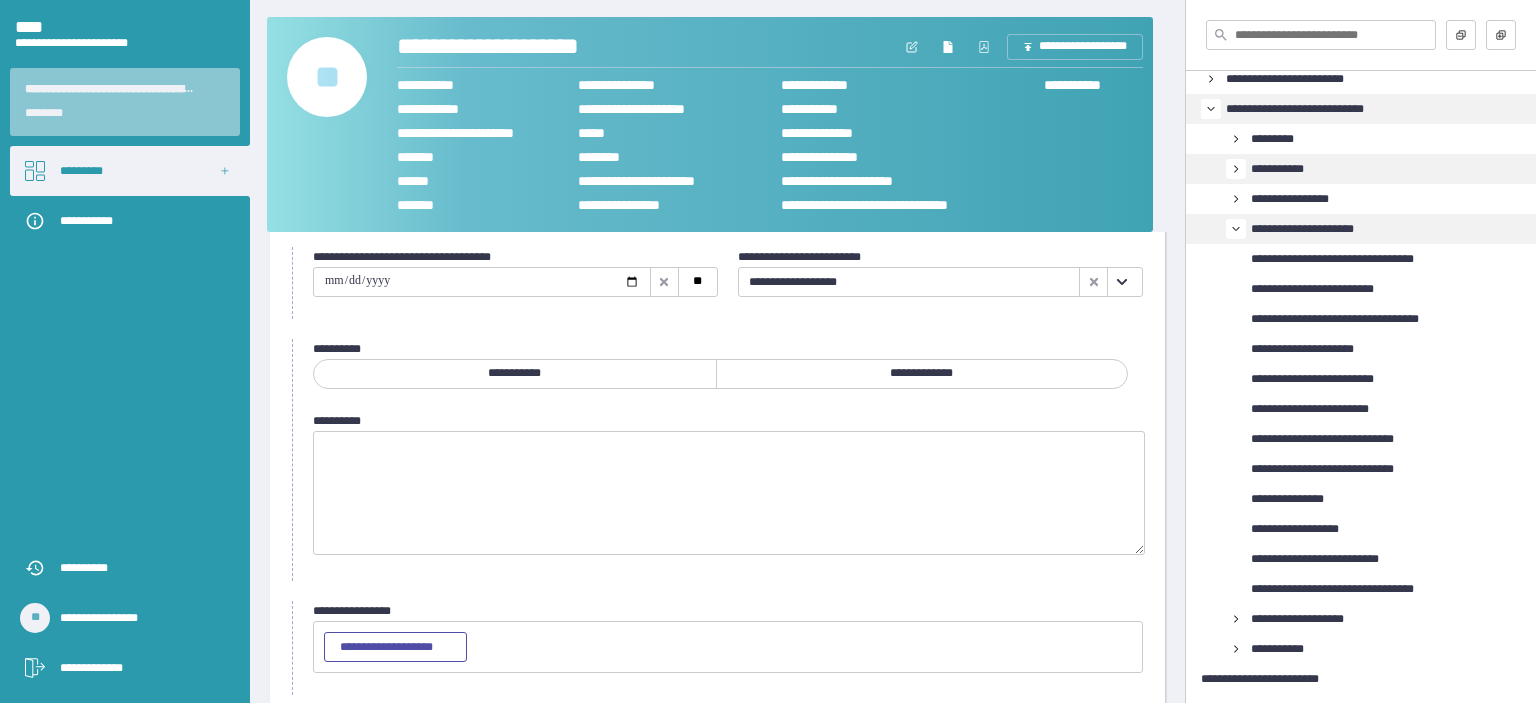 scroll, scrollTop: 180, scrollLeft: 0, axis: vertical 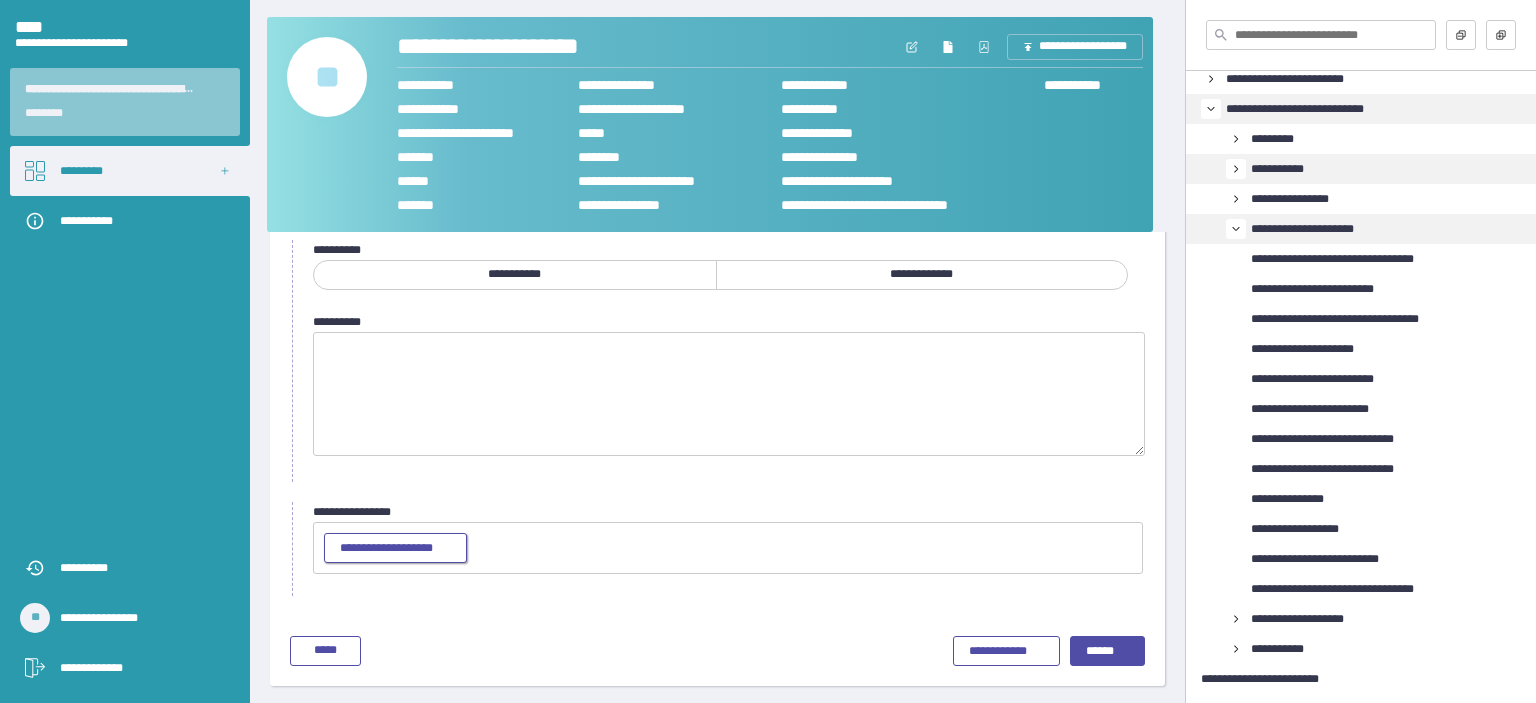 click on "**********" at bounding box center [395, 549] 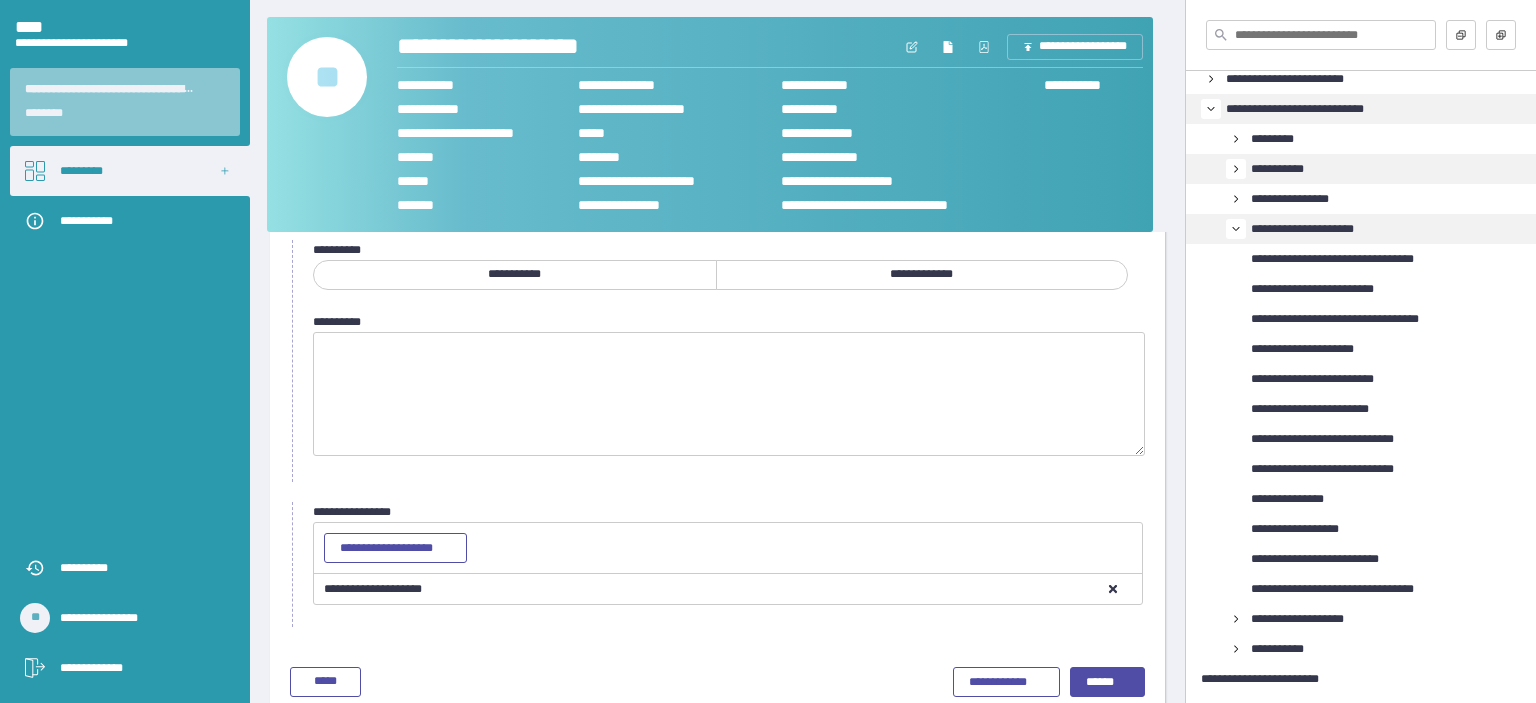 click on "[FIRST] [LAST]" at bounding box center [901, 682] 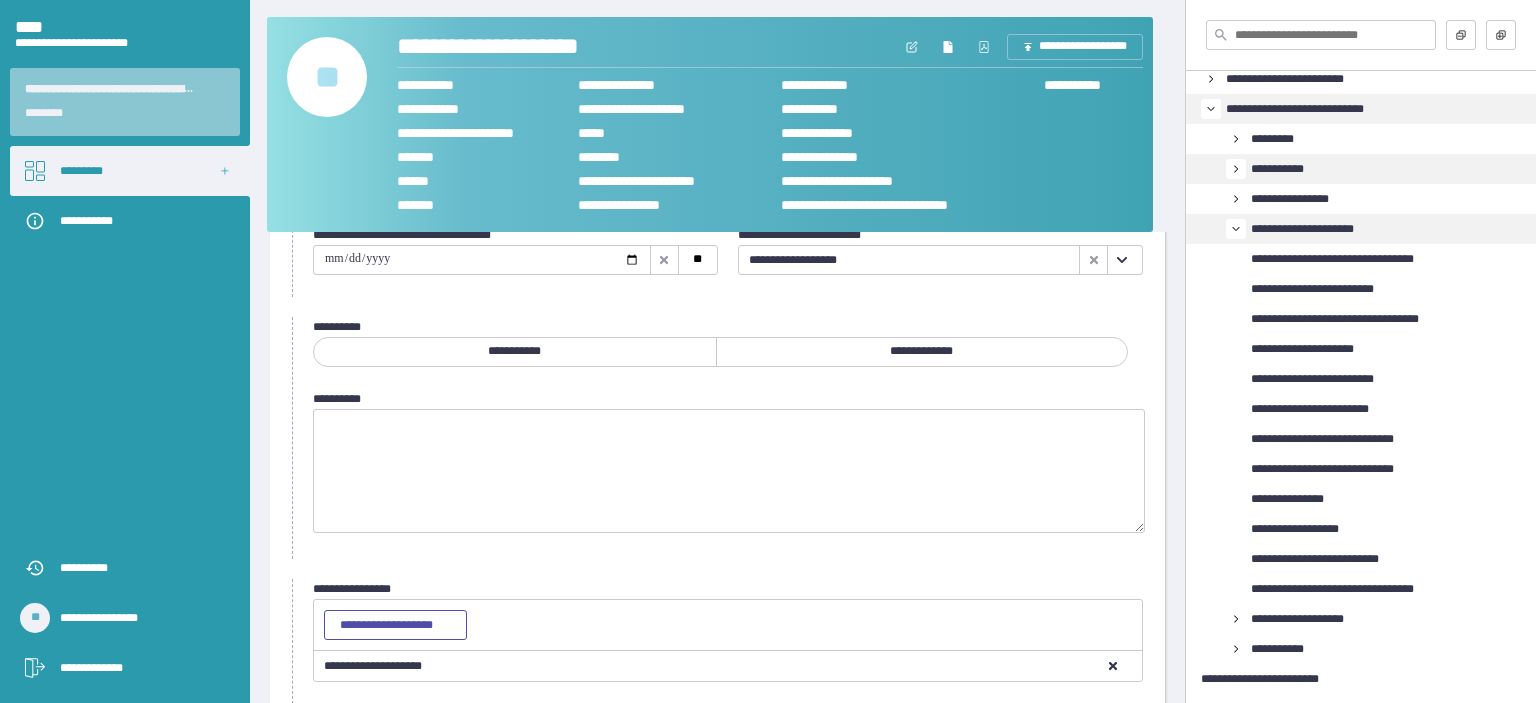 scroll, scrollTop: 0, scrollLeft: 0, axis: both 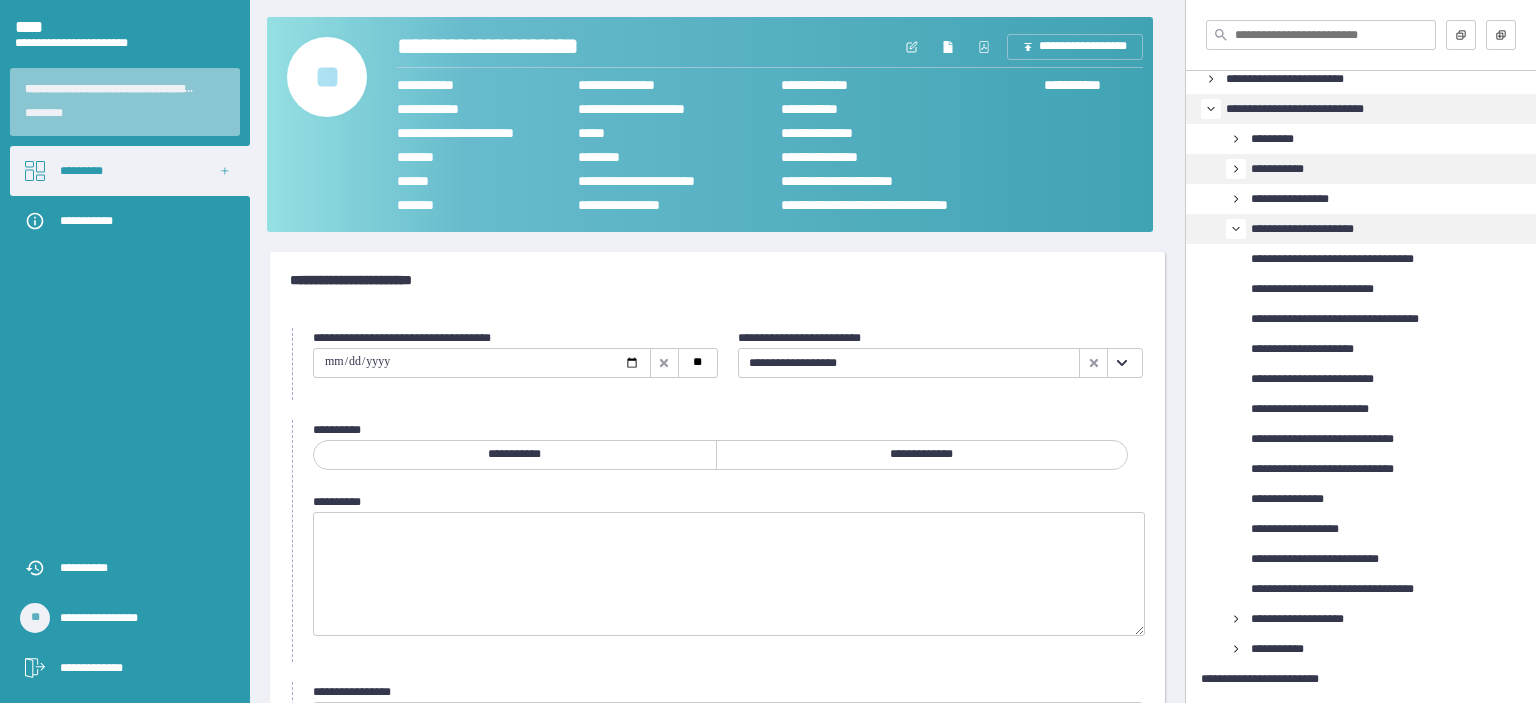 click at bounding box center [482, 363] 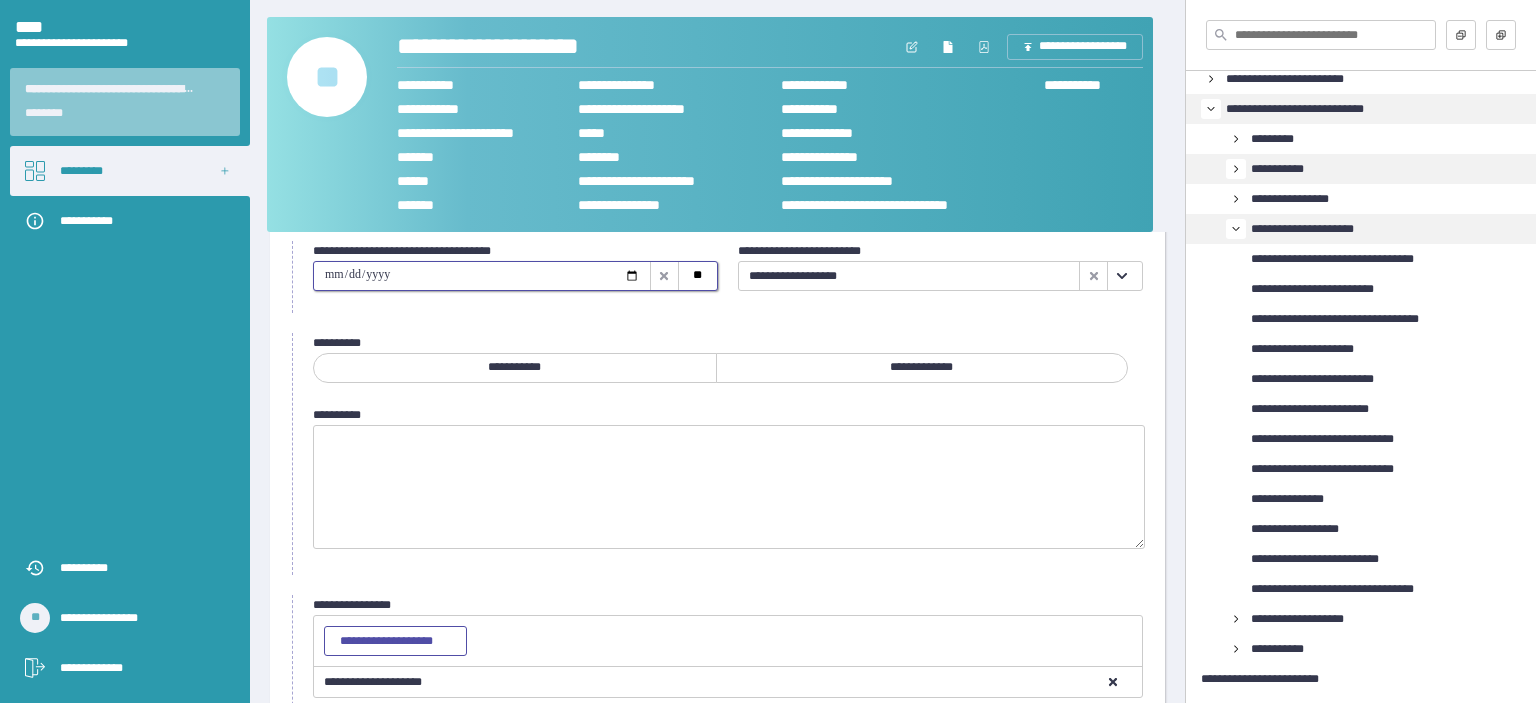 scroll, scrollTop: 200, scrollLeft: 0, axis: vertical 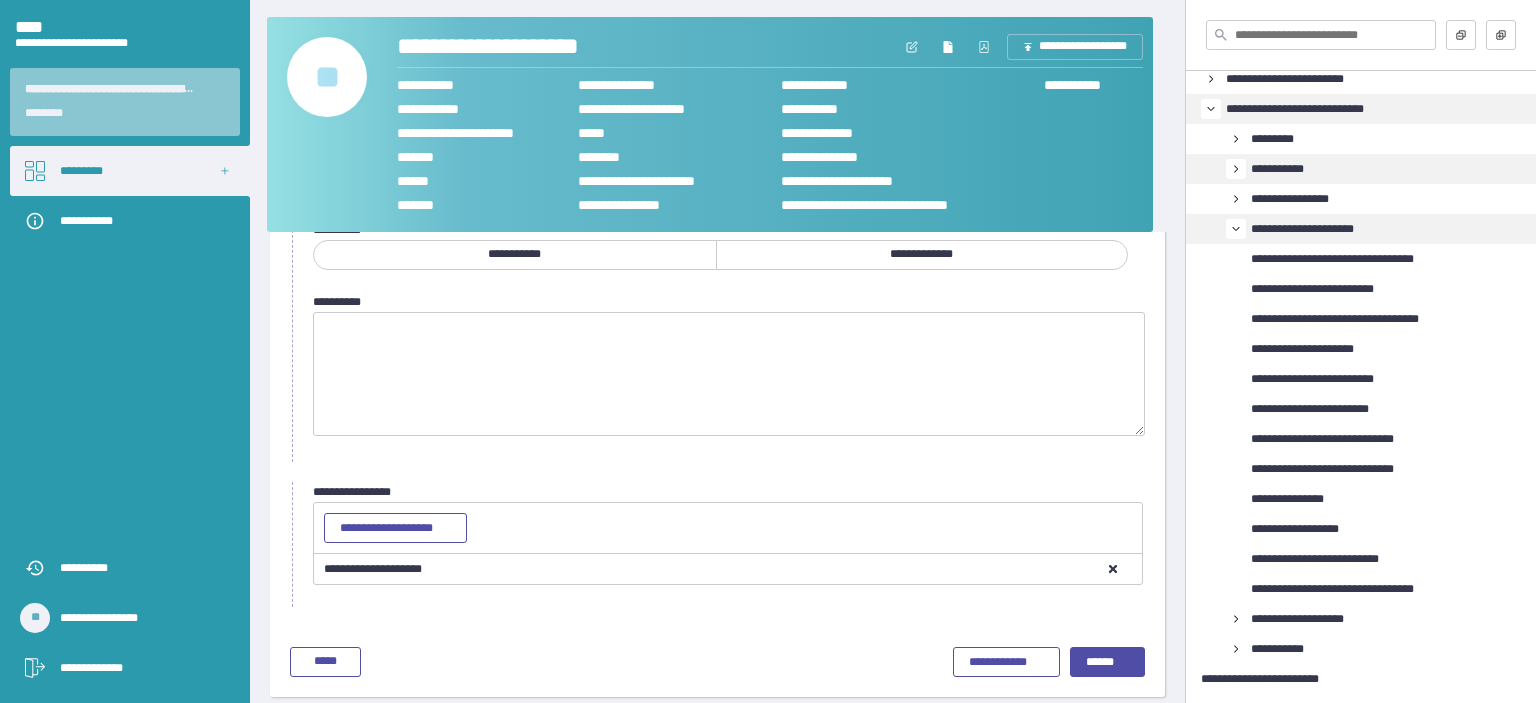 type on "**********" 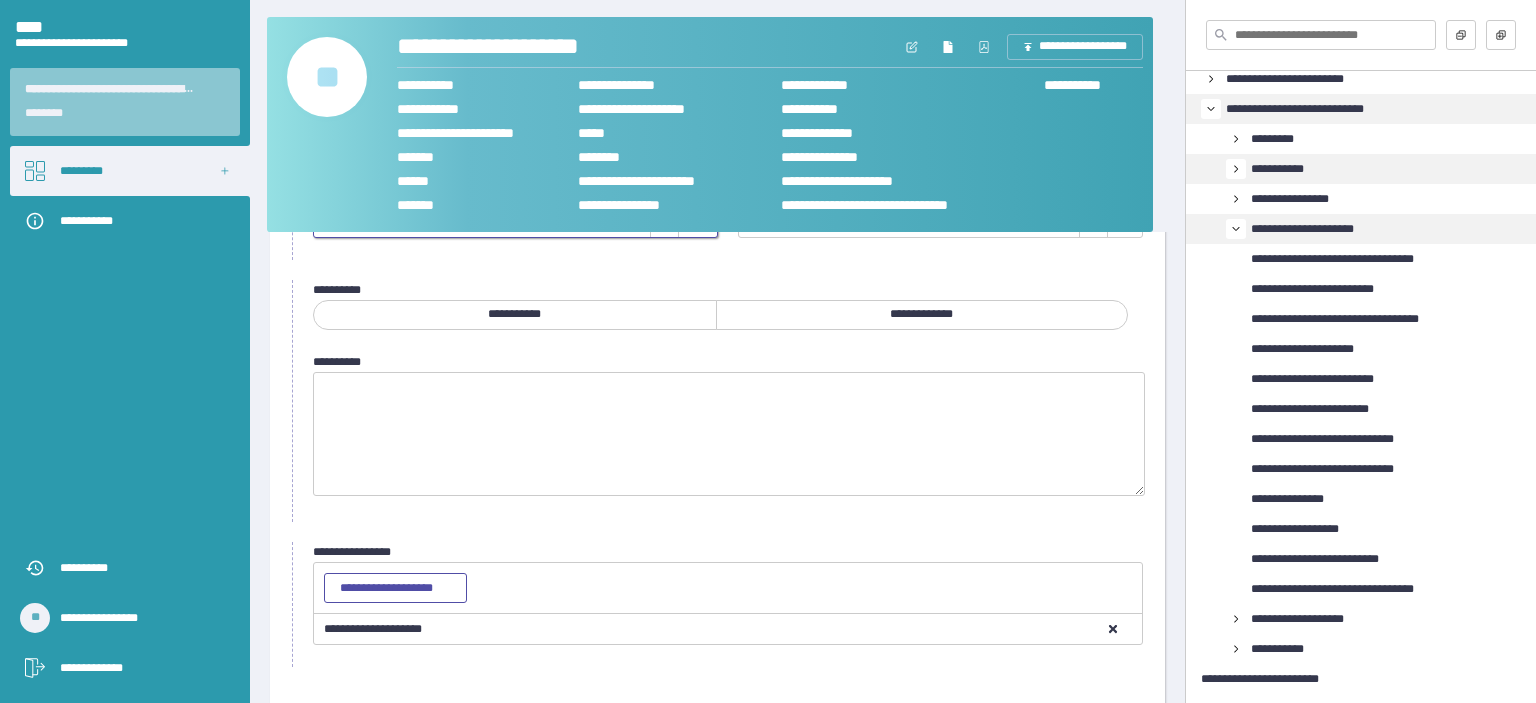 scroll, scrollTop: 110, scrollLeft: 0, axis: vertical 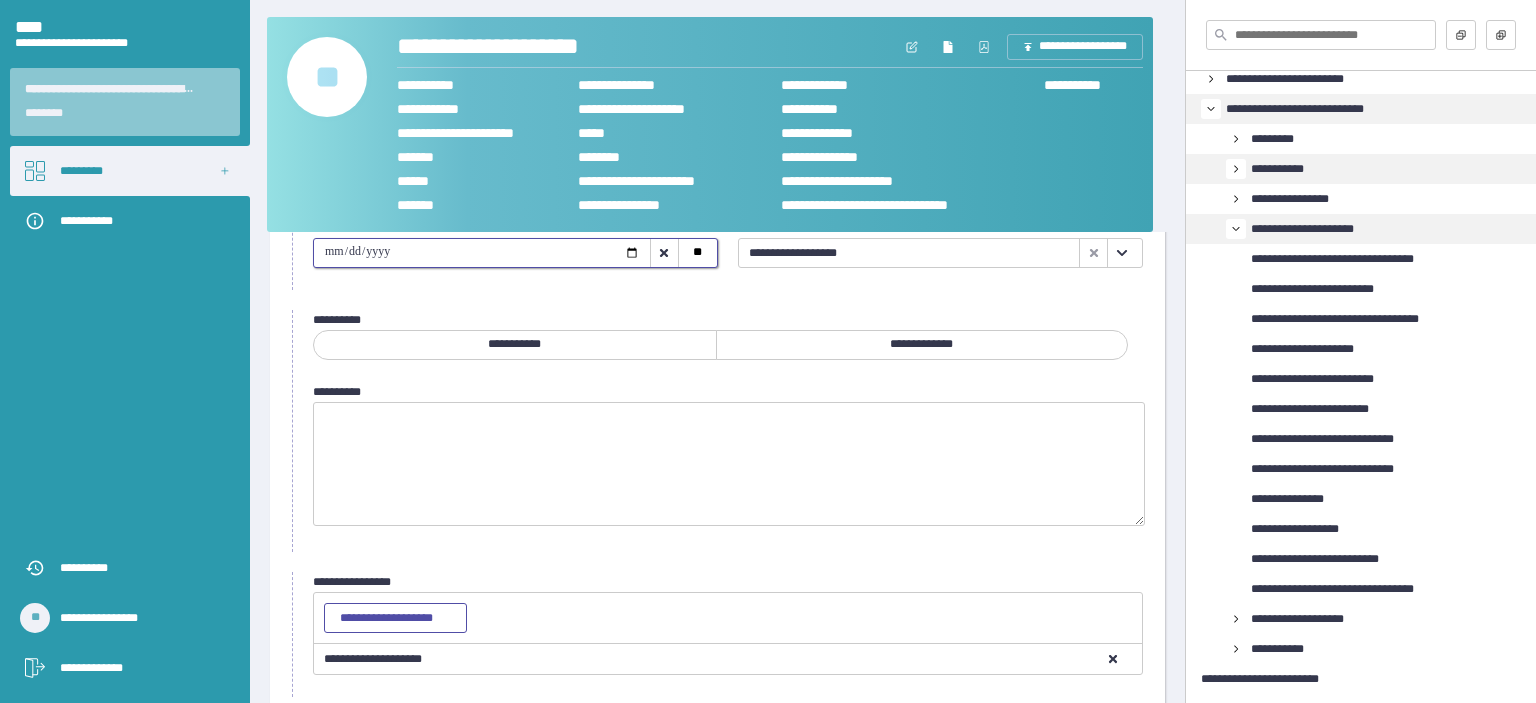 click on "**********" at bounding box center (922, 345) 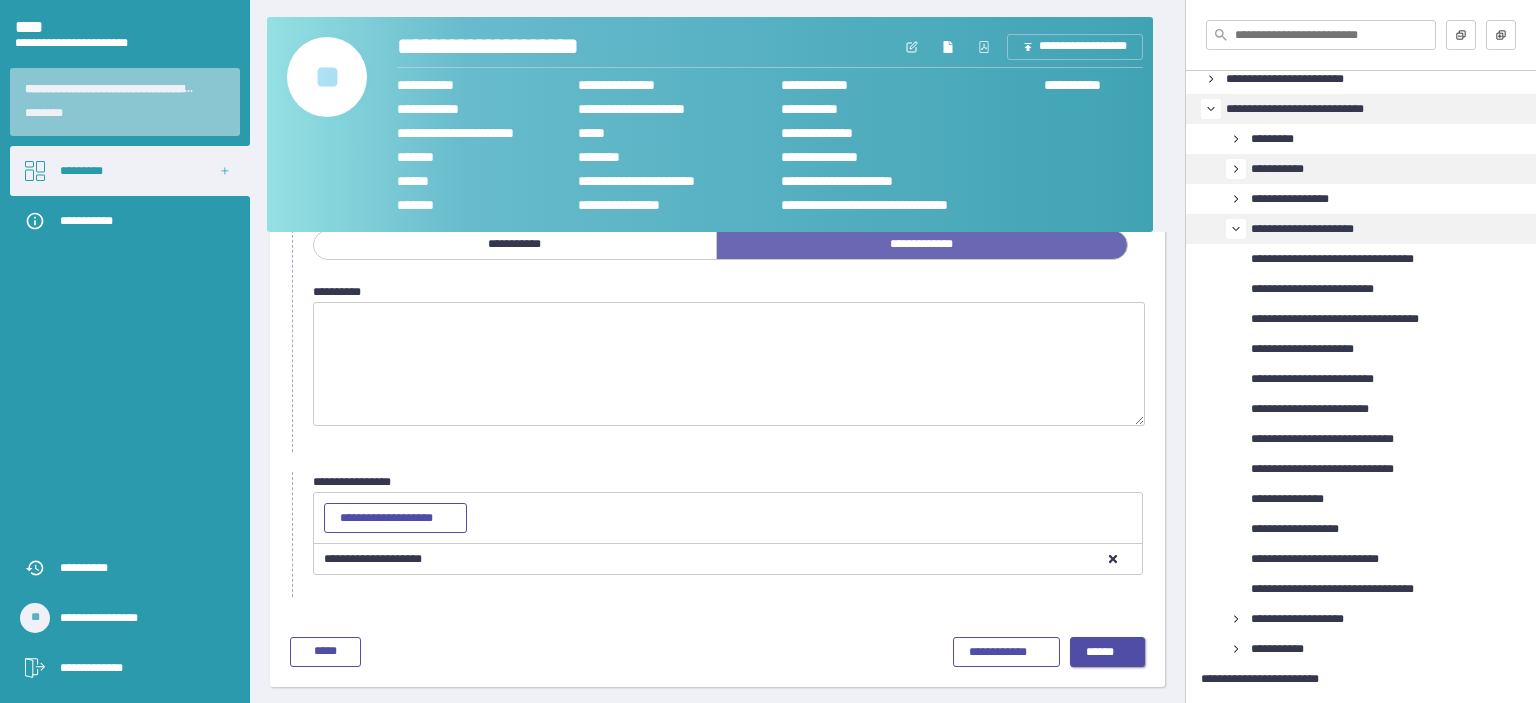 click on "******" at bounding box center [1108, 653] 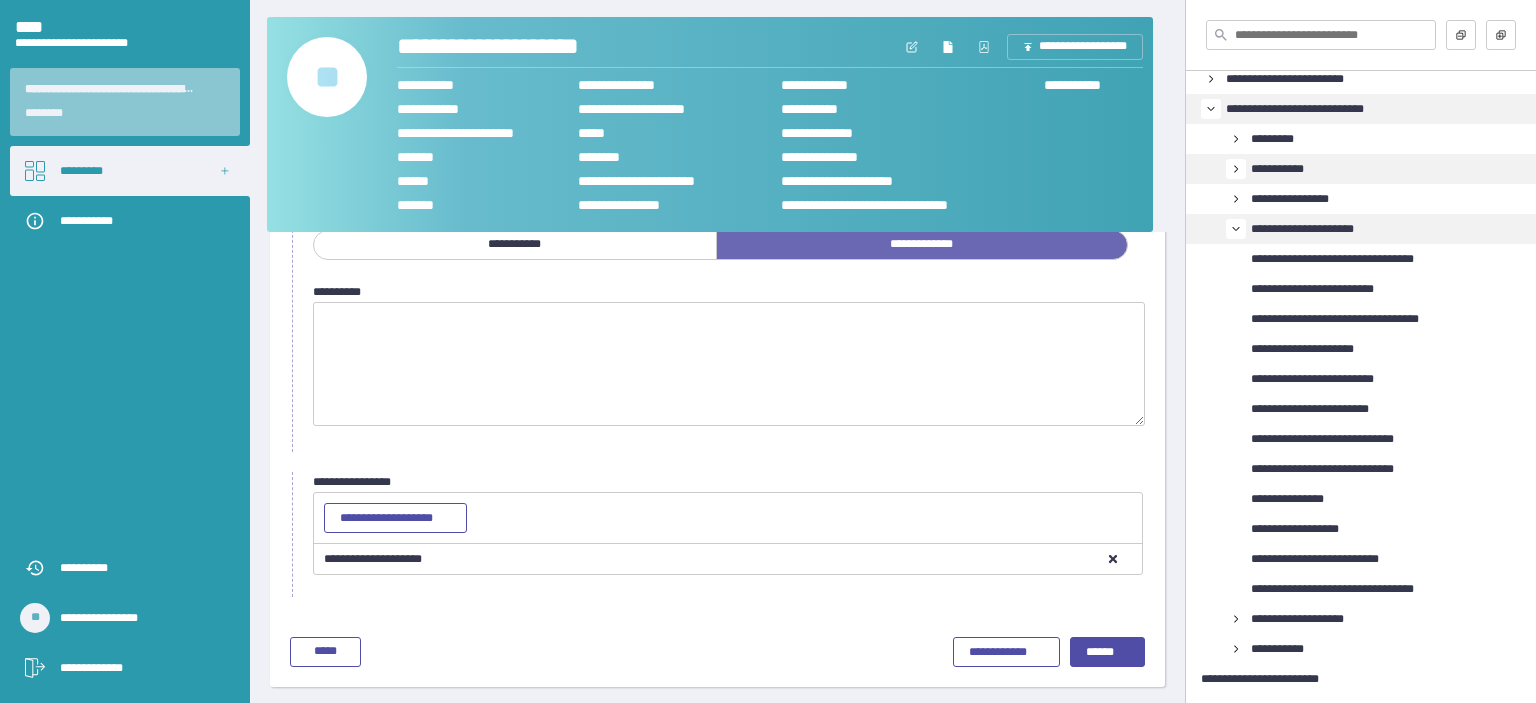 scroll, scrollTop: 32, scrollLeft: 0, axis: vertical 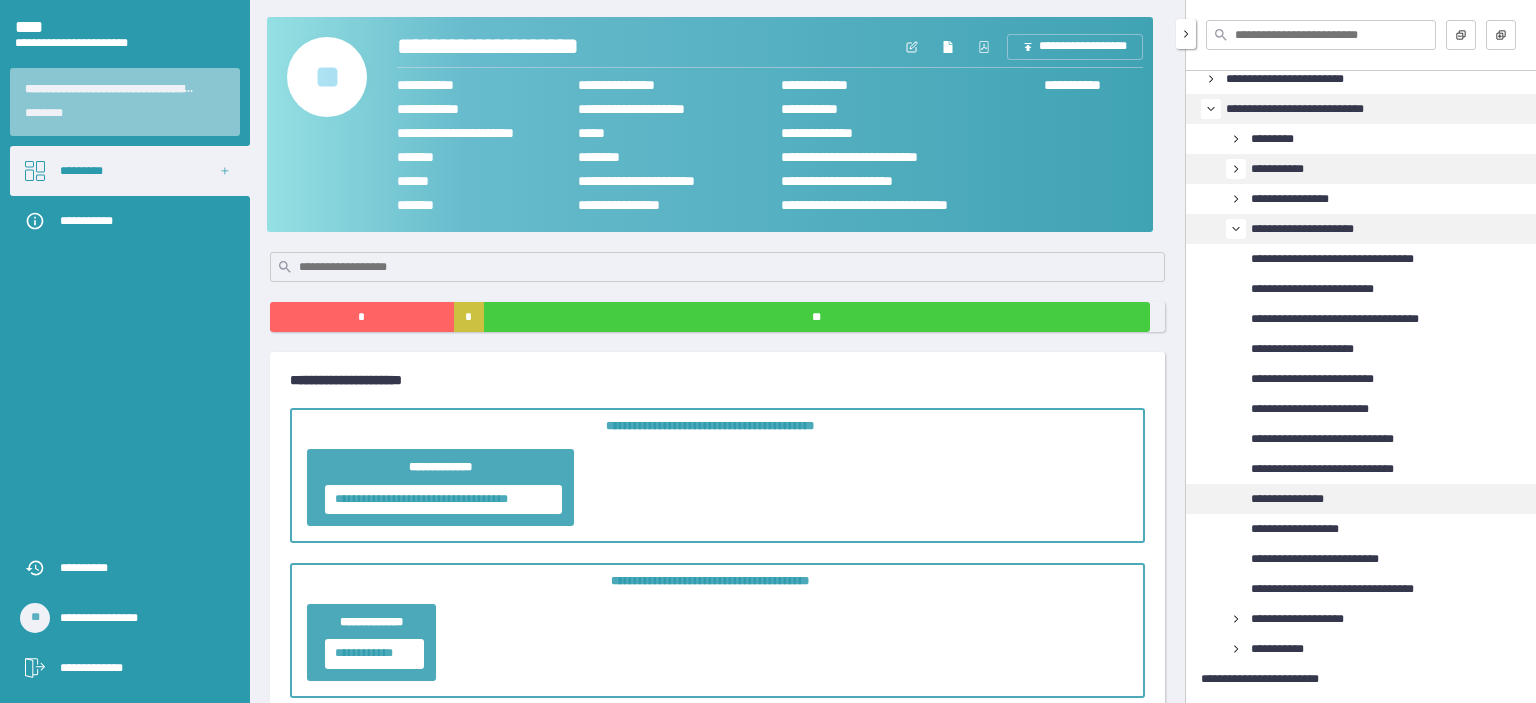 click on "**********" at bounding box center [1298, 499] 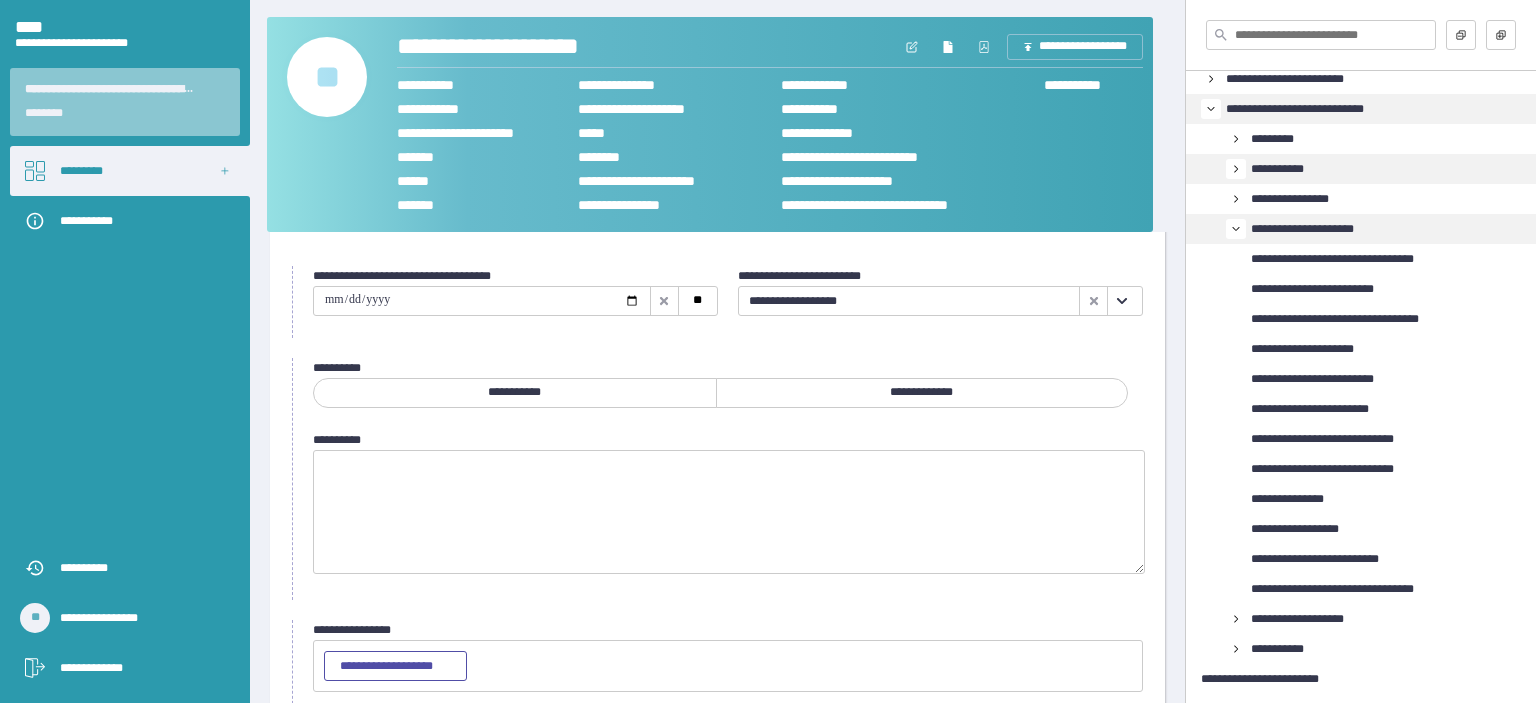 scroll, scrollTop: 180, scrollLeft: 0, axis: vertical 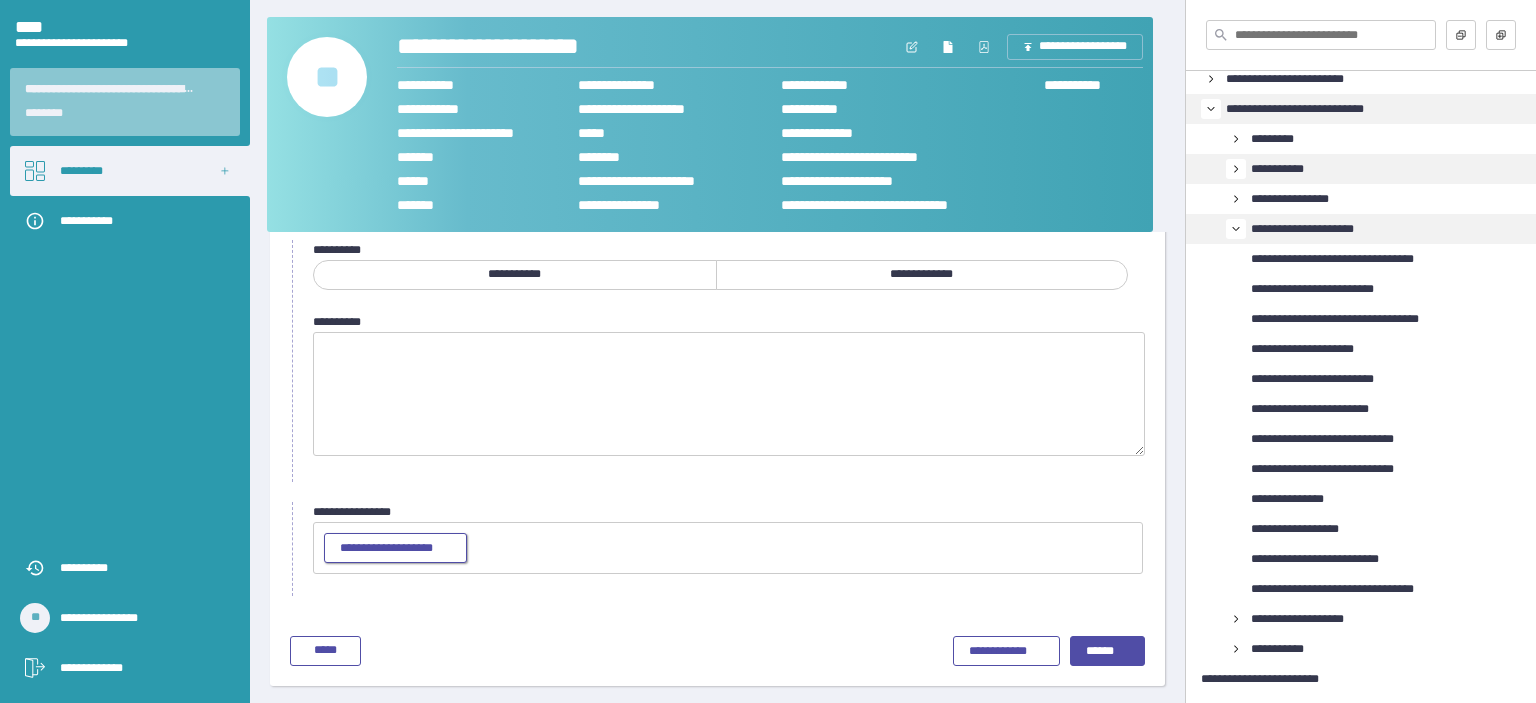 click on "**********" at bounding box center [395, 549] 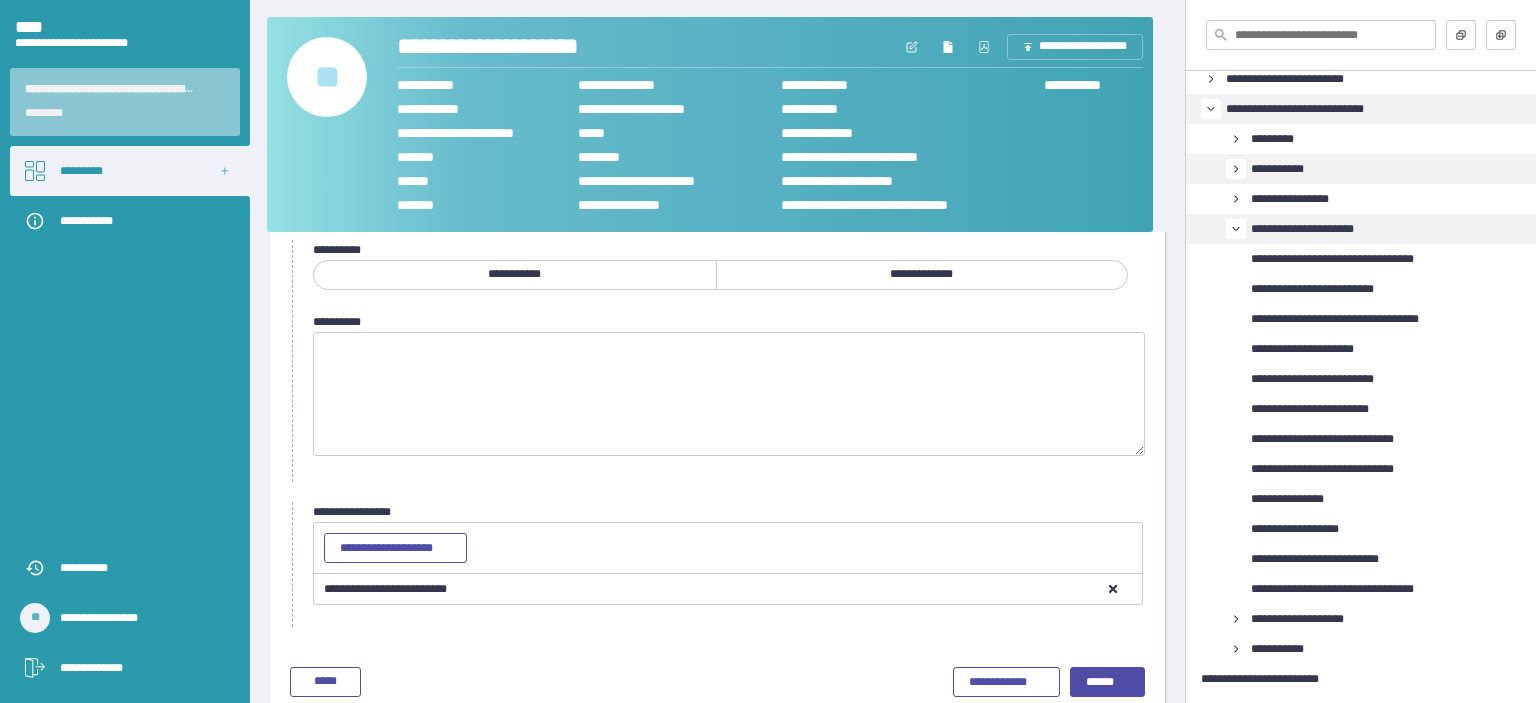 drag, startPoint x: 624, startPoint y: 671, endPoint x: 616, endPoint y: 654, distance: 18.788294 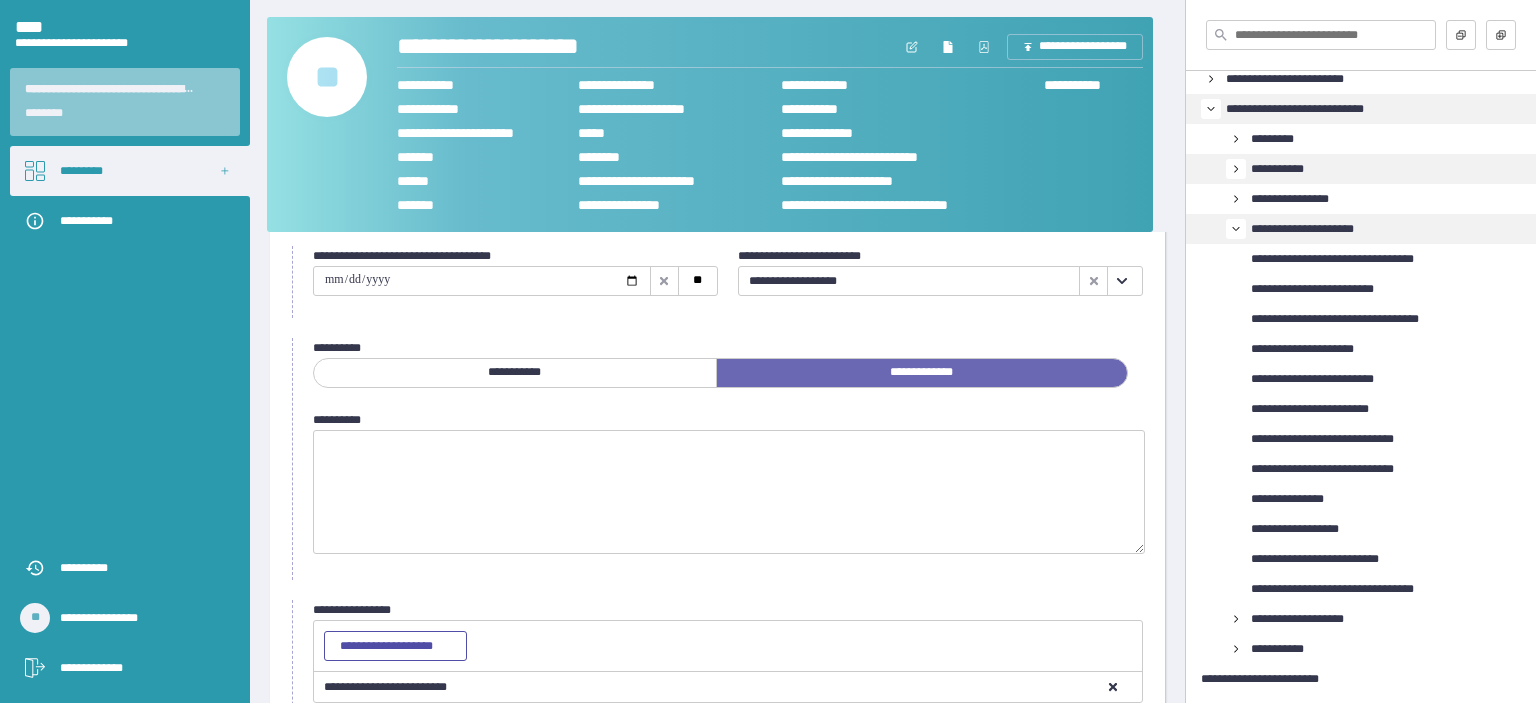 scroll, scrollTop: 10, scrollLeft: 0, axis: vertical 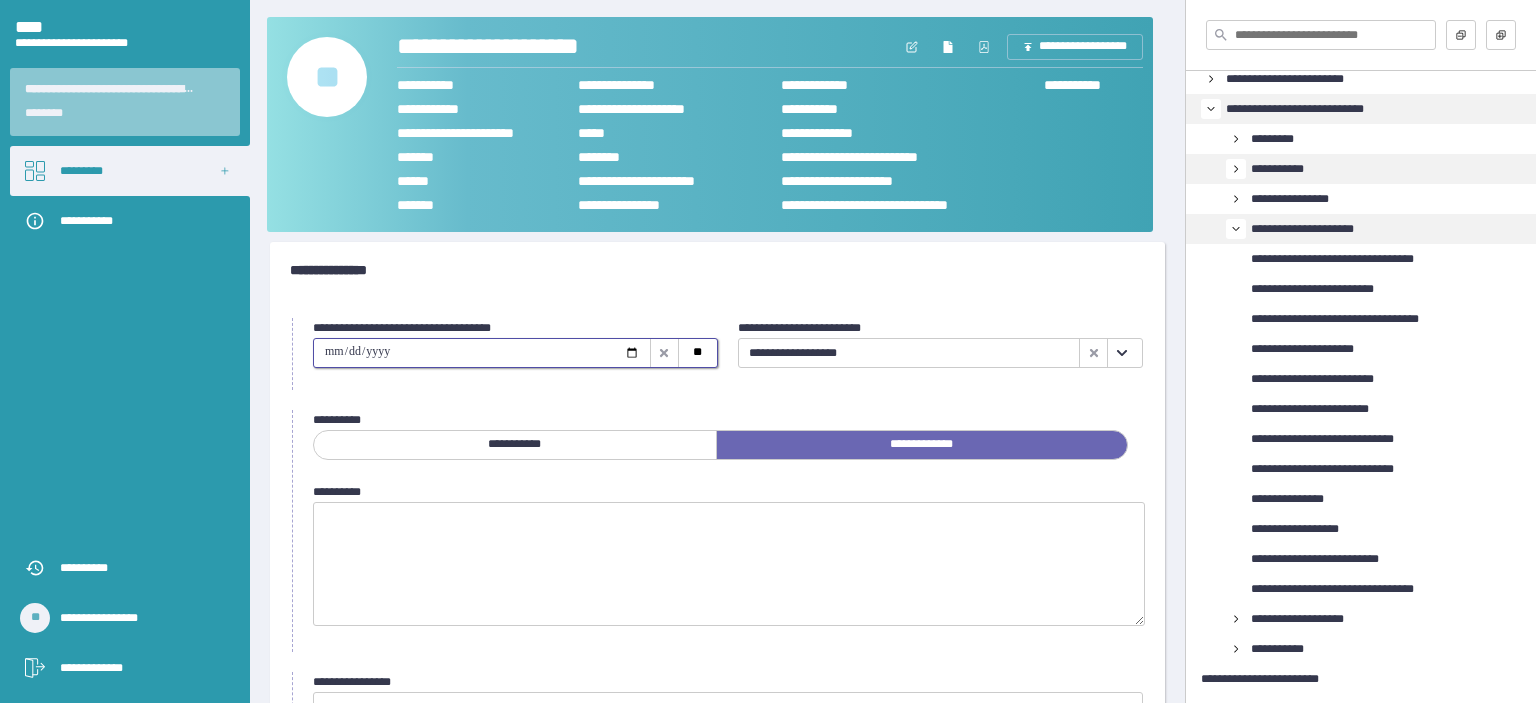 click at bounding box center [482, 353] 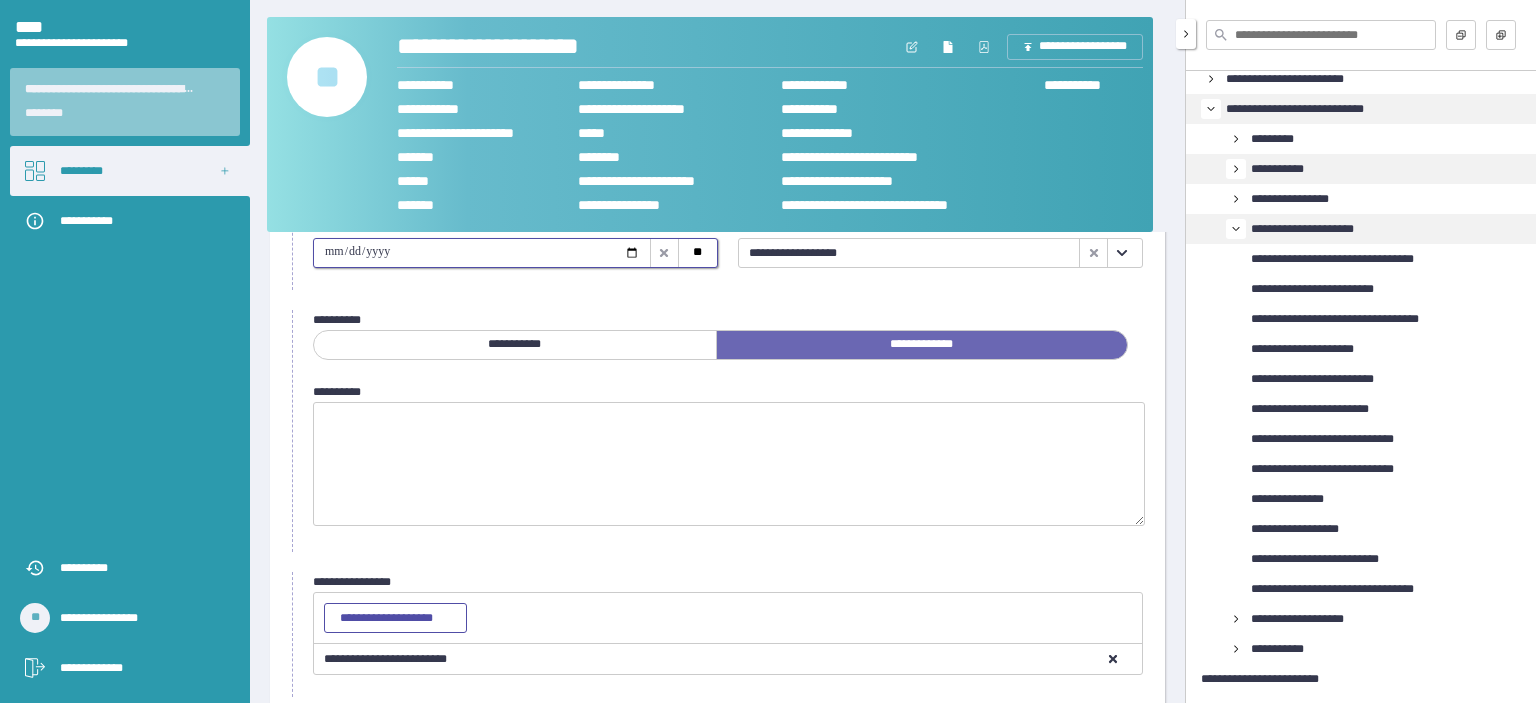 type on "**********" 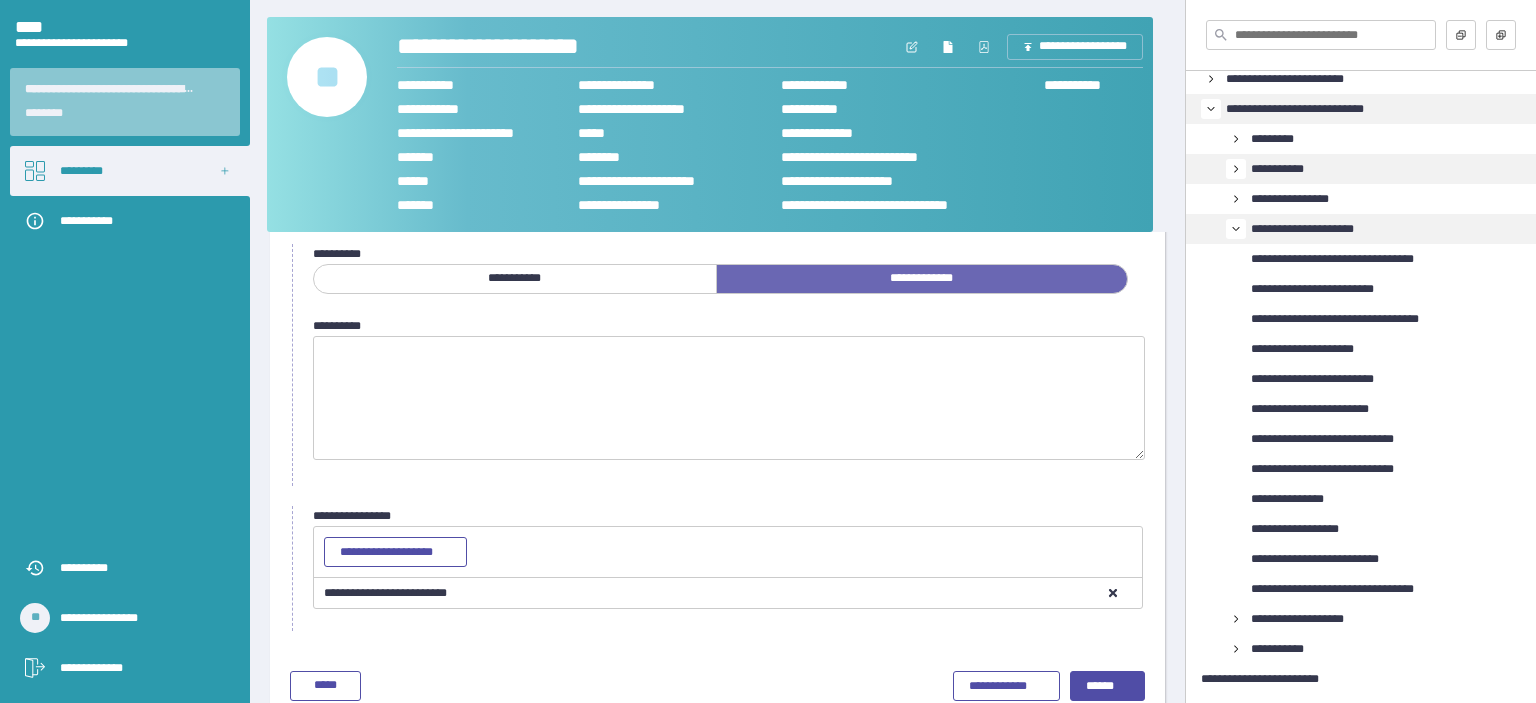 scroll, scrollTop: 210, scrollLeft: 0, axis: vertical 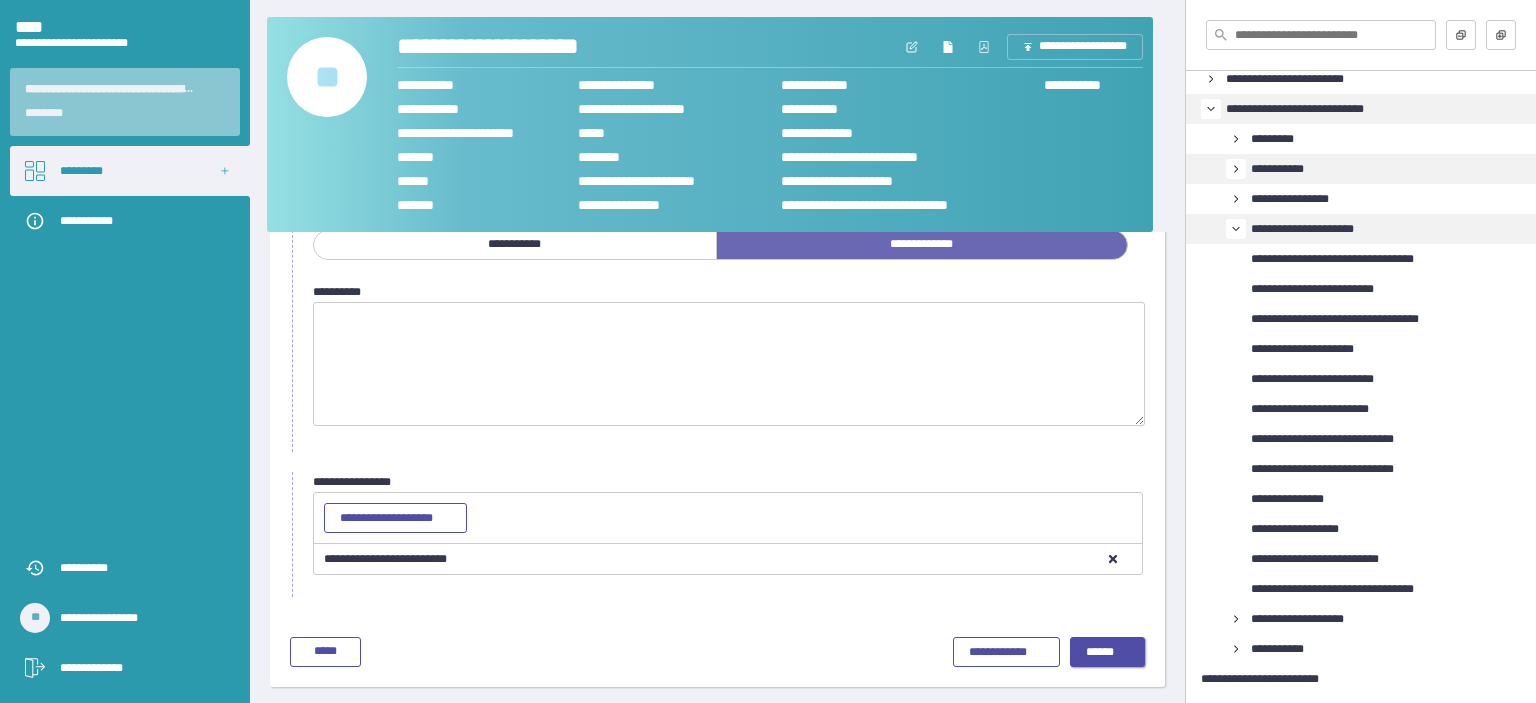 click on "******" at bounding box center [1108, 652] 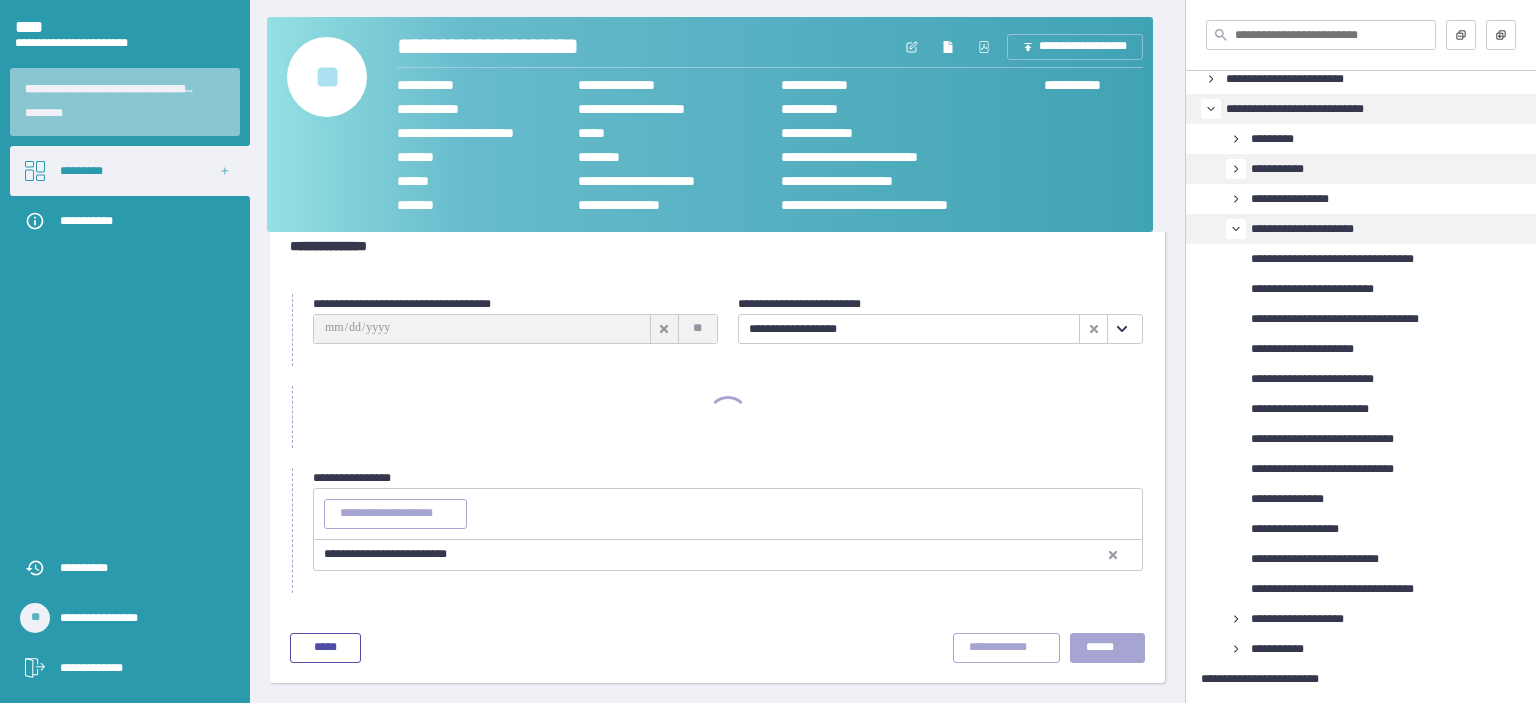 scroll, scrollTop: 32, scrollLeft: 0, axis: vertical 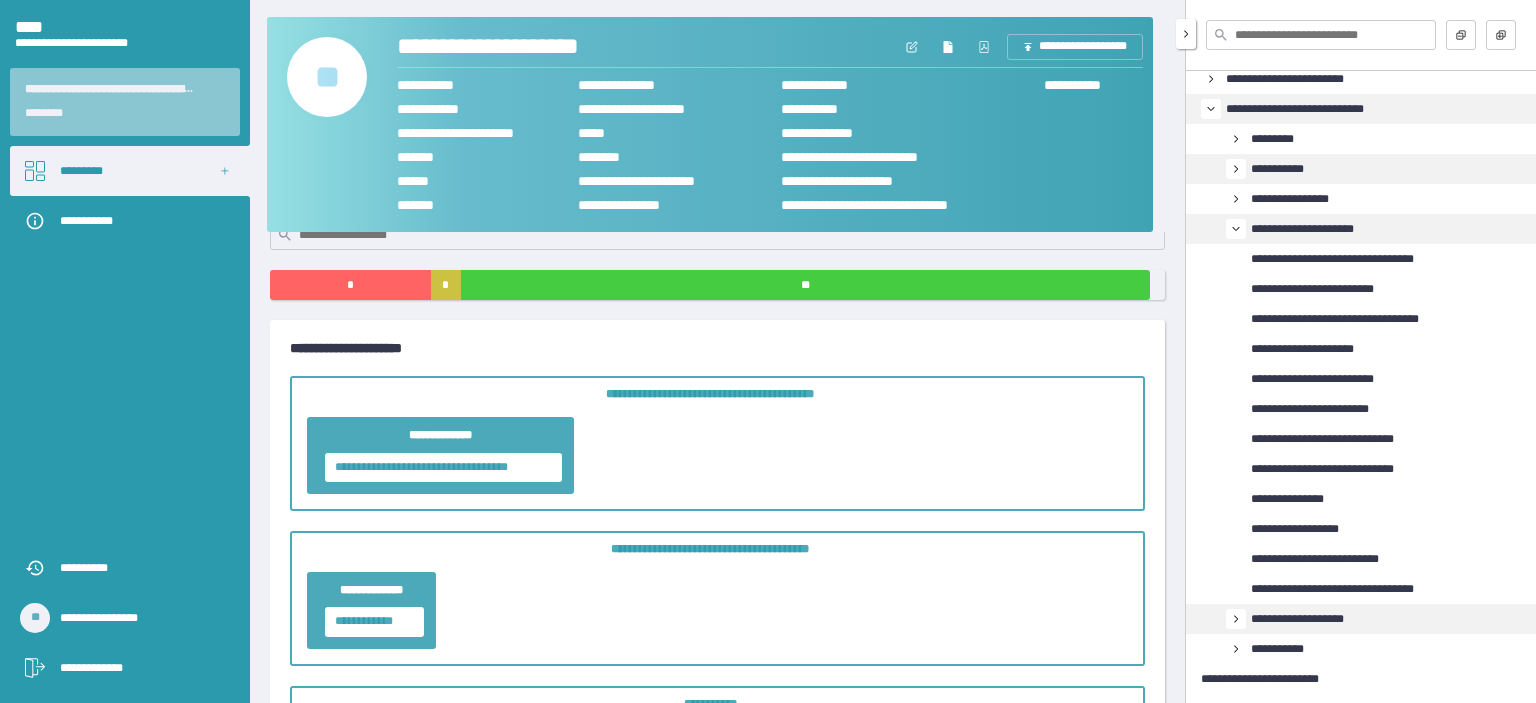 click 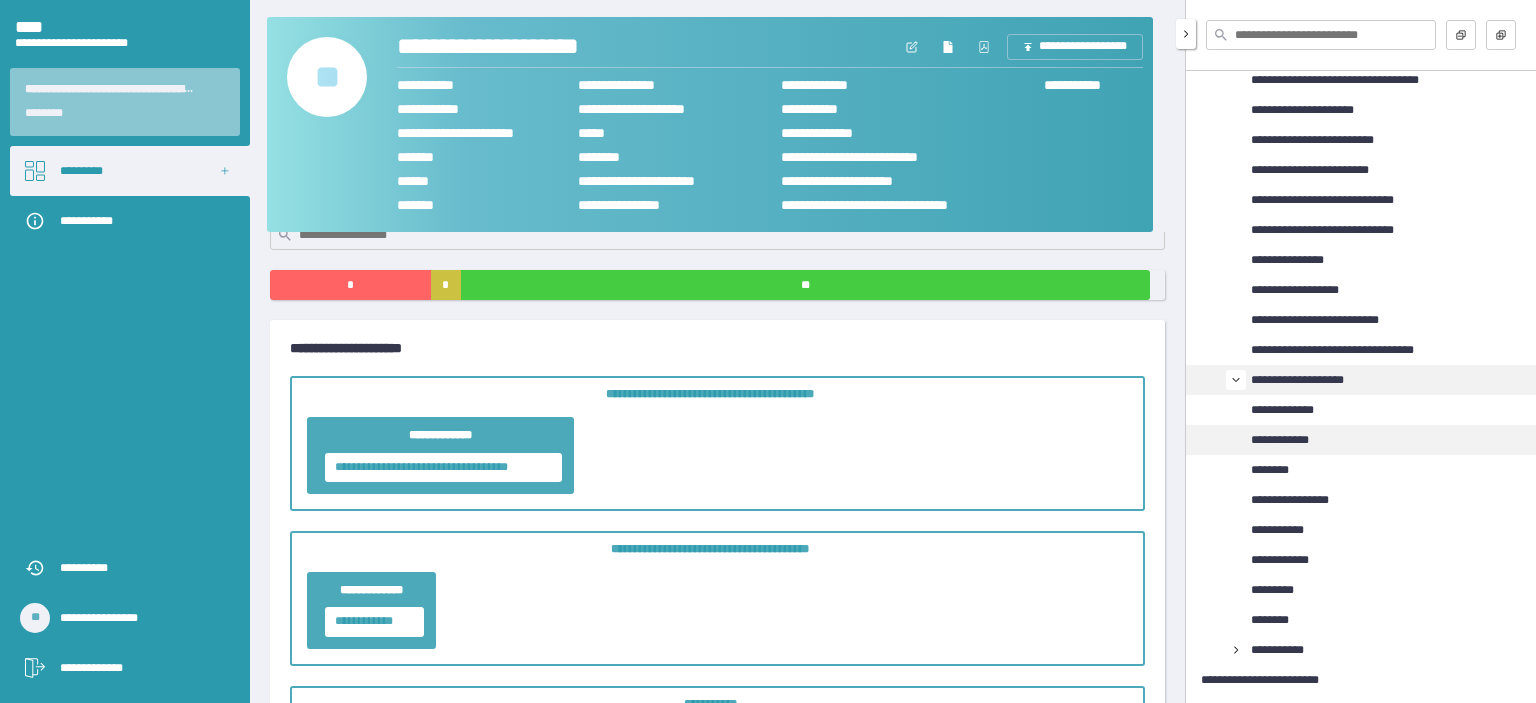 scroll, scrollTop: 257, scrollLeft: 0, axis: vertical 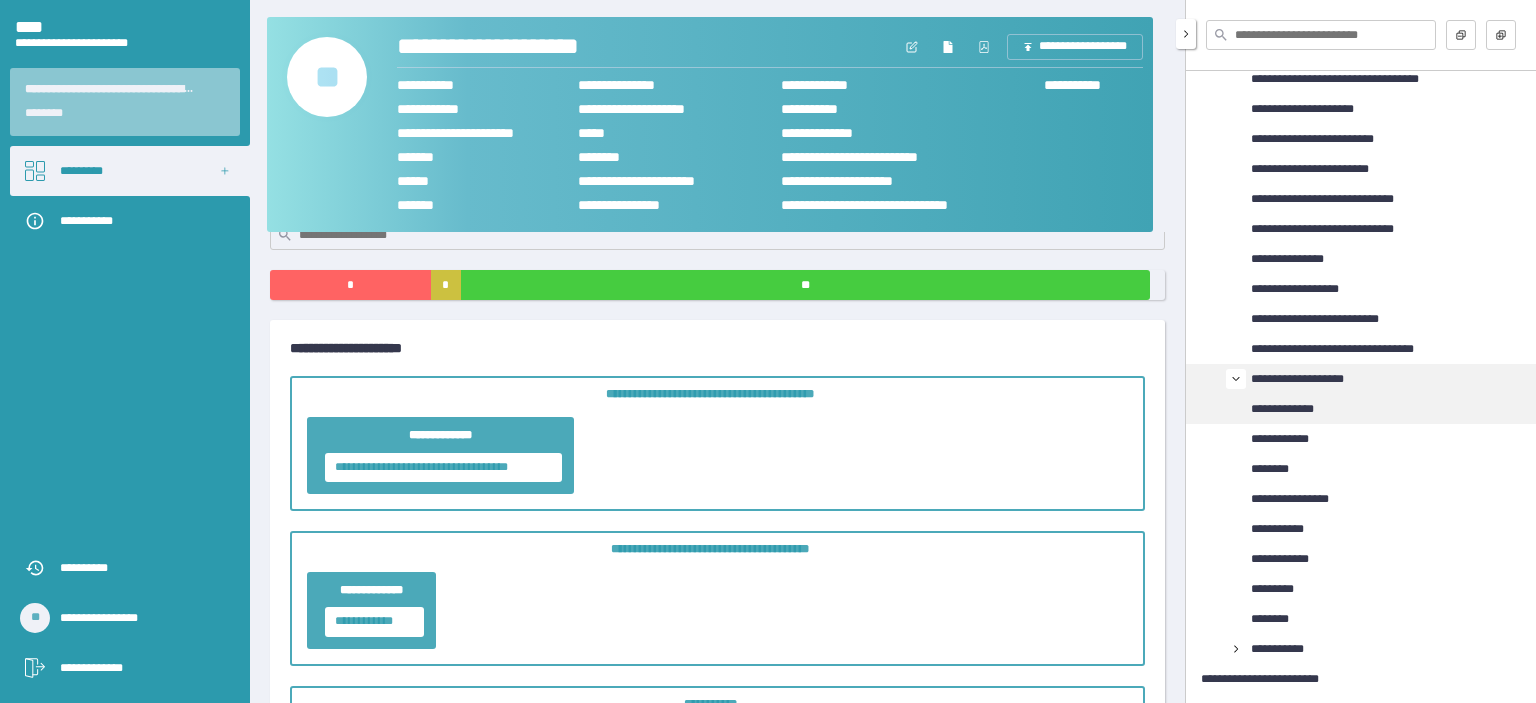 click on "**********" at bounding box center (1295, 409) 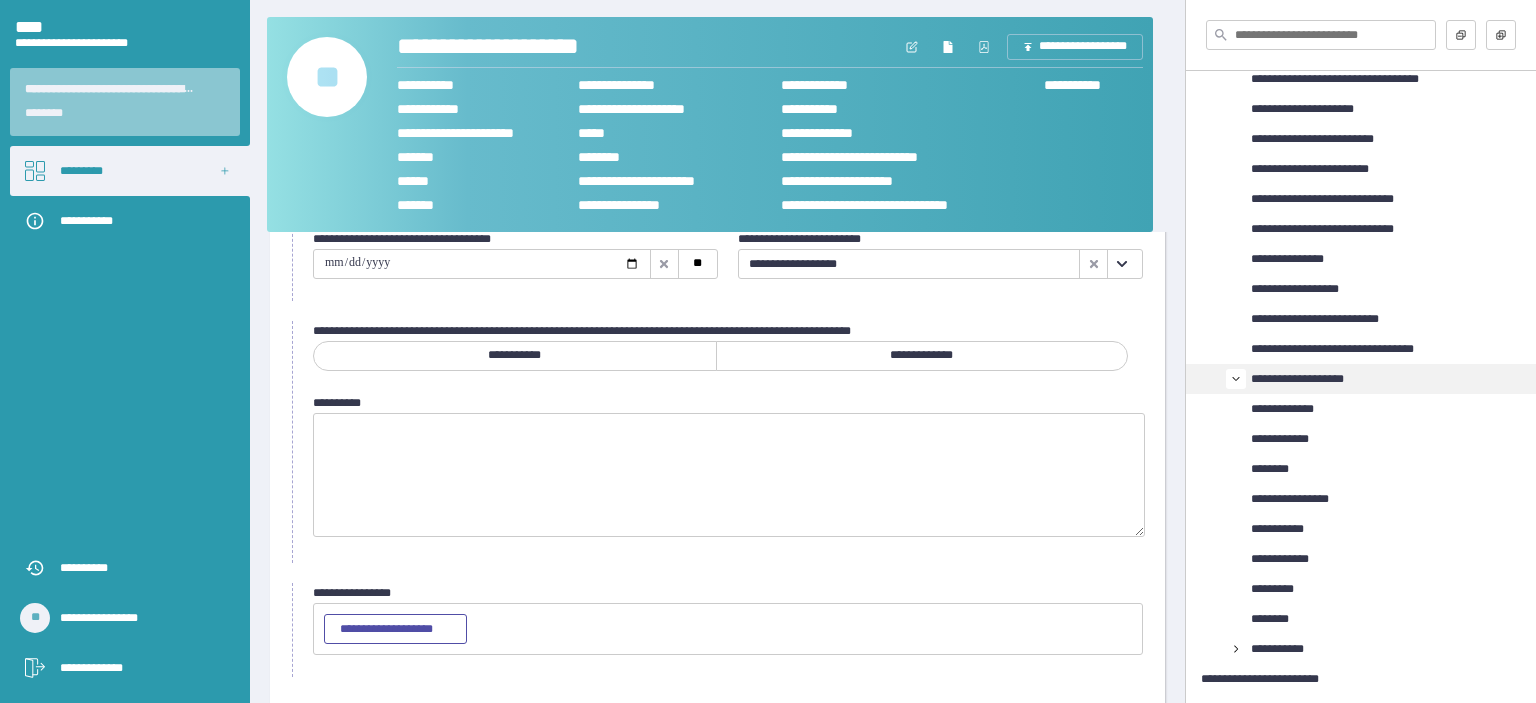 scroll, scrollTop: 180, scrollLeft: 0, axis: vertical 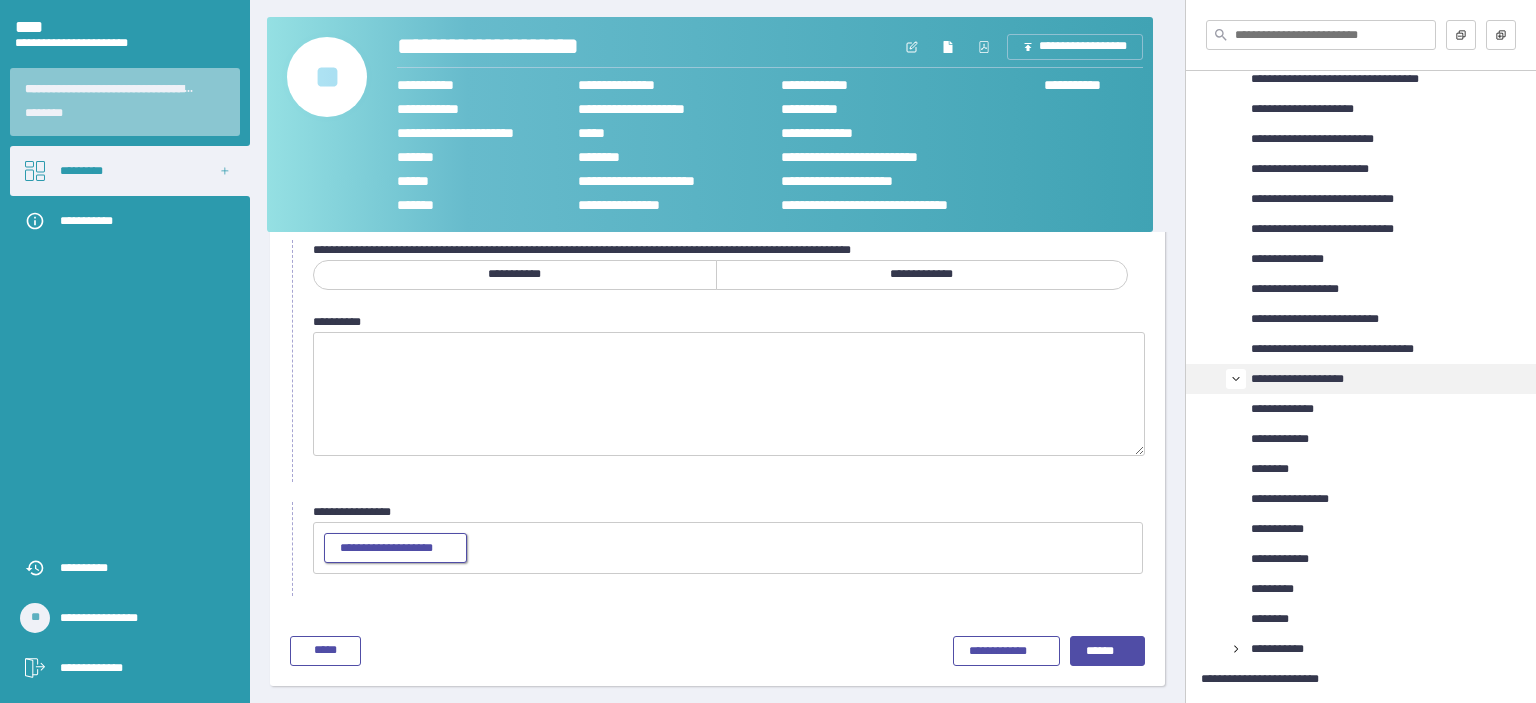 click on "**********" at bounding box center (395, 549) 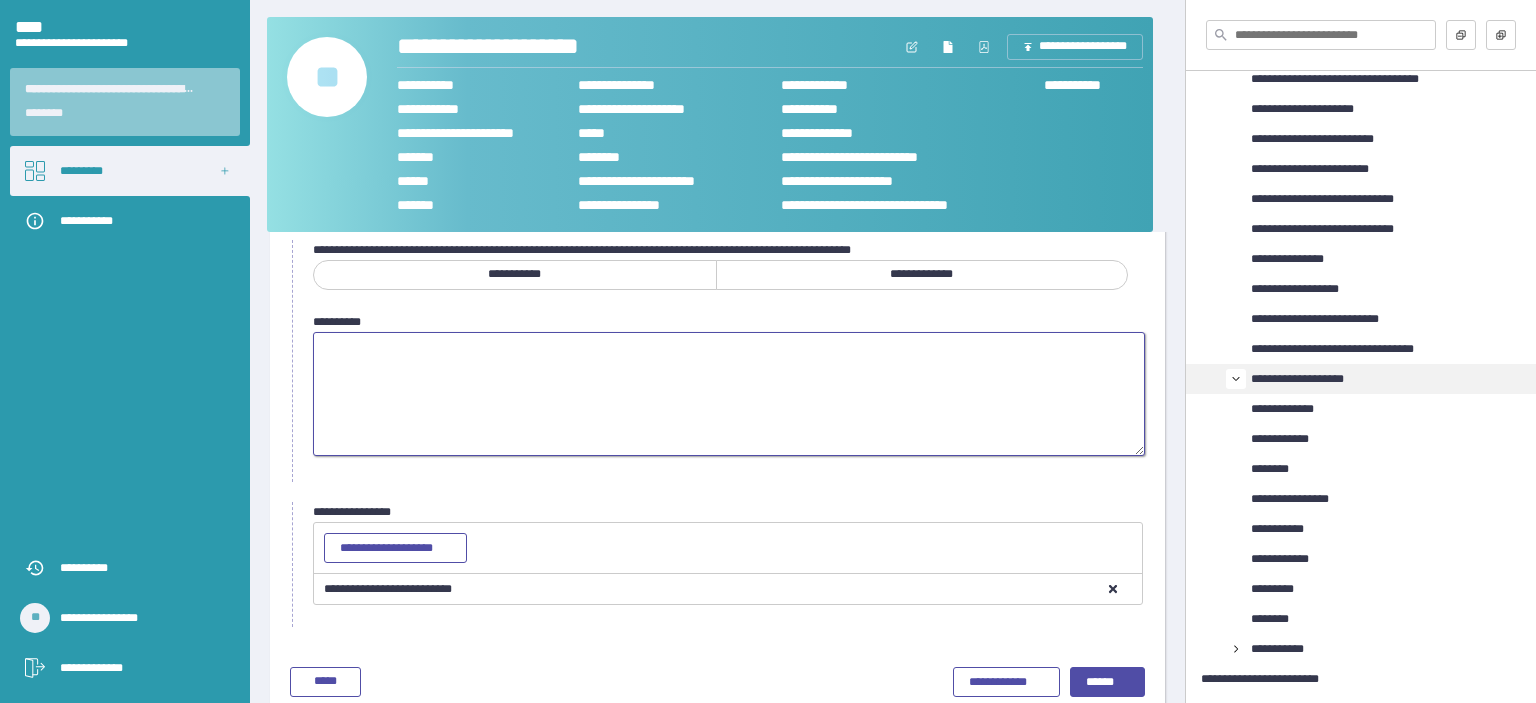 click at bounding box center [729, 394] 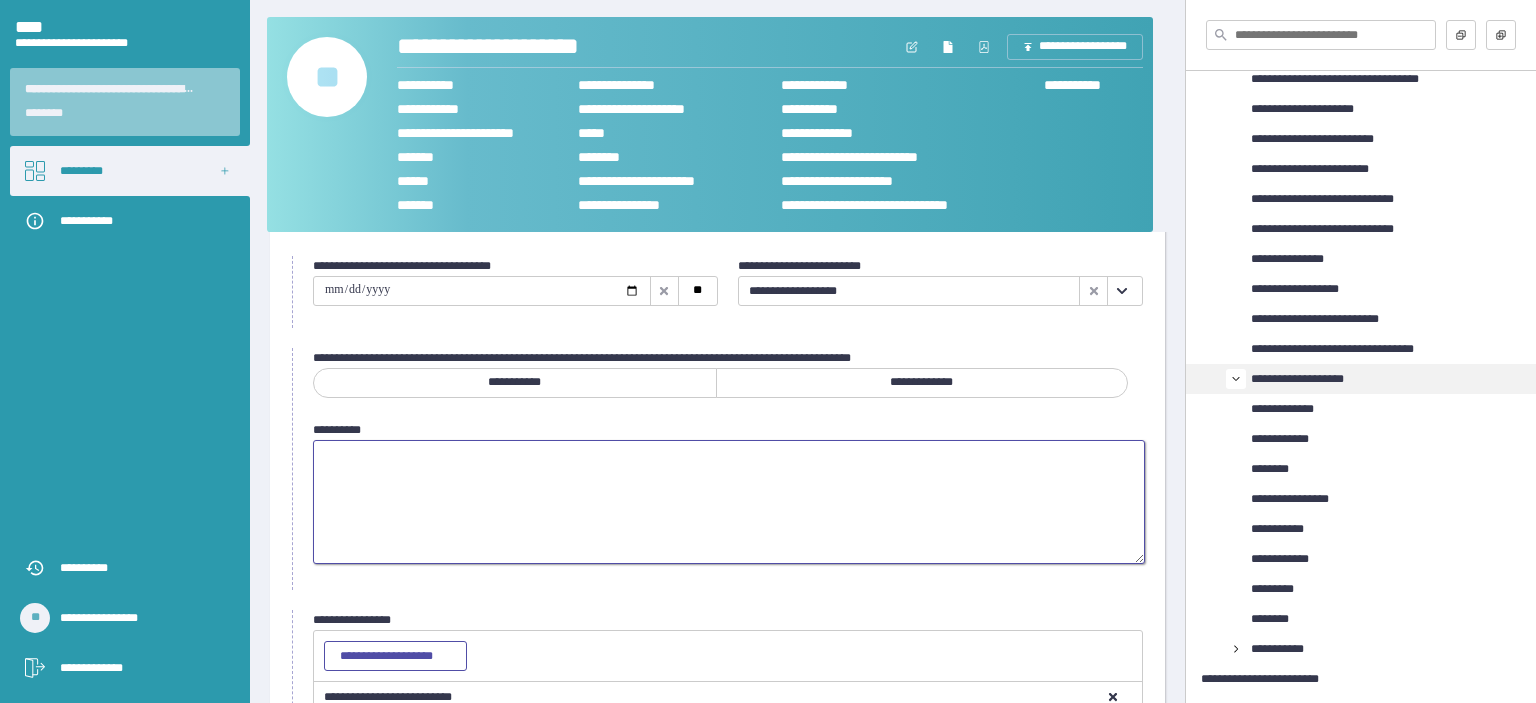 scroll, scrollTop: 0, scrollLeft: 0, axis: both 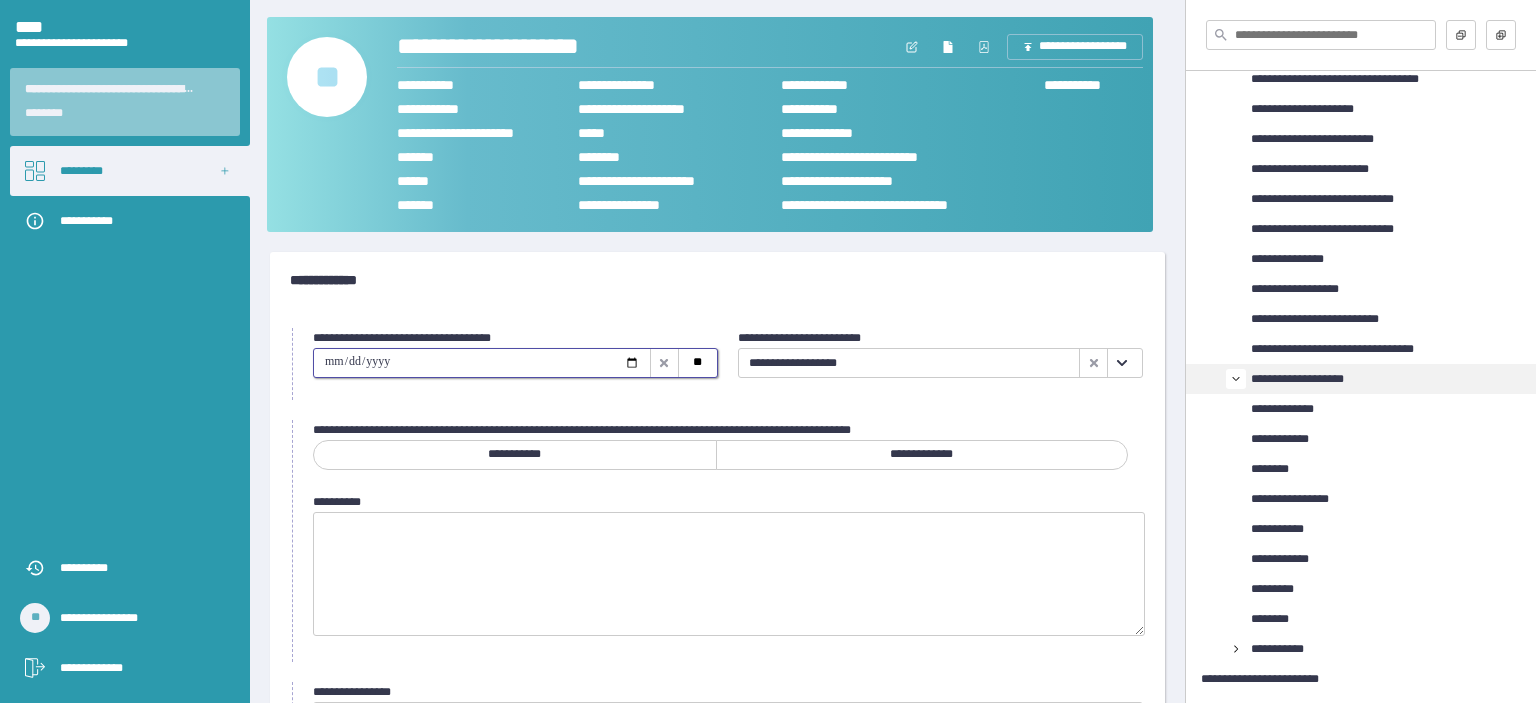 click at bounding box center [482, 363] 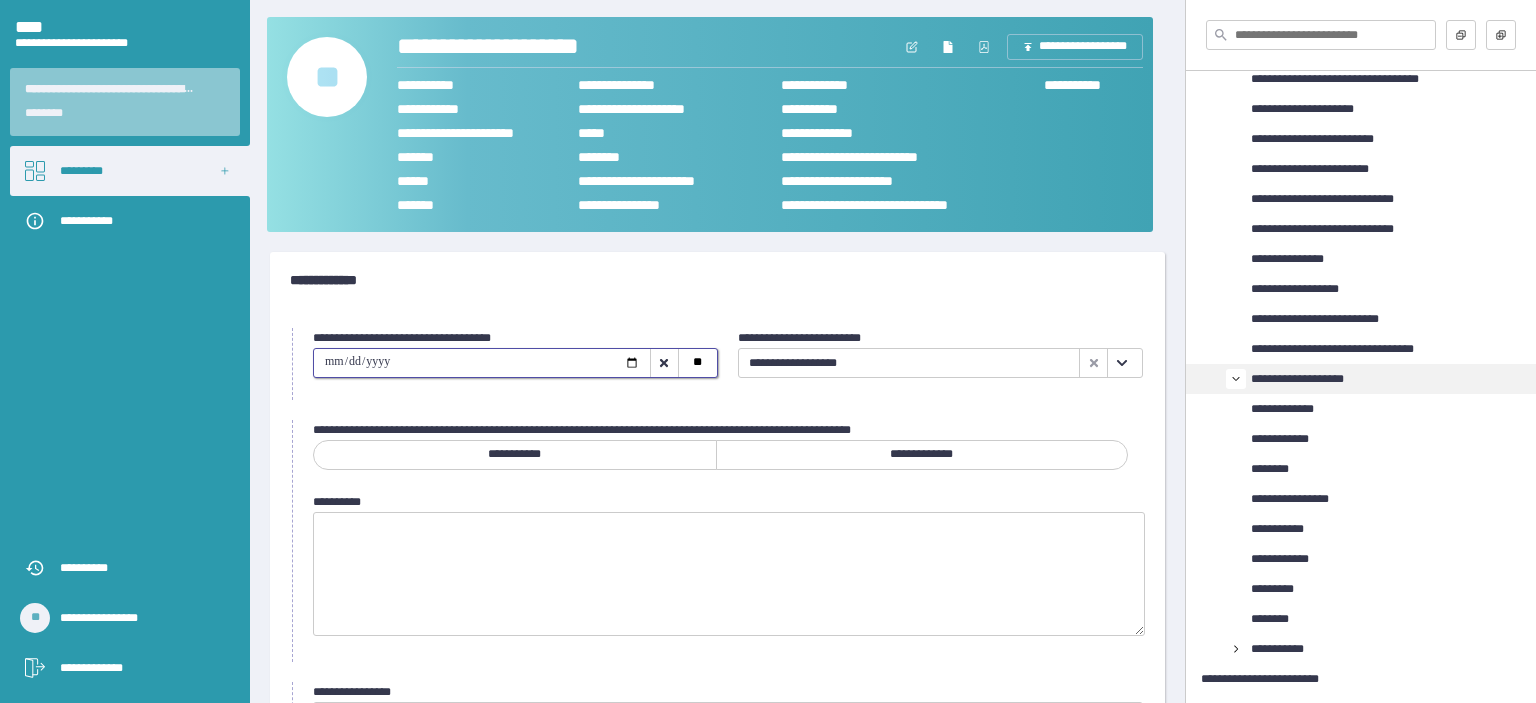 type on "**********" 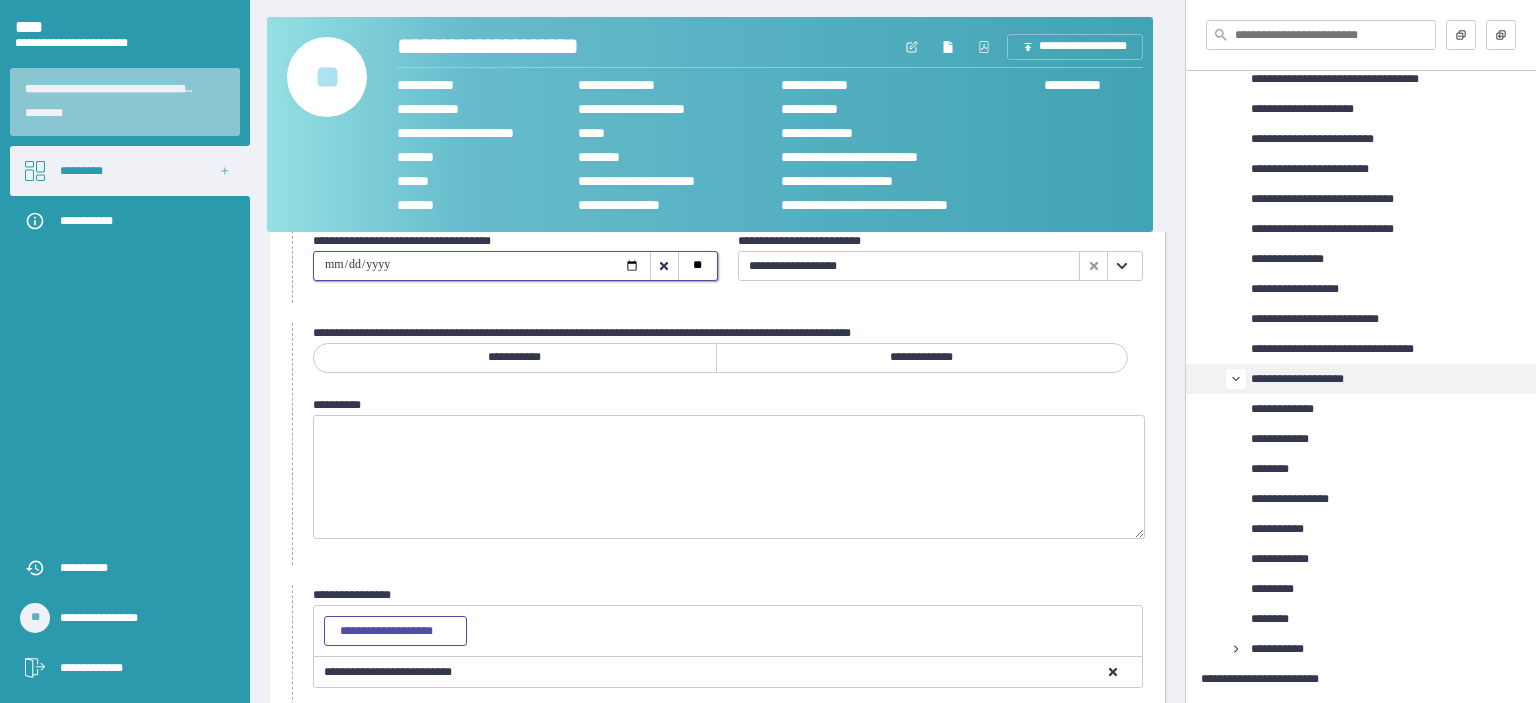 scroll, scrollTop: 210, scrollLeft: 0, axis: vertical 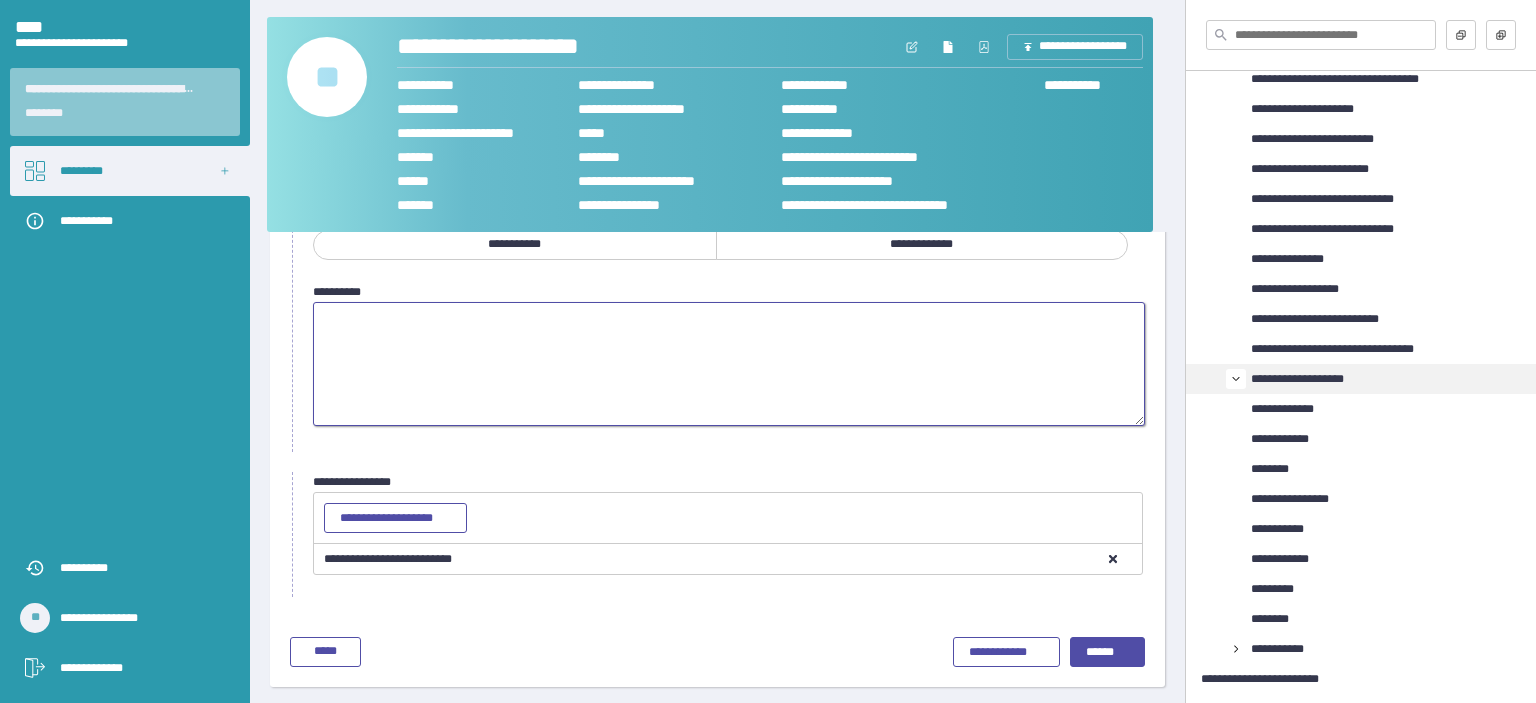 click at bounding box center (729, 364) 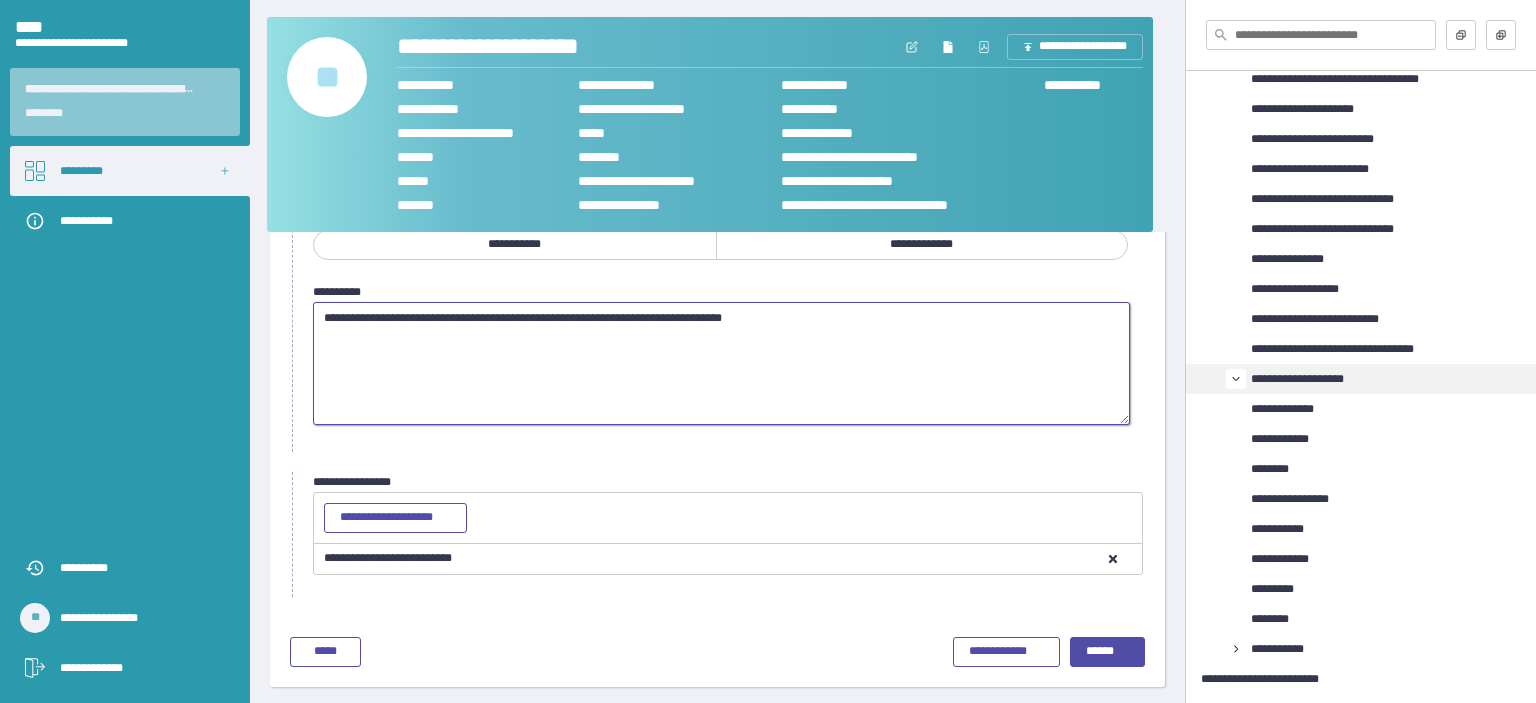 type on "**********" 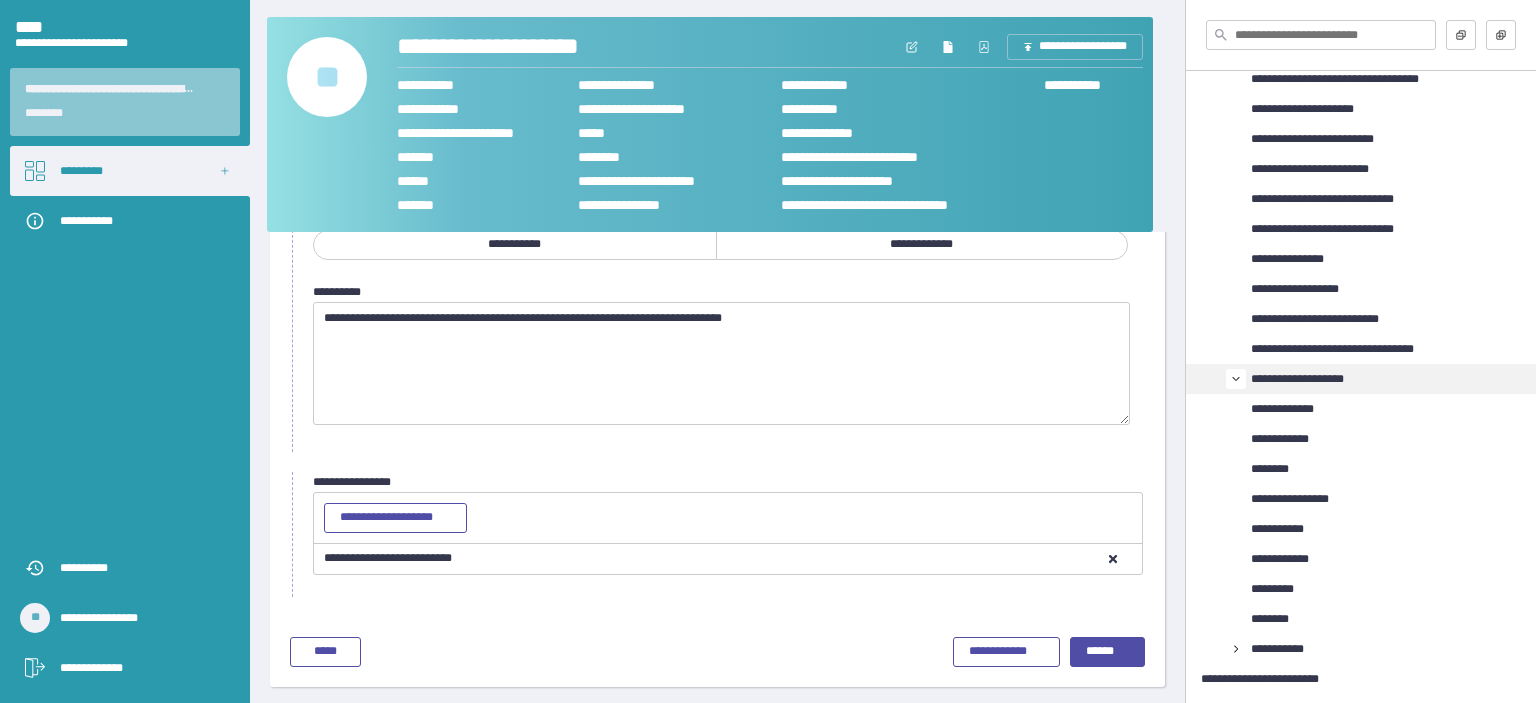 click on "**********" at bounding box center (922, 245) 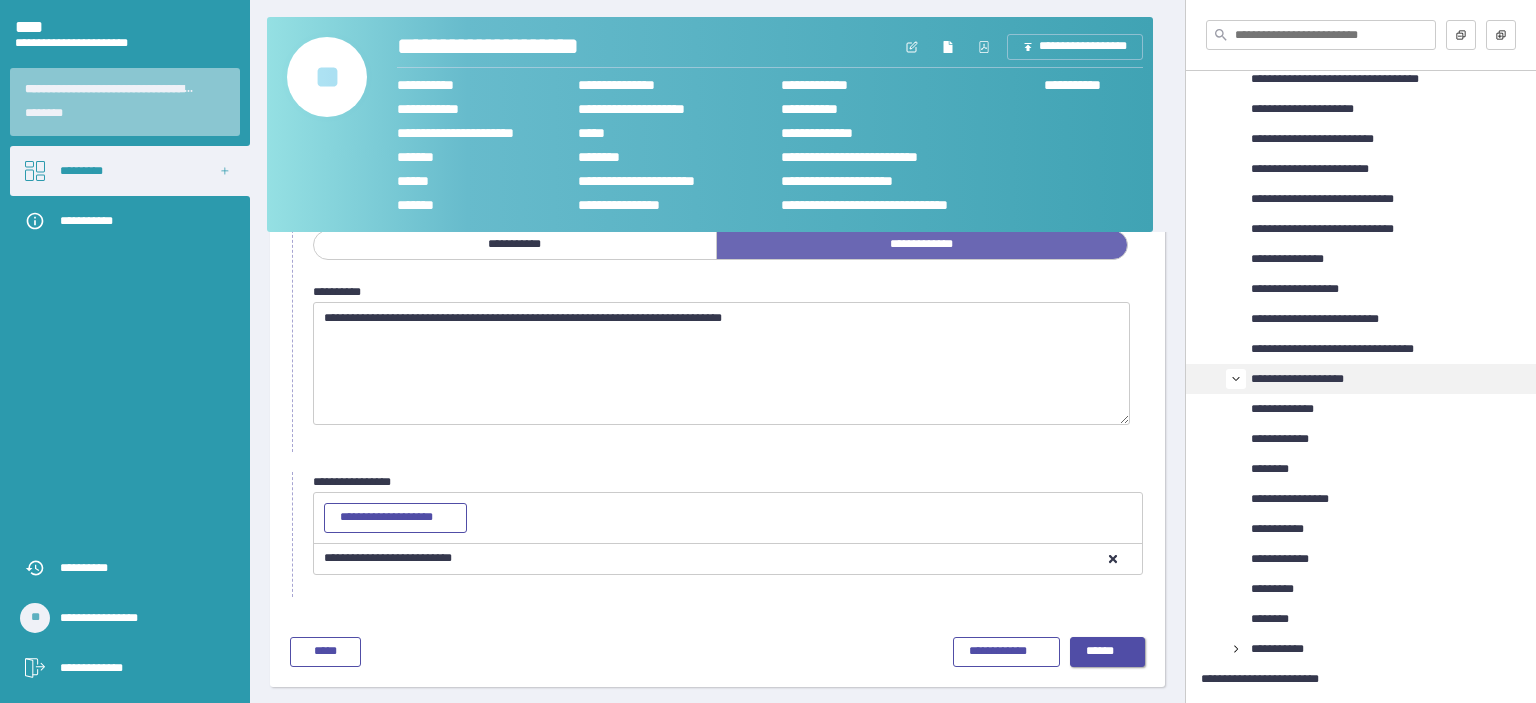click on "******" at bounding box center [1108, 652] 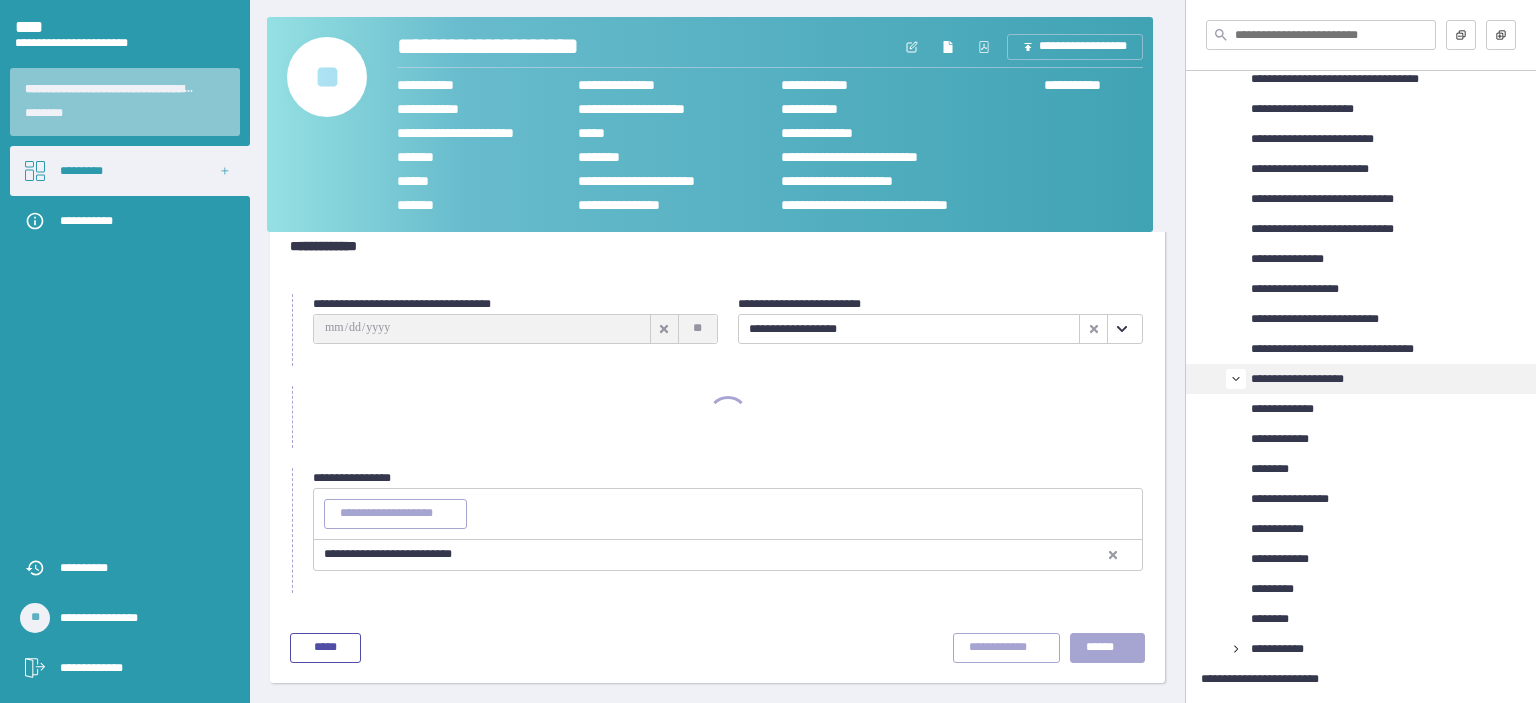 scroll, scrollTop: 32, scrollLeft: 0, axis: vertical 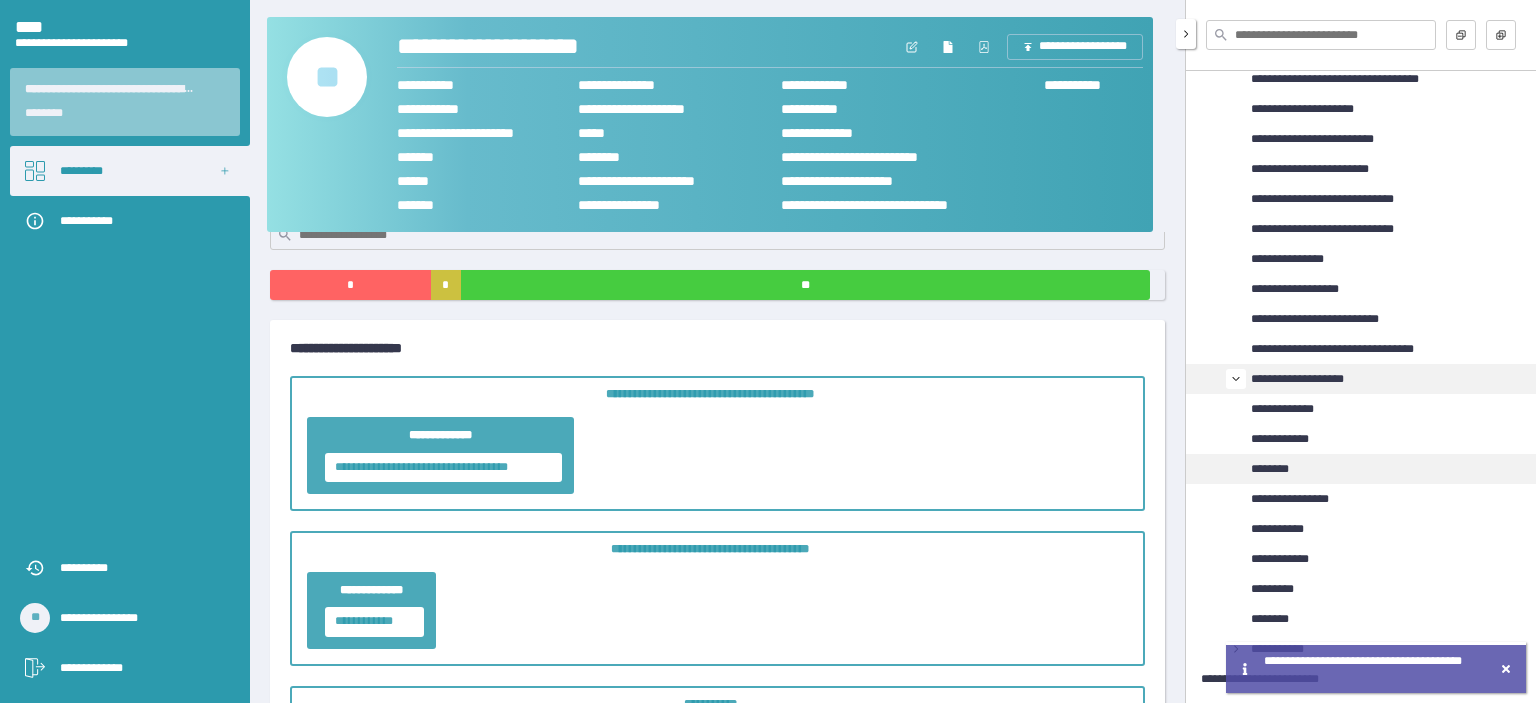 click on "********" at bounding box center [1278, 469] 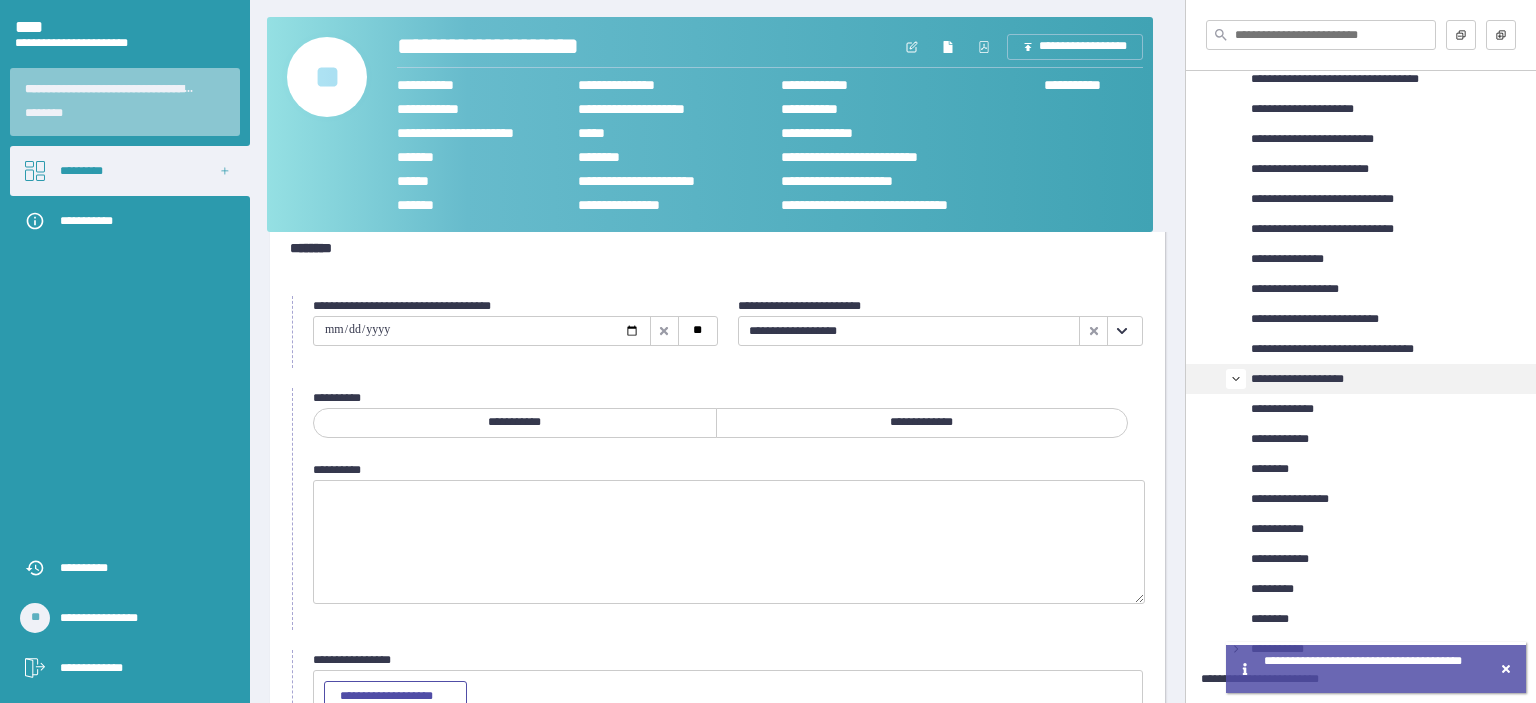 scroll, scrollTop: 180, scrollLeft: 0, axis: vertical 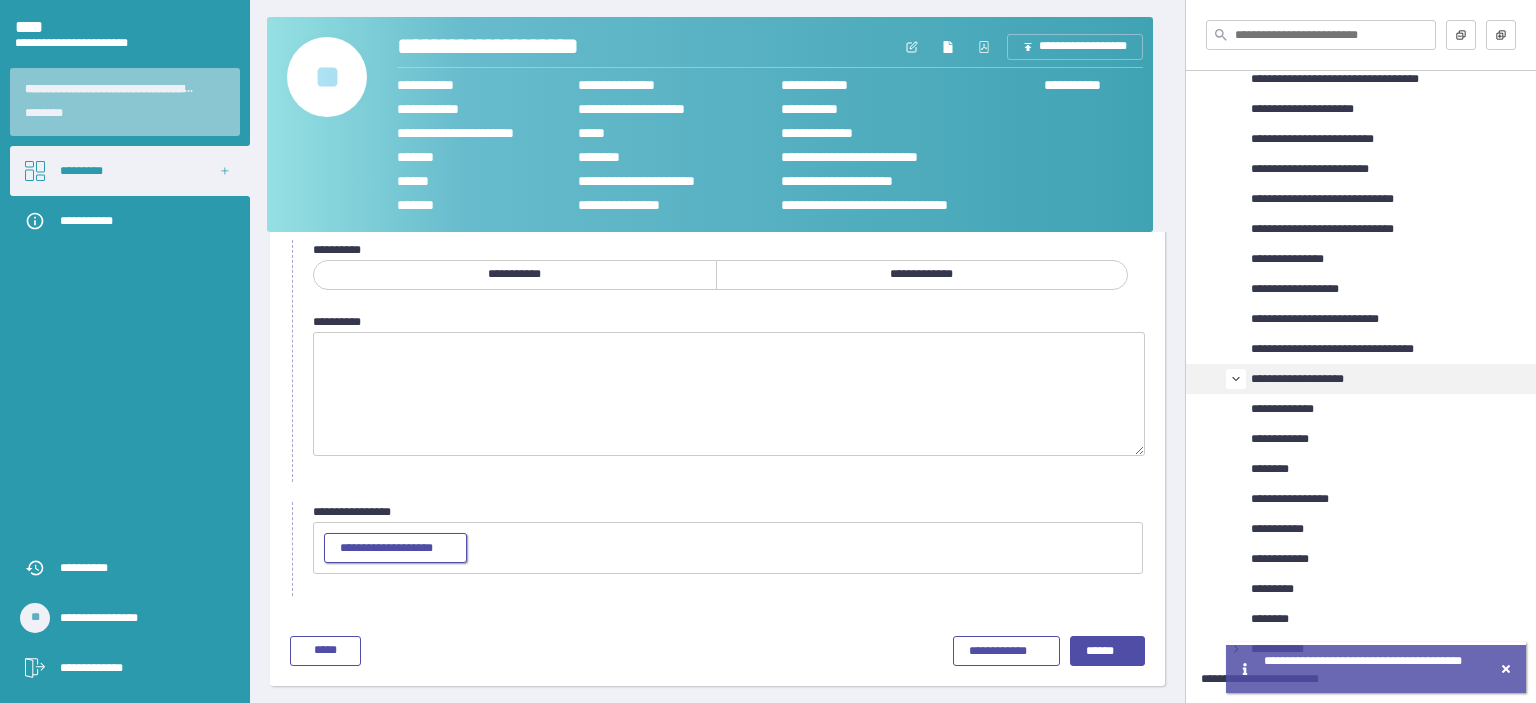 click on "**********" at bounding box center (395, 549) 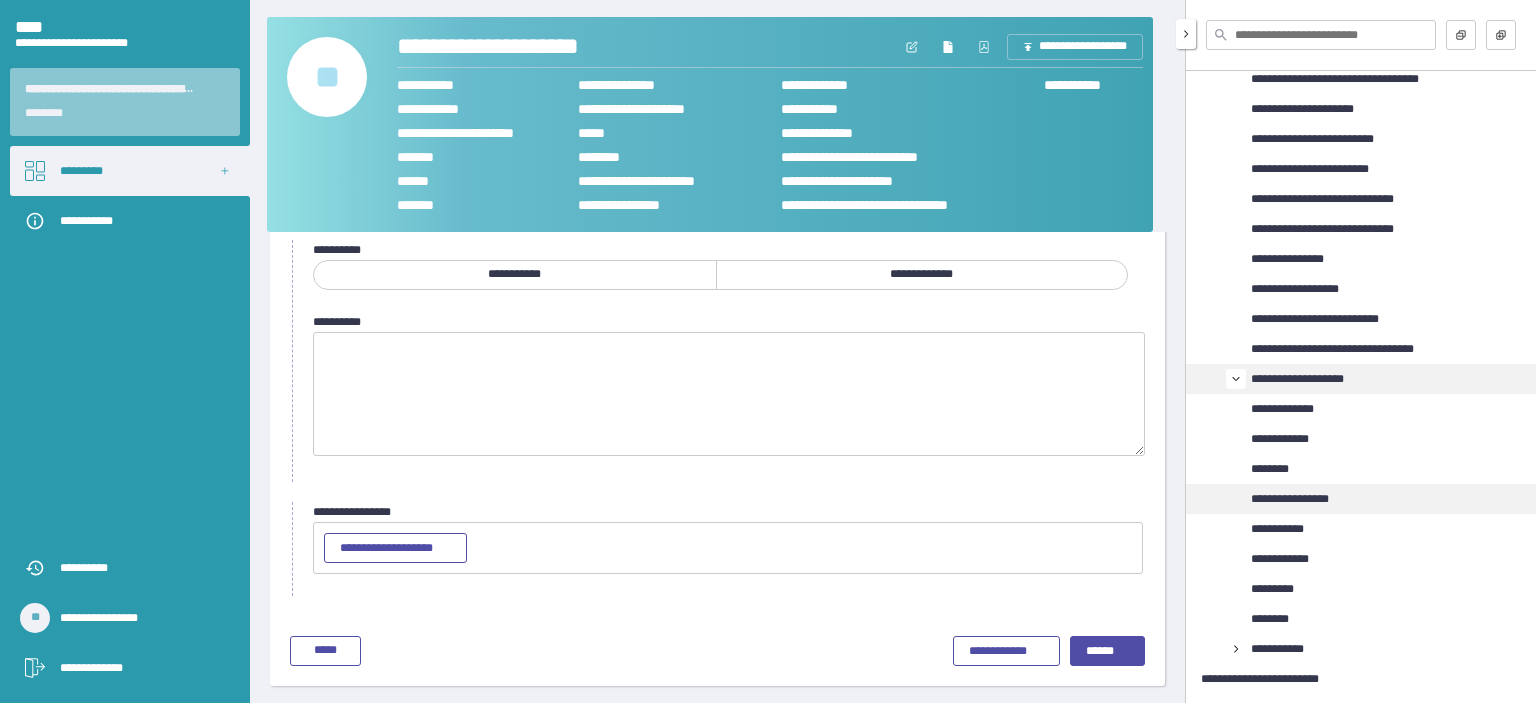 click on "**********" at bounding box center [1361, 499] 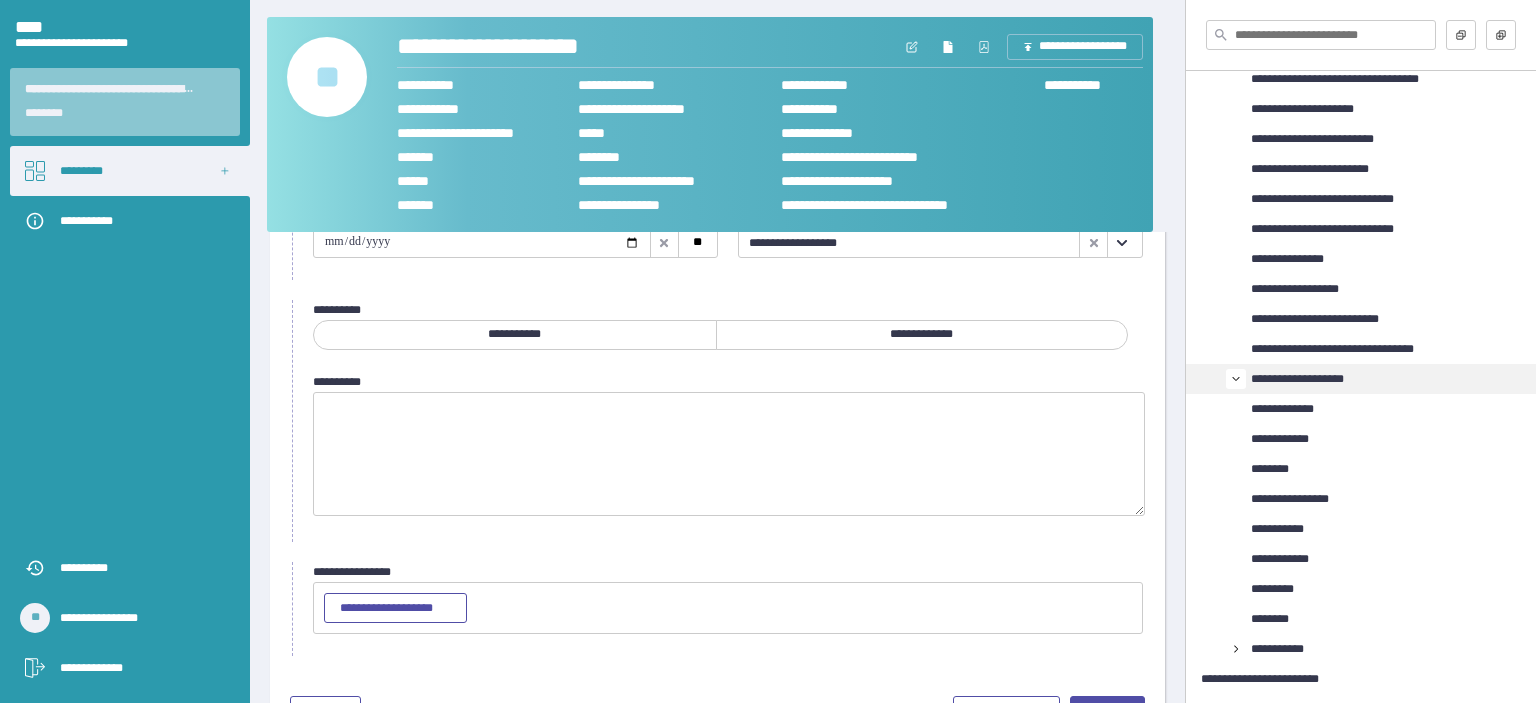 scroll, scrollTop: 180, scrollLeft: 0, axis: vertical 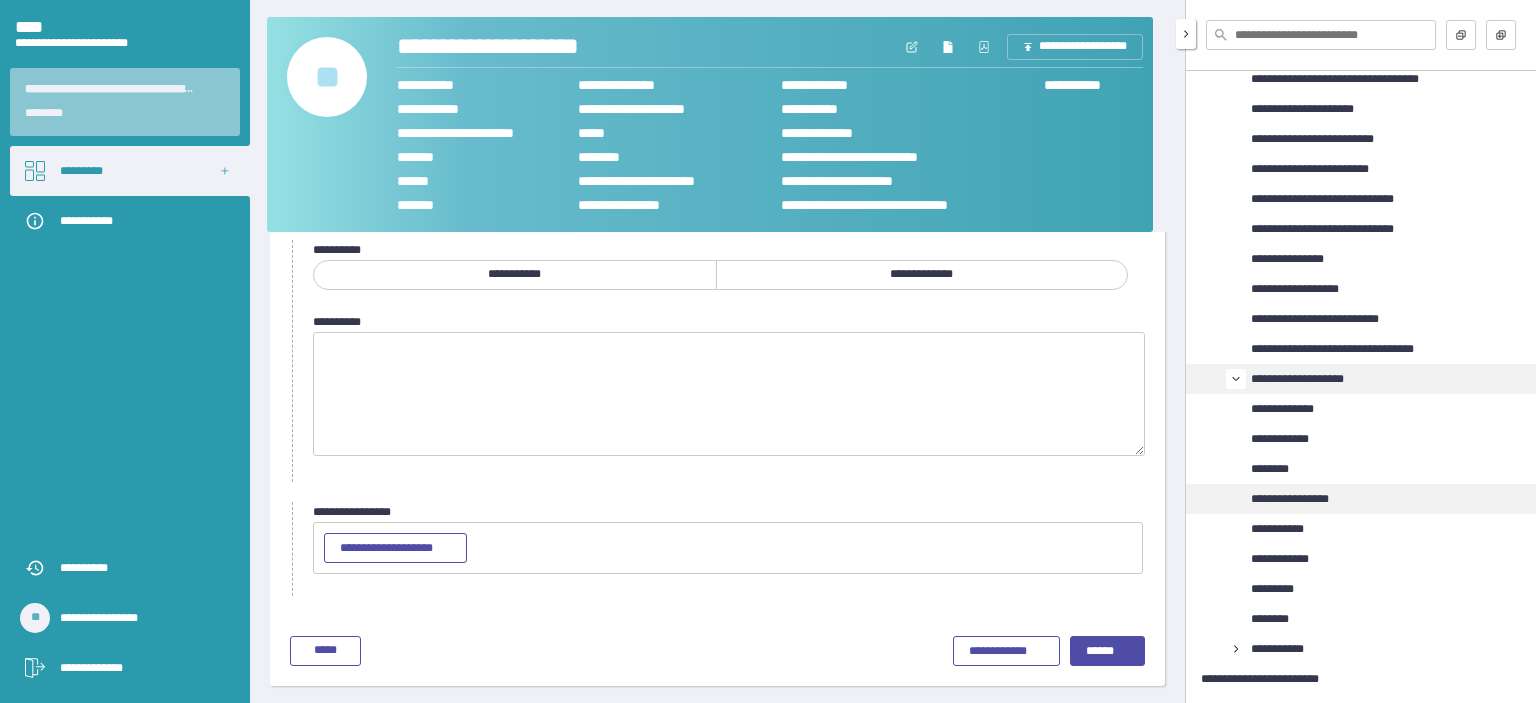click on "**********" at bounding box center (1303, 499) 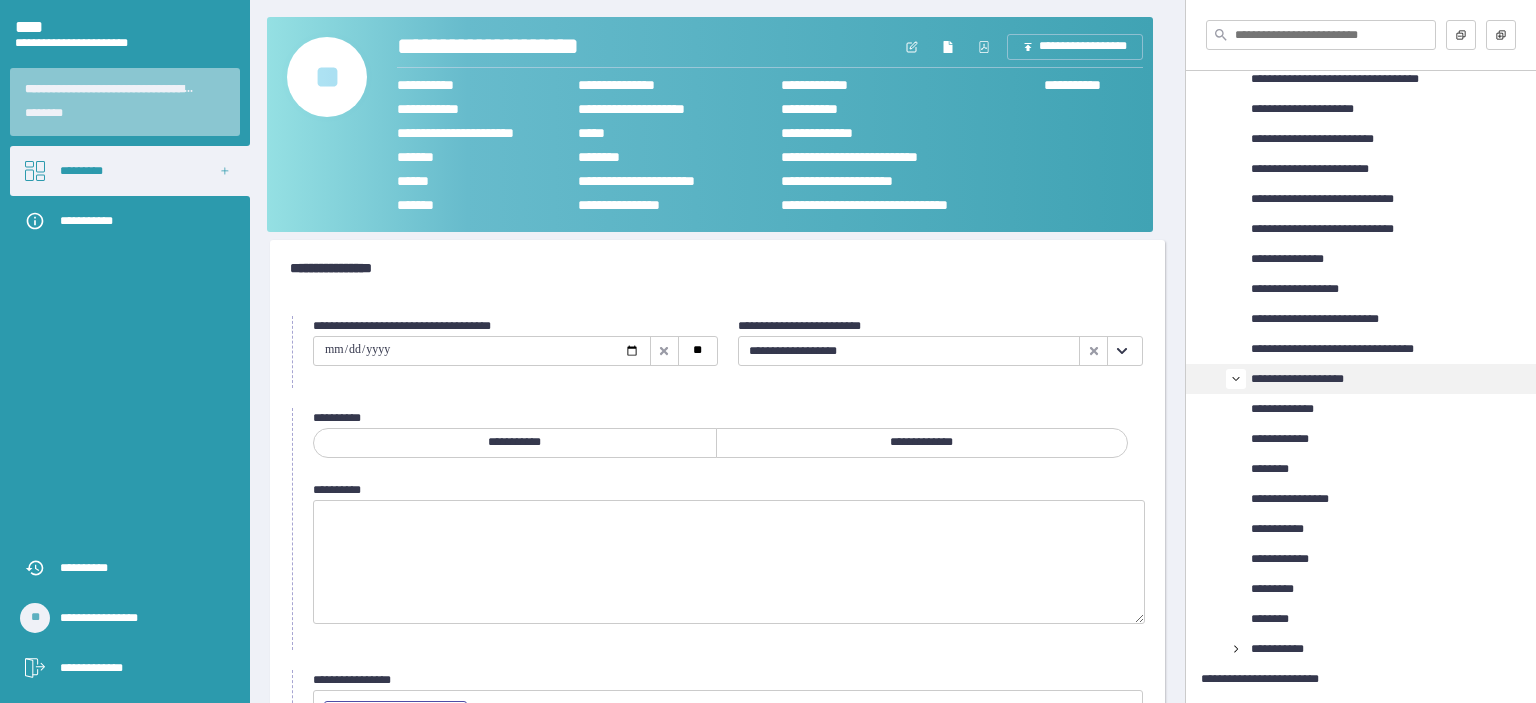 scroll, scrollTop: 180, scrollLeft: 0, axis: vertical 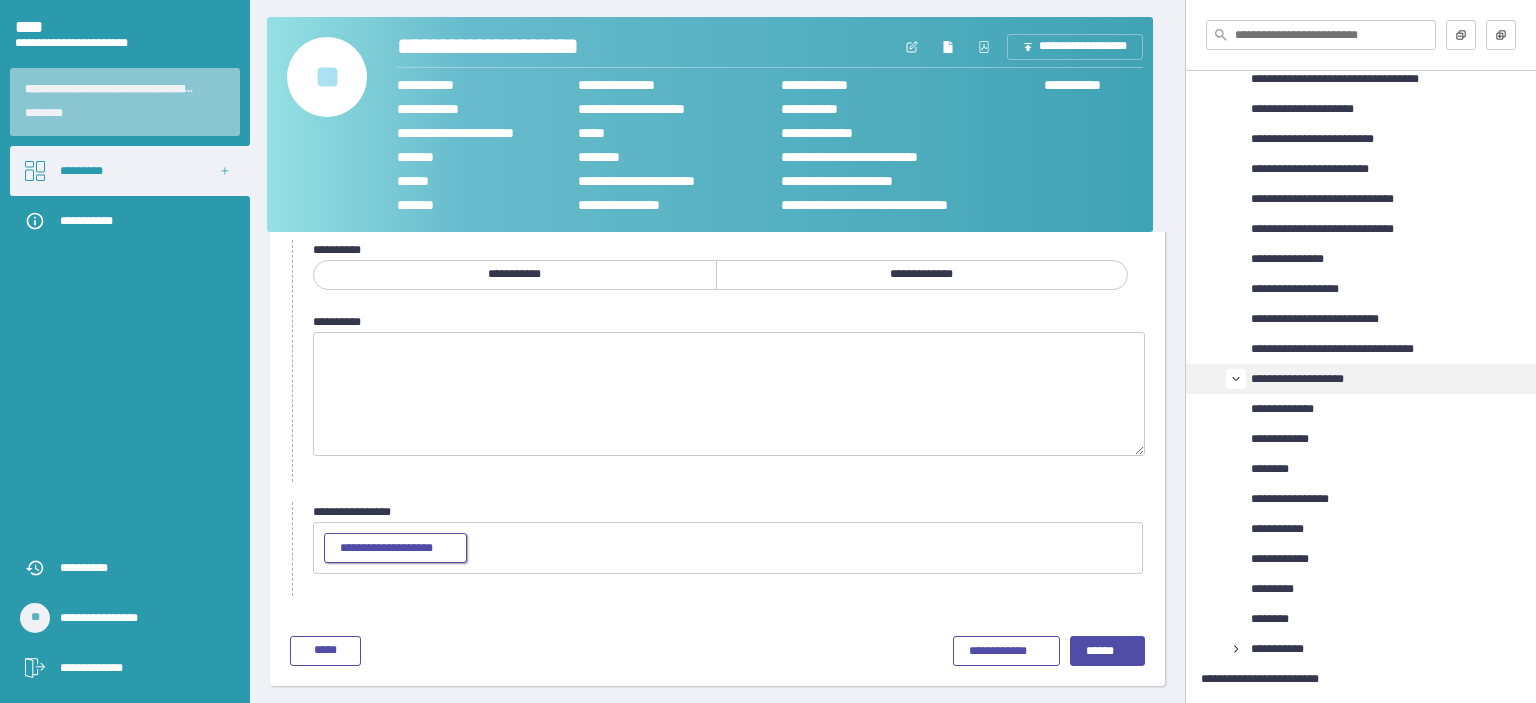 click on "**********" at bounding box center (395, 549) 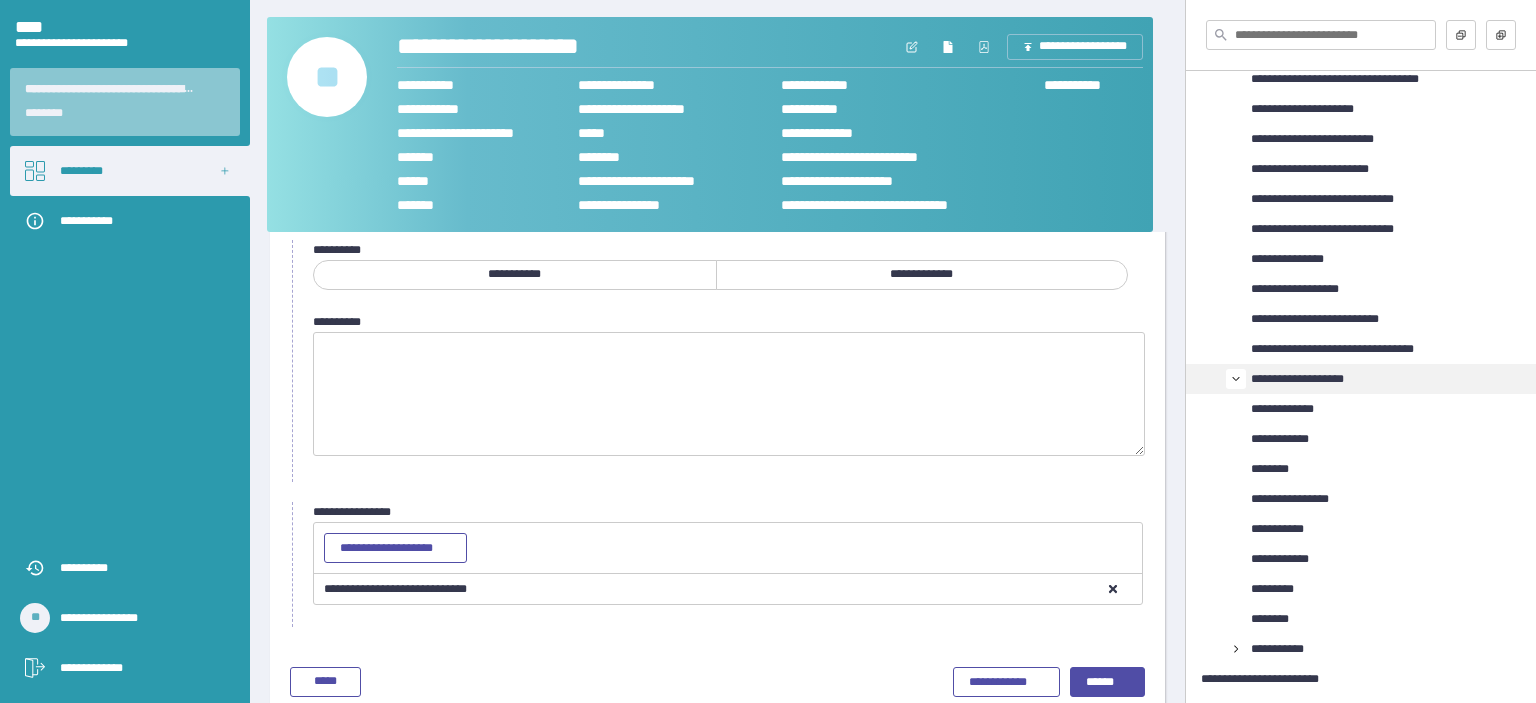 click on "[FIRST] [LAST] [STREET] [CITY], [STATE] [ZIP]" at bounding box center [717, 387] 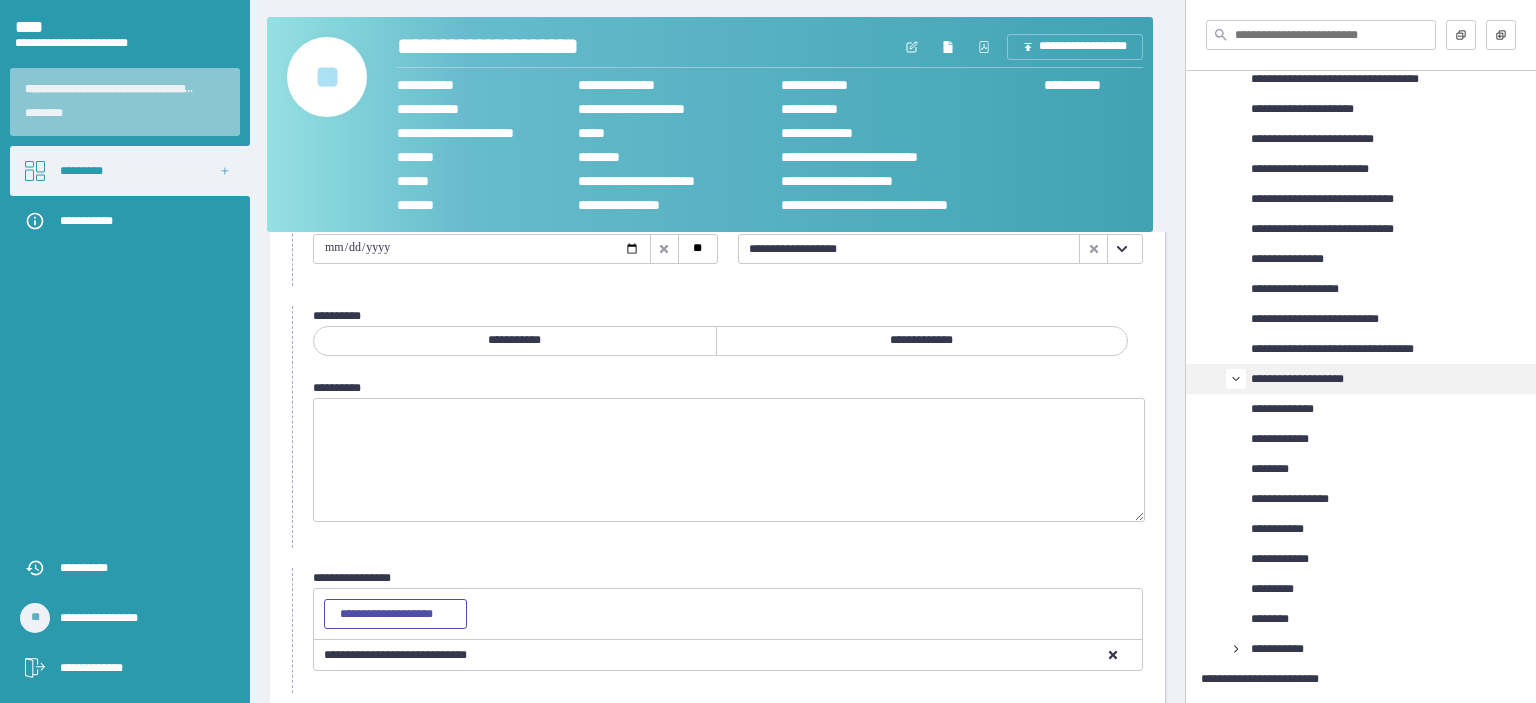 scroll, scrollTop: 80, scrollLeft: 0, axis: vertical 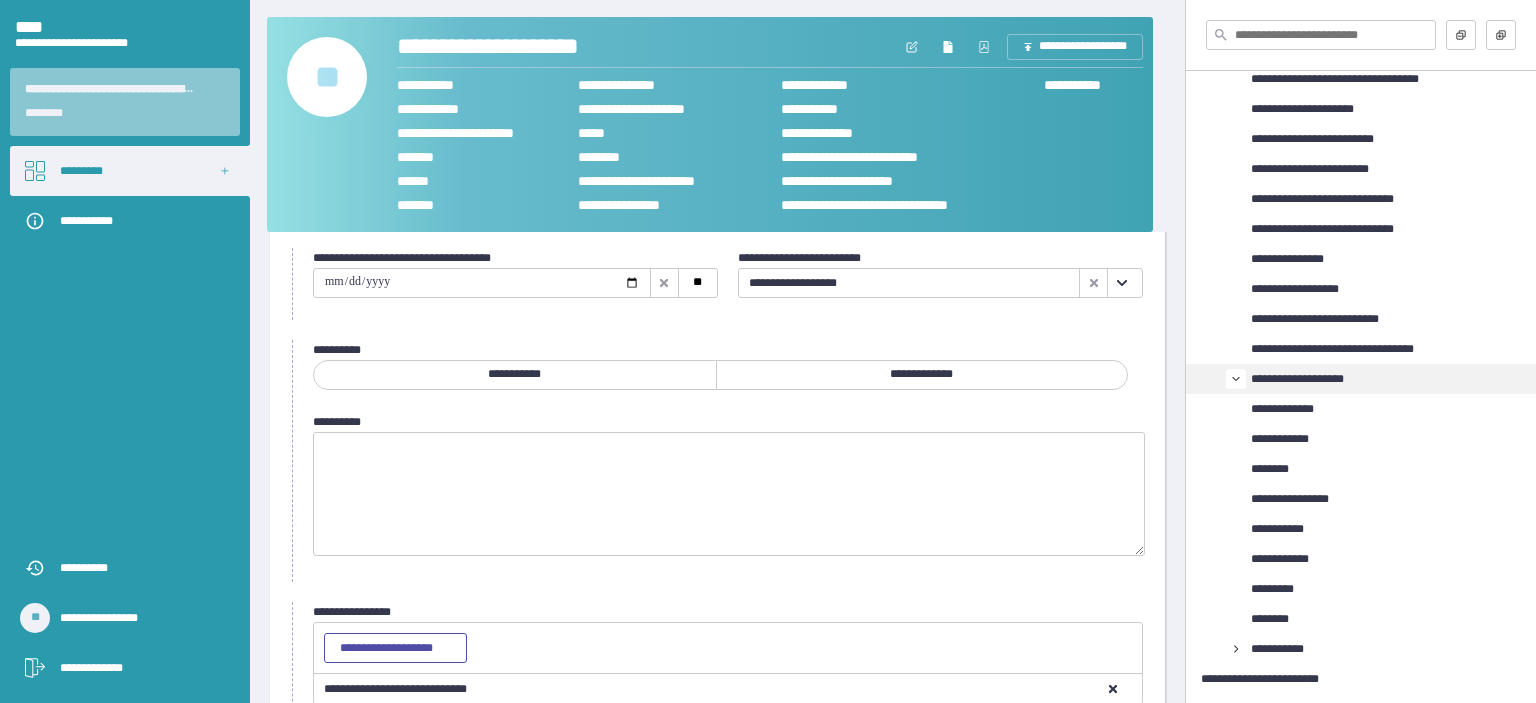 click on "**********" at bounding box center [922, 375] 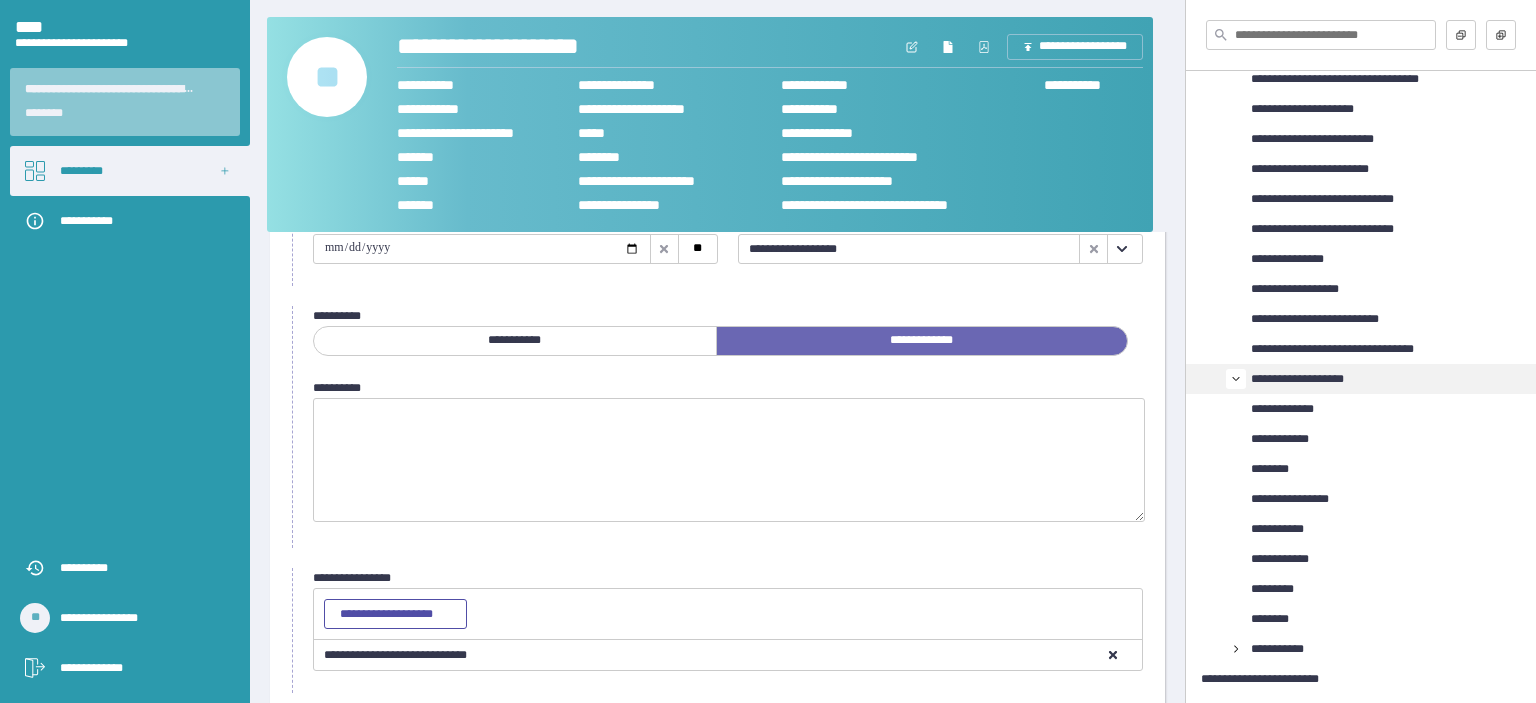 scroll, scrollTop: 80, scrollLeft: 0, axis: vertical 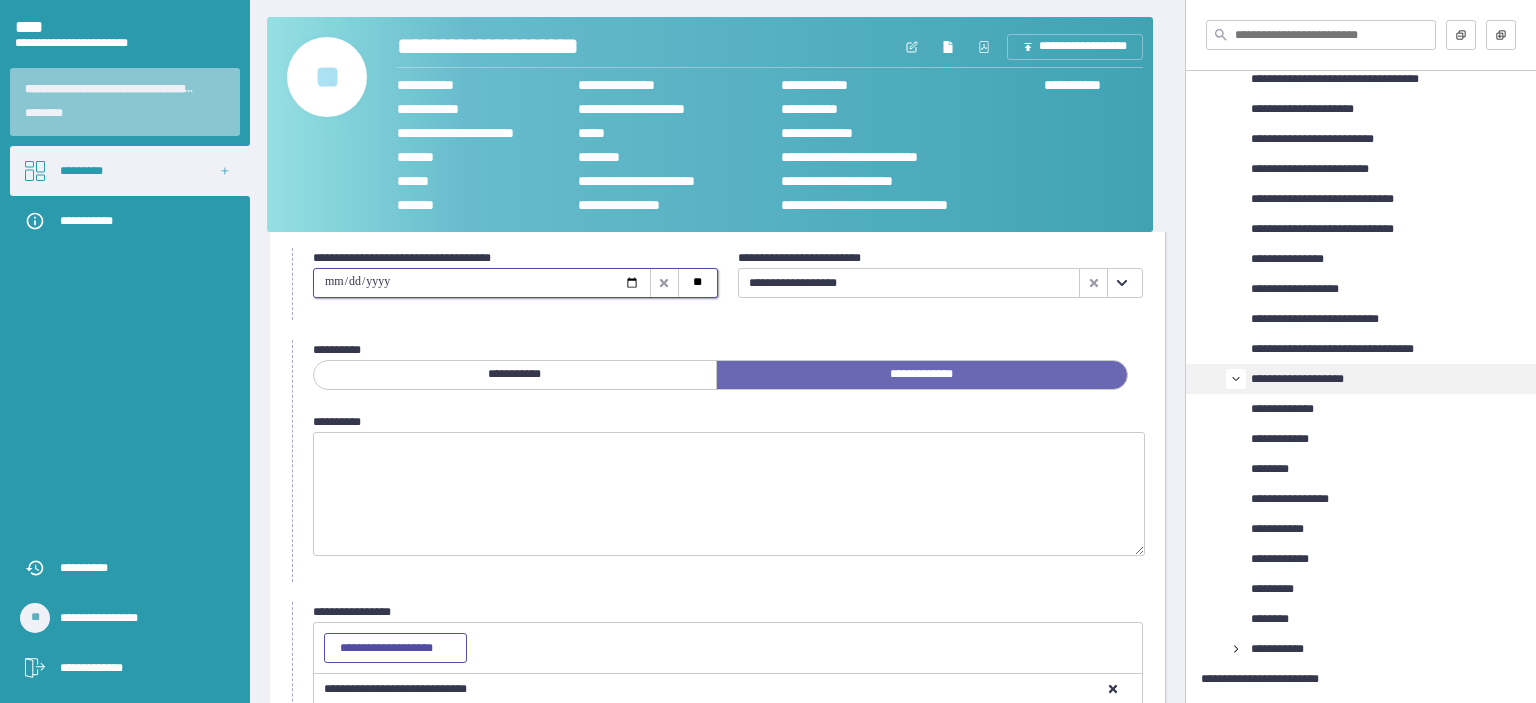 click at bounding box center (482, 283) 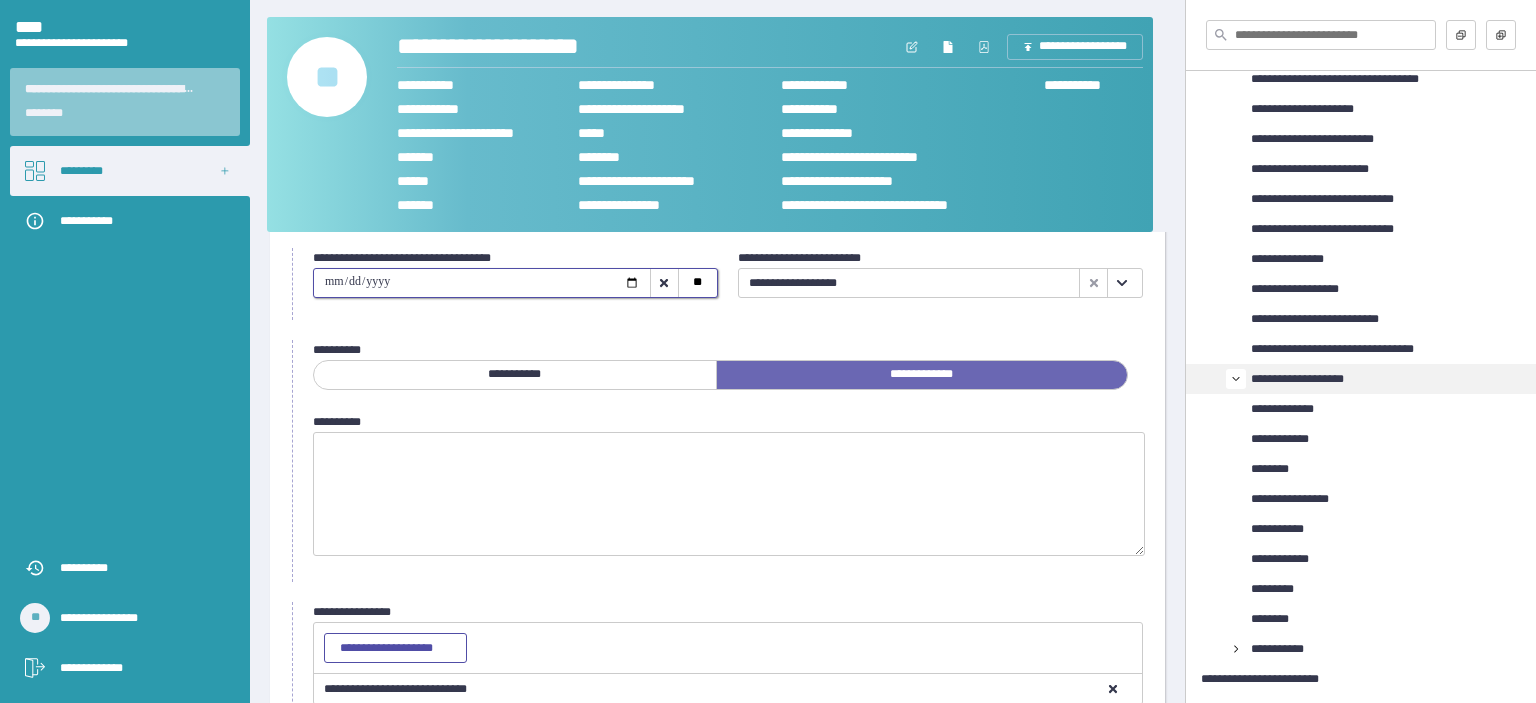 type on "**********" 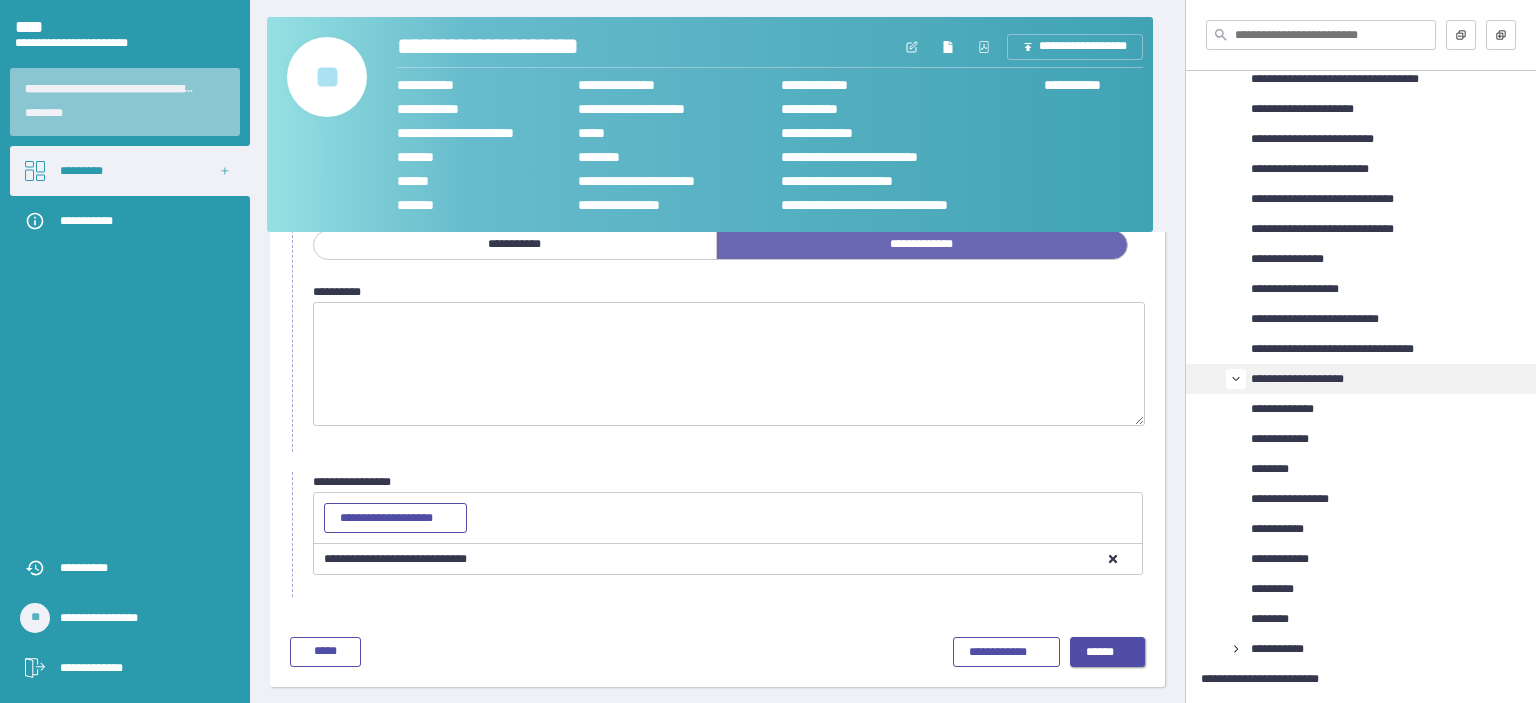 click on "******" at bounding box center [1108, 652] 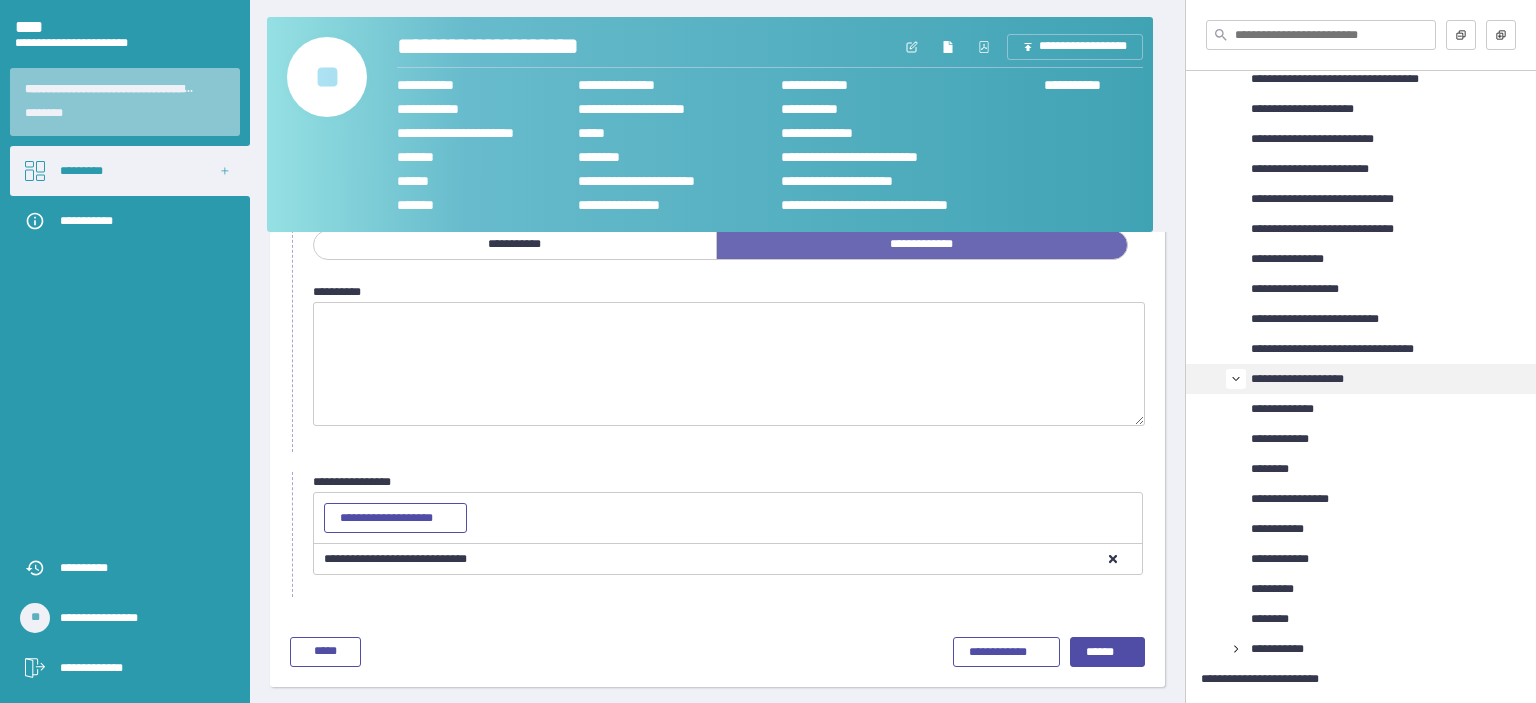 scroll, scrollTop: 32, scrollLeft: 0, axis: vertical 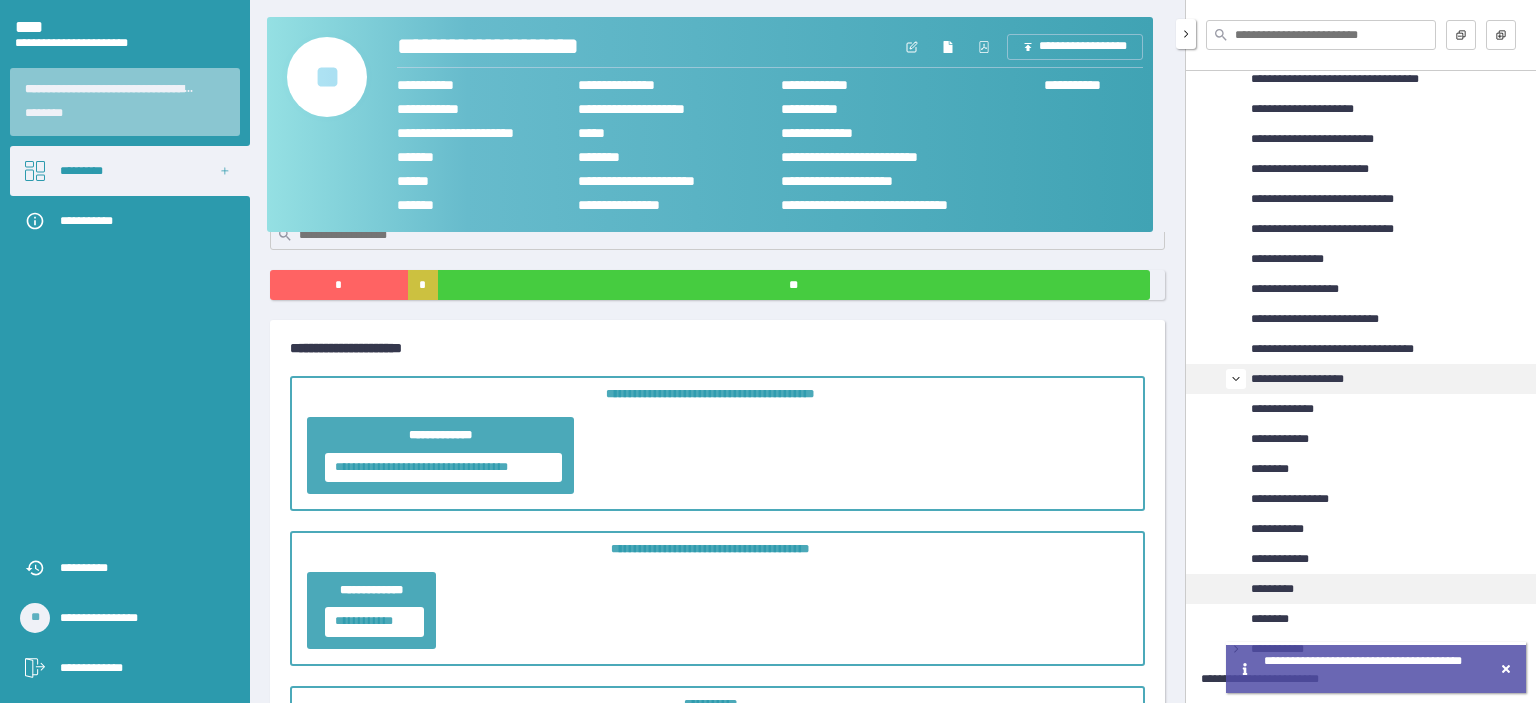 click on "*********" at bounding box center [1282, 589] 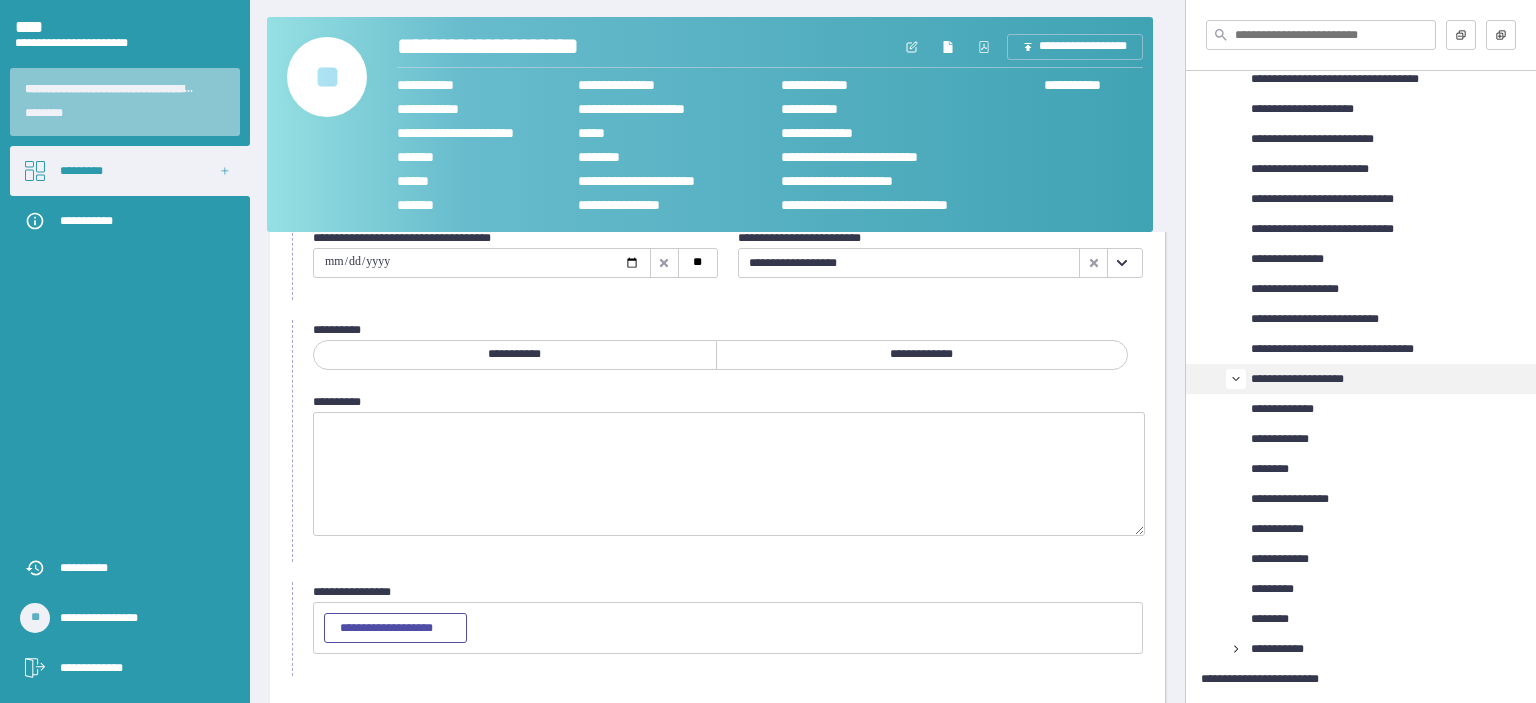 scroll, scrollTop: 180, scrollLeft: 0, axis: vertical 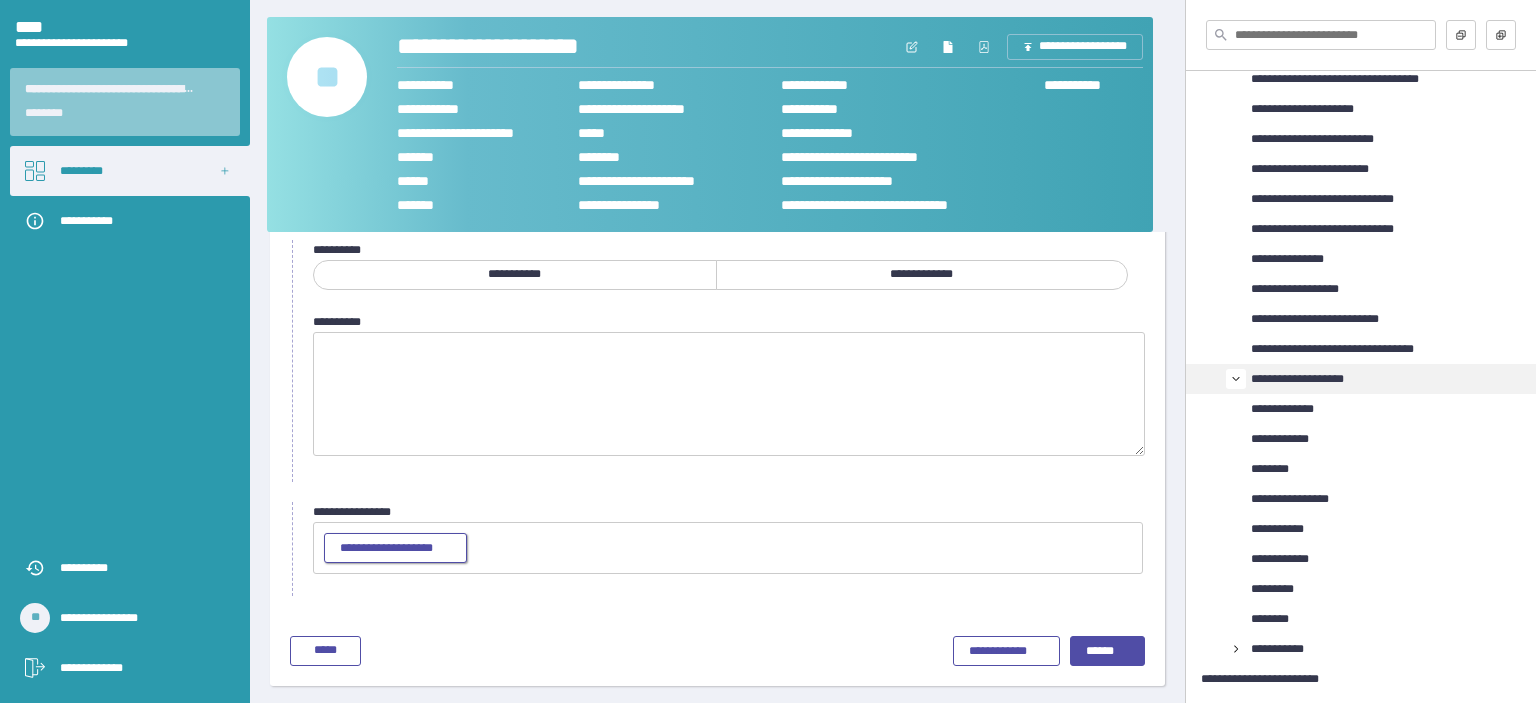 click on "**********" at bounding box center (395, 549) 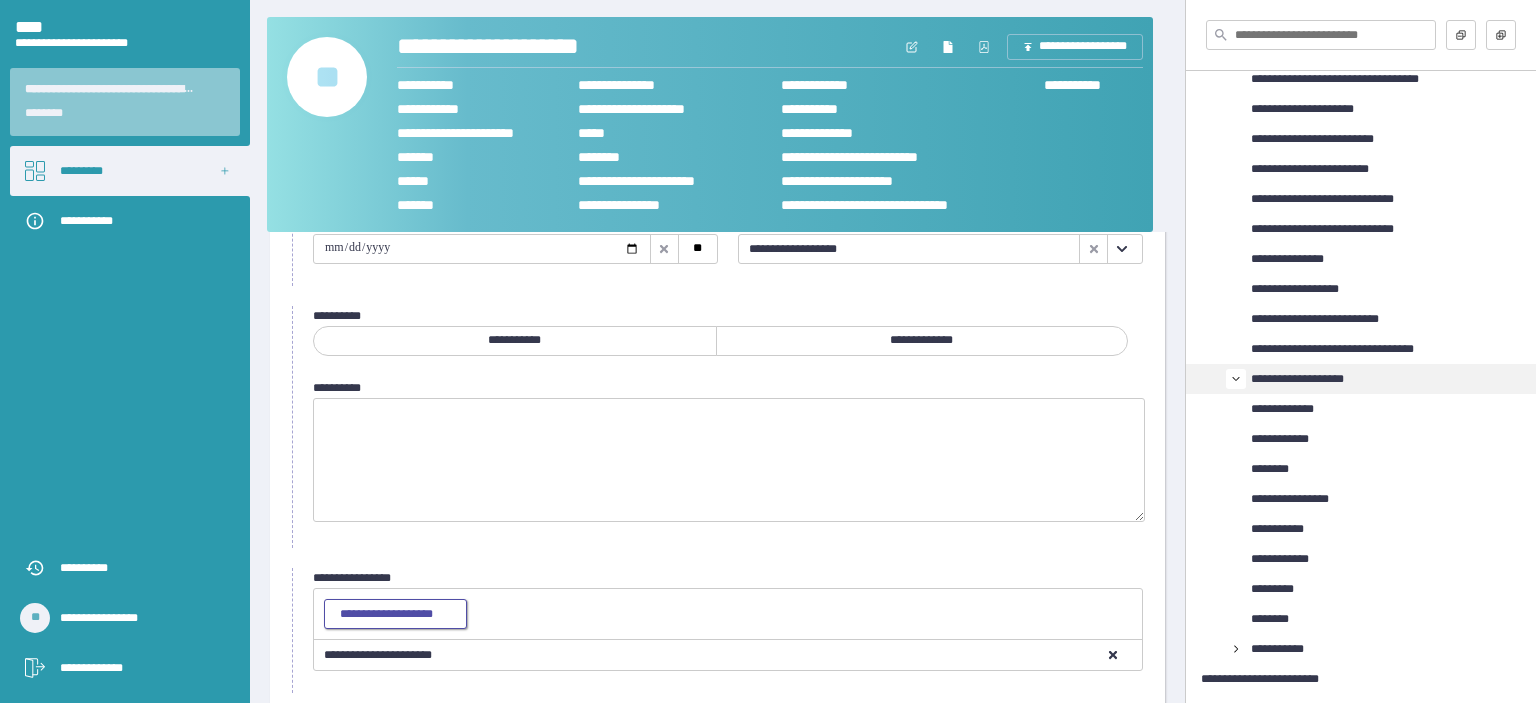 scroll, scrollTop: 80, scrollLeft: 0, axis: vertical 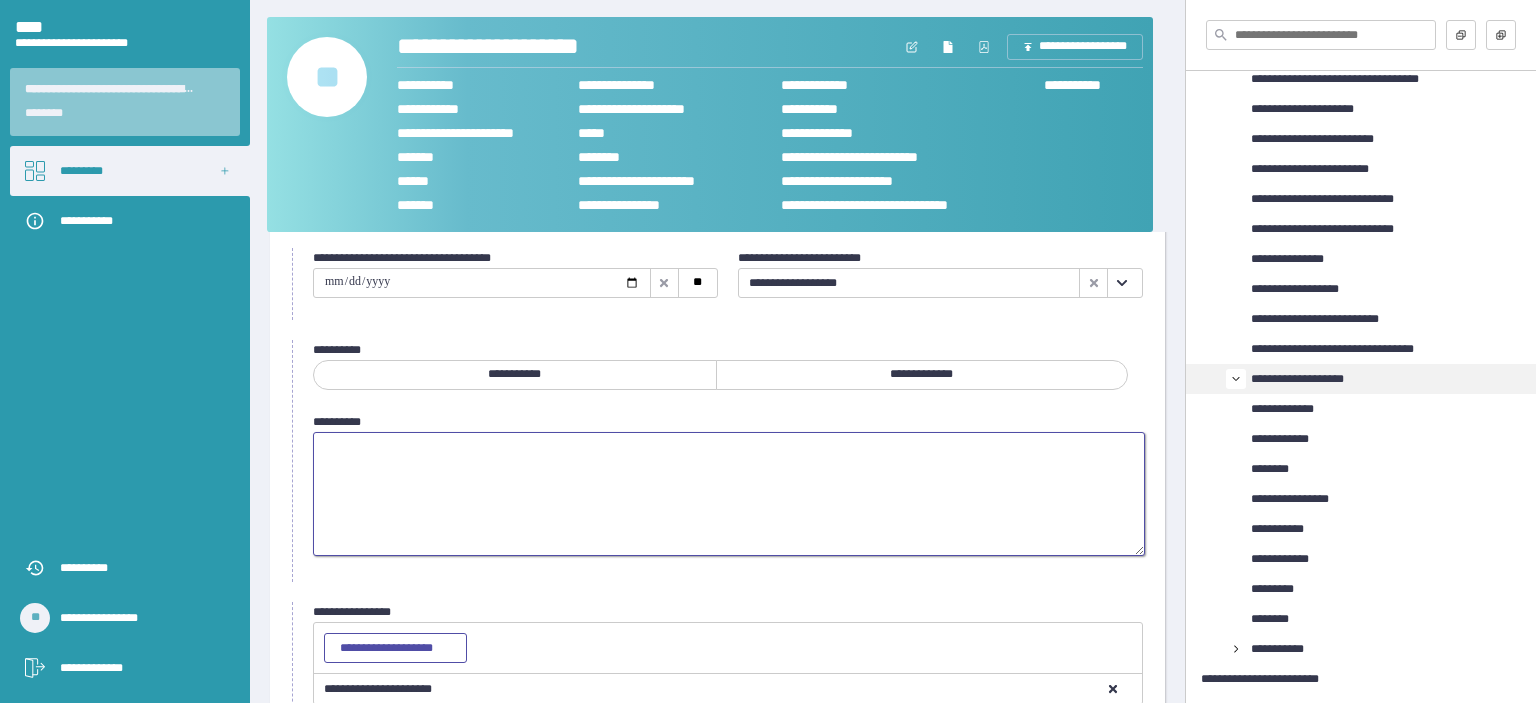 click at bounding box center (729, 494) 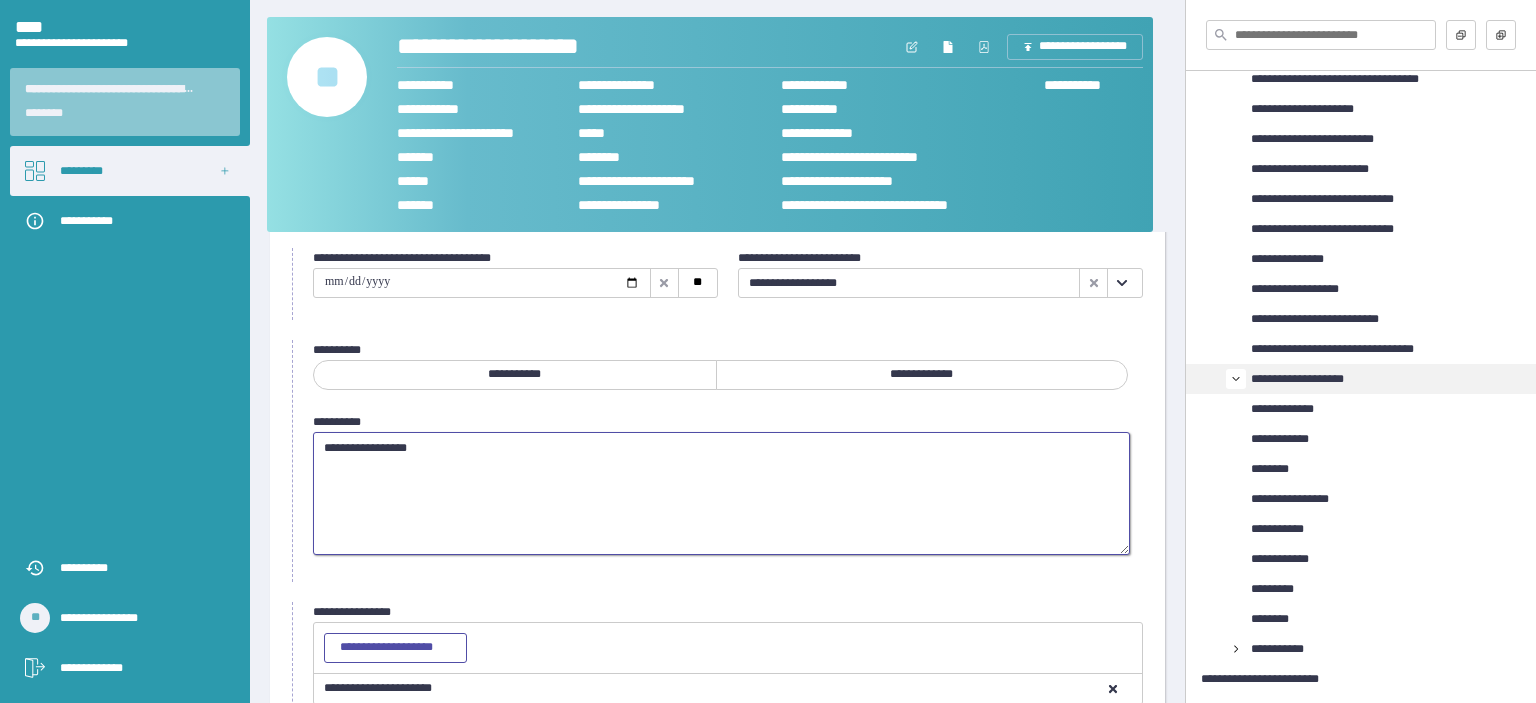 type on "**********" 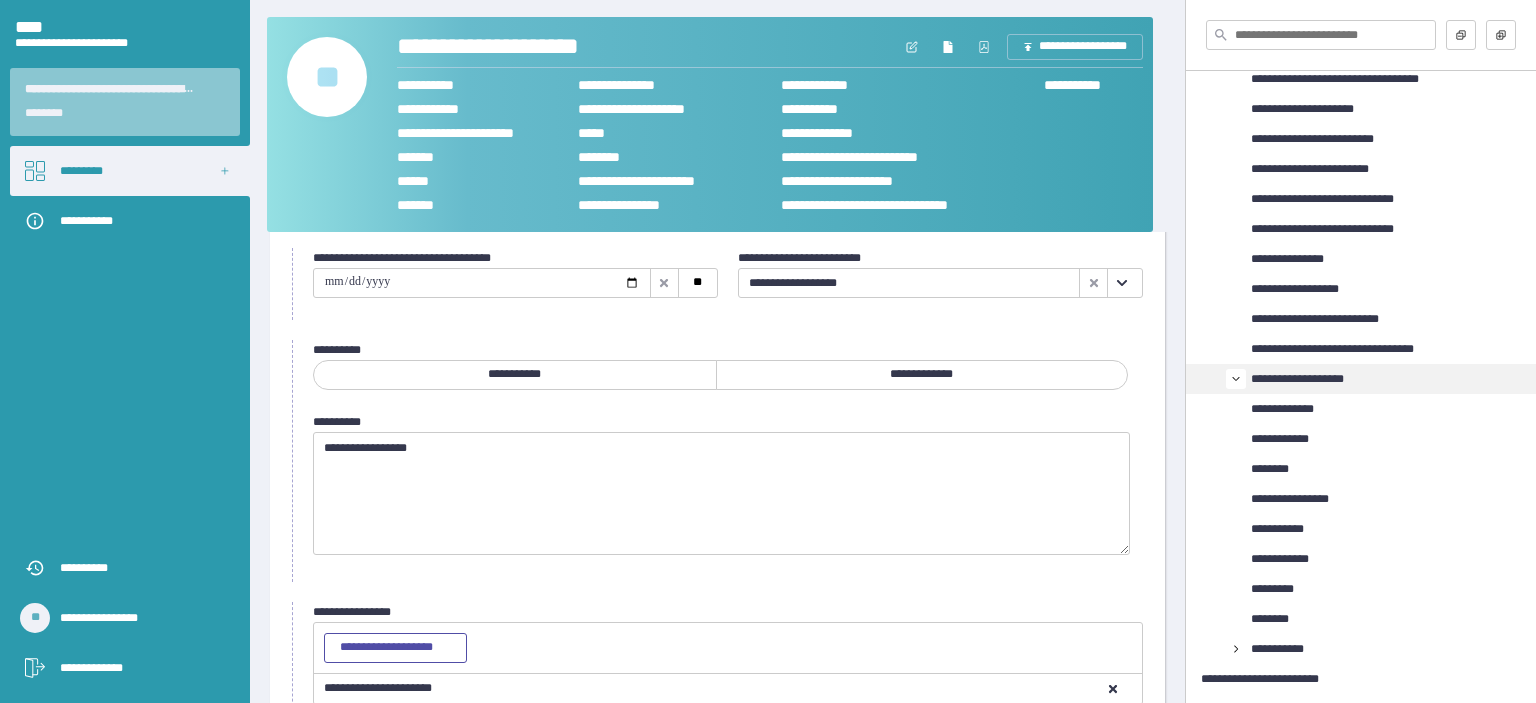 click on "**********" at bounding box center (922, 375) 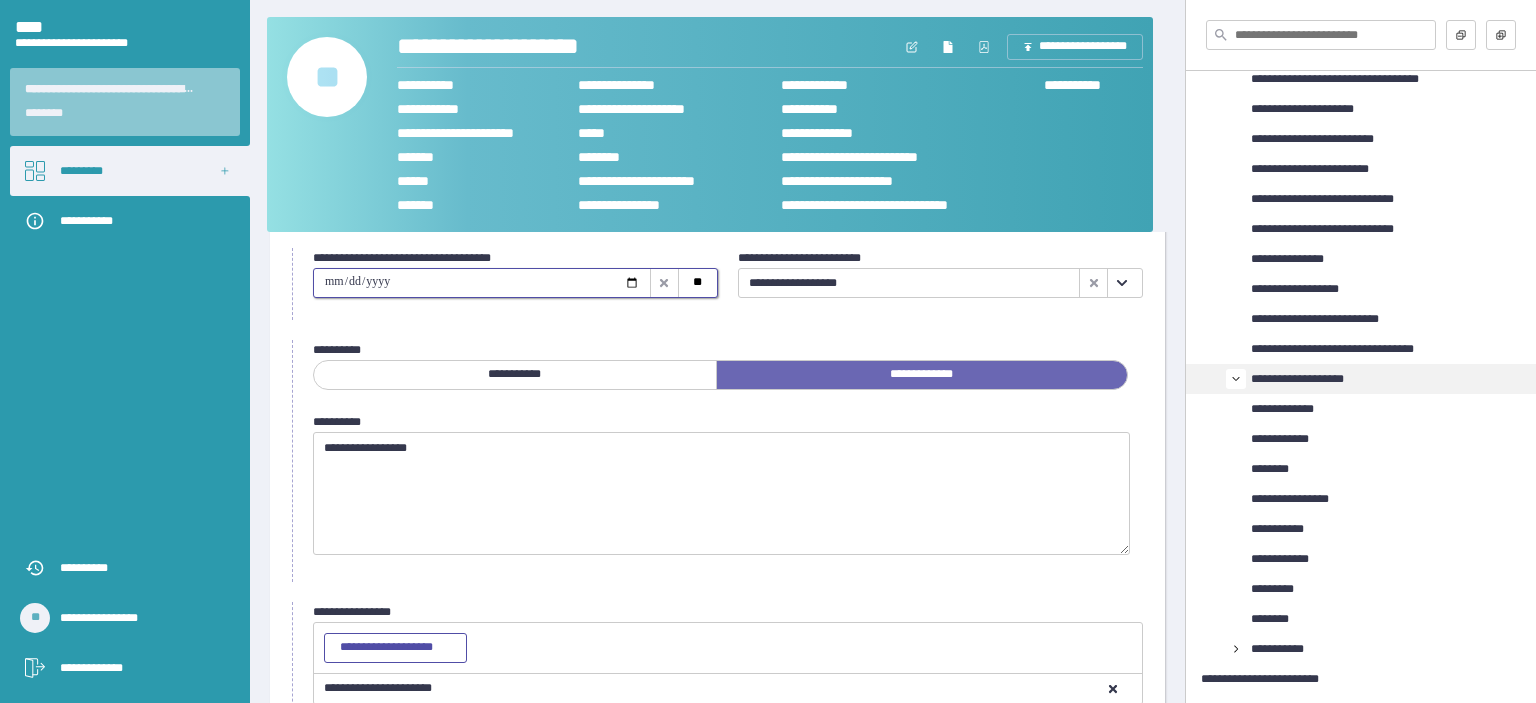 click at bounding box center (482, 283) 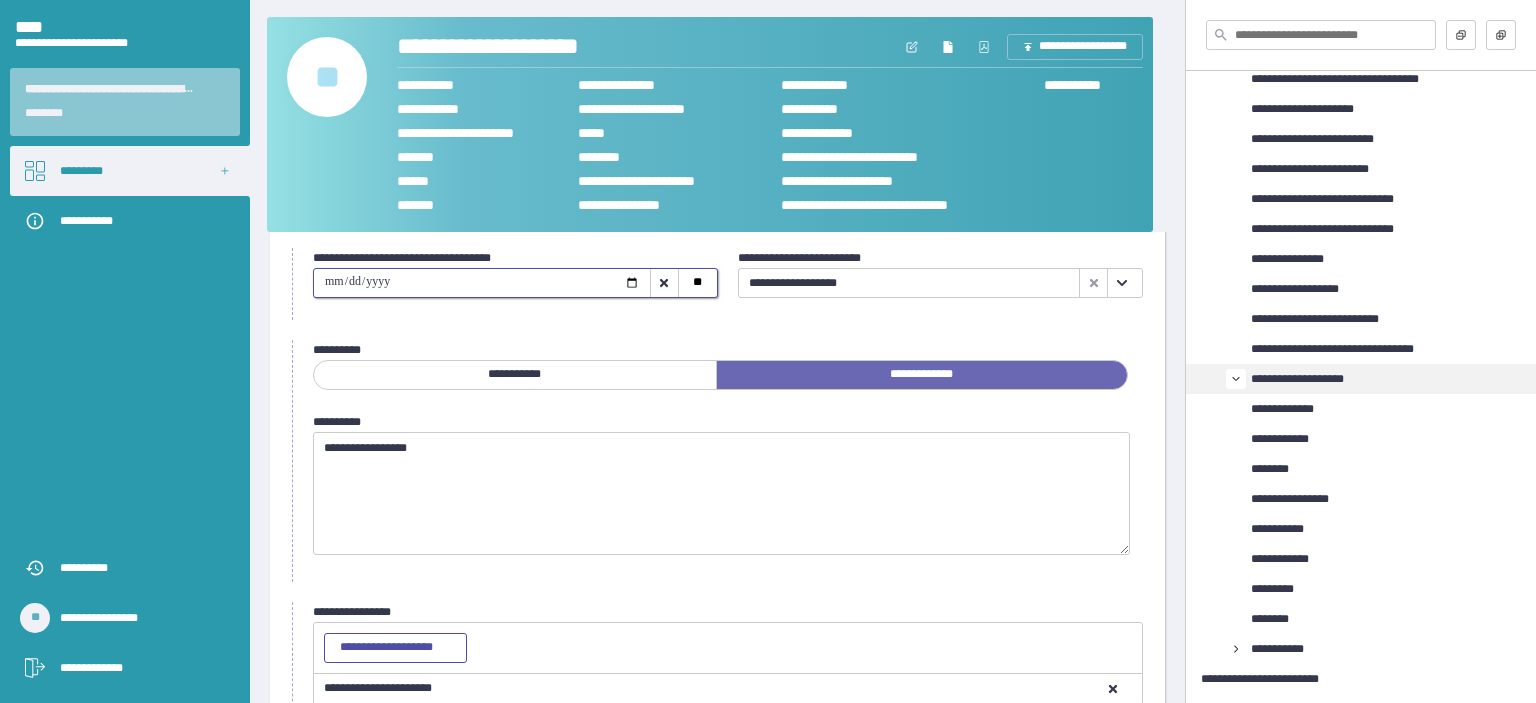 type on "**********" 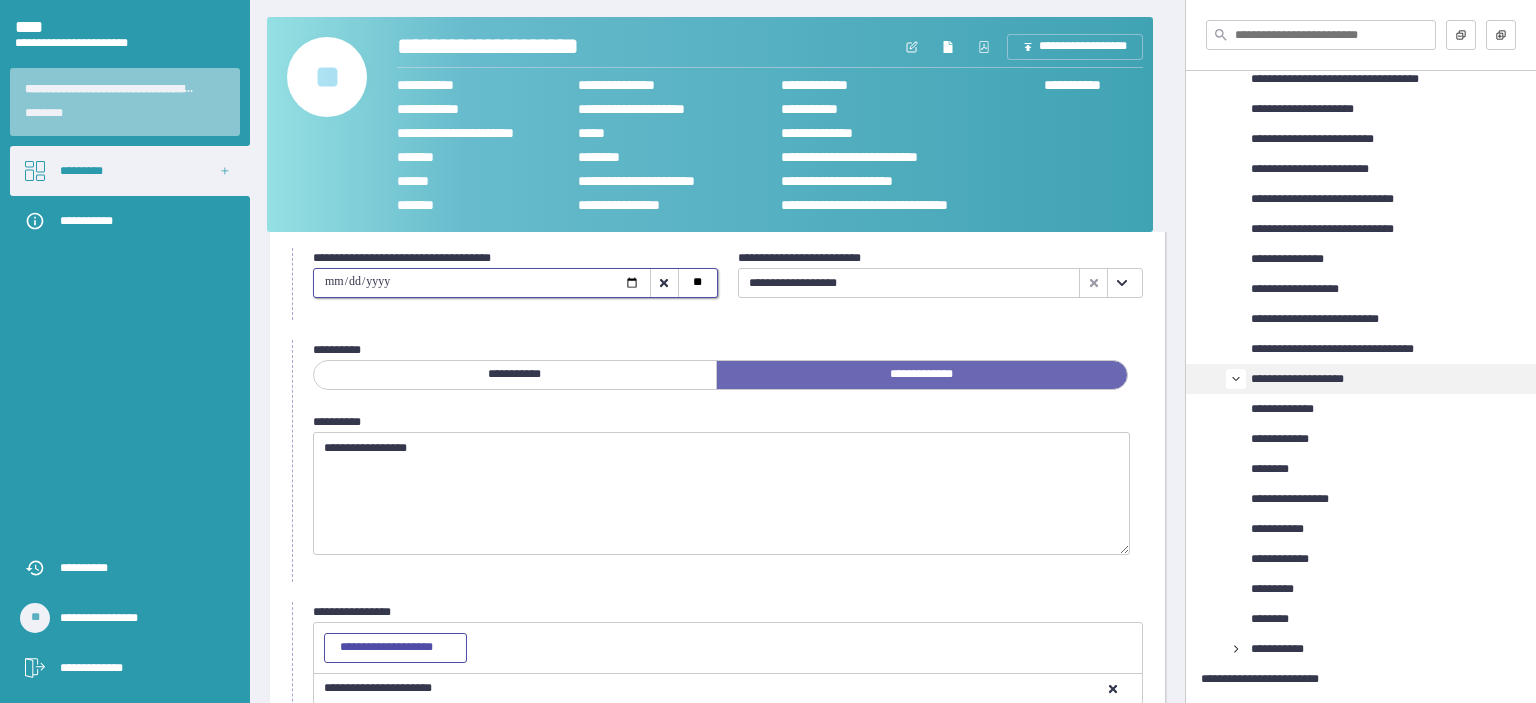 click on "[FIRST] [LAST] [STREET] [CITY], [STATE] [ZIP]" at bounding box center [717, 487] 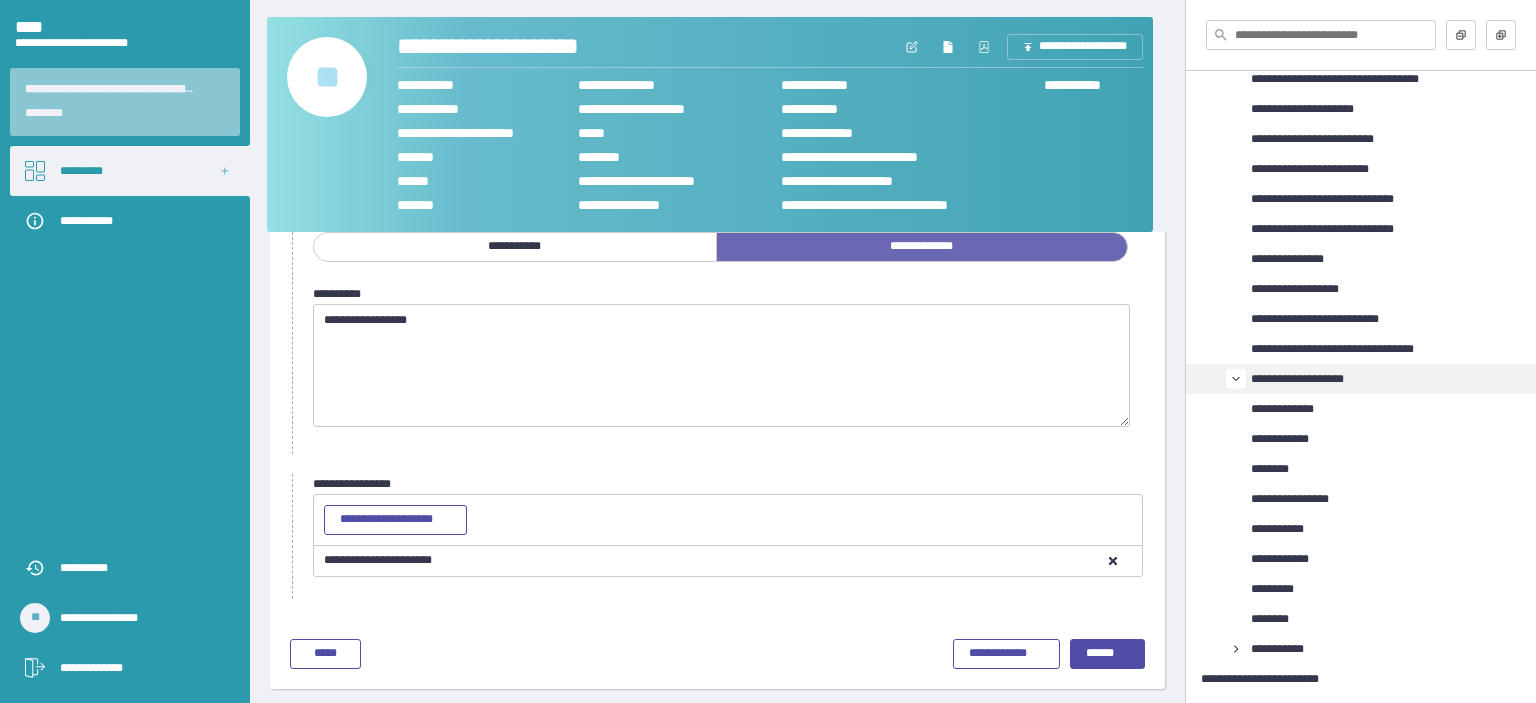 scroll, scrollTop: 210, scrollLeft: 0, axis: vertical 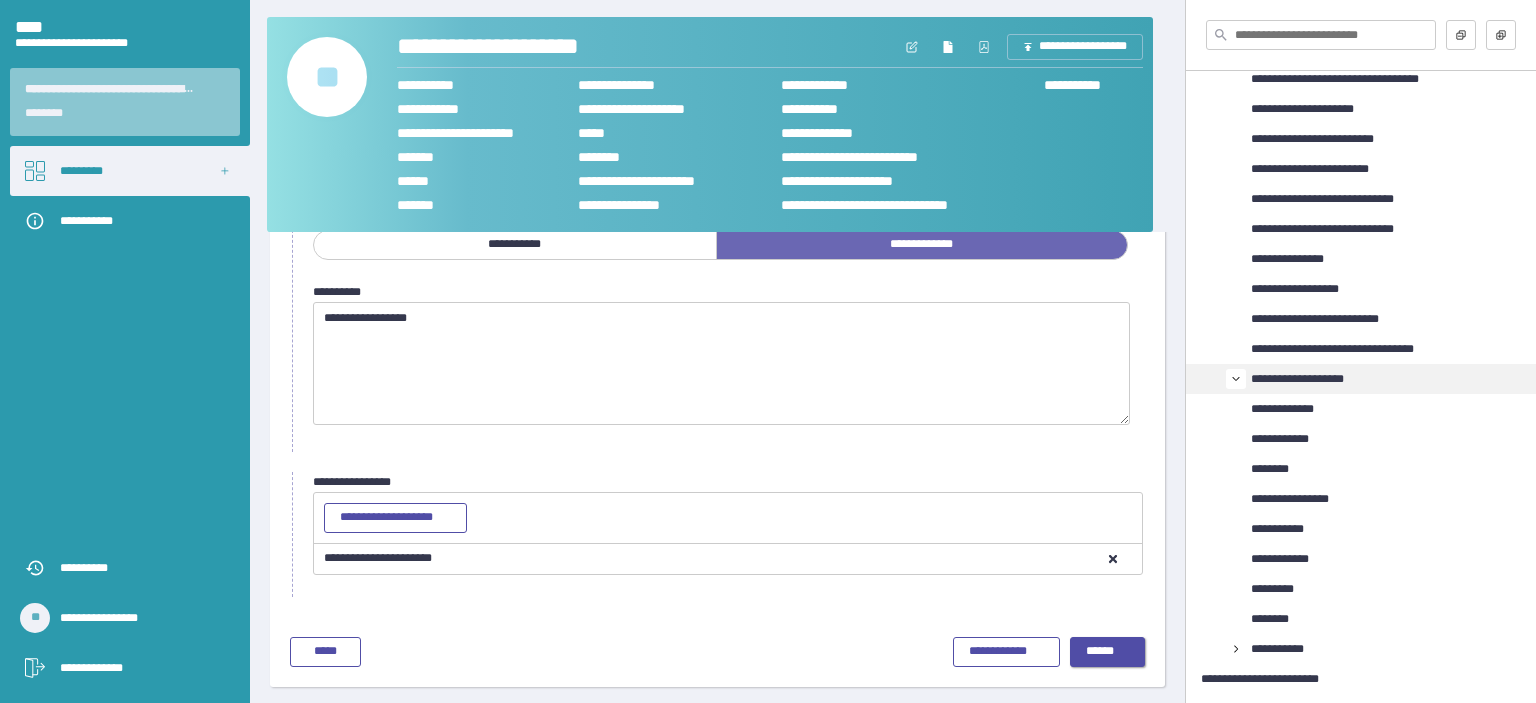 click on "******" at bounding box center (1108, 652) 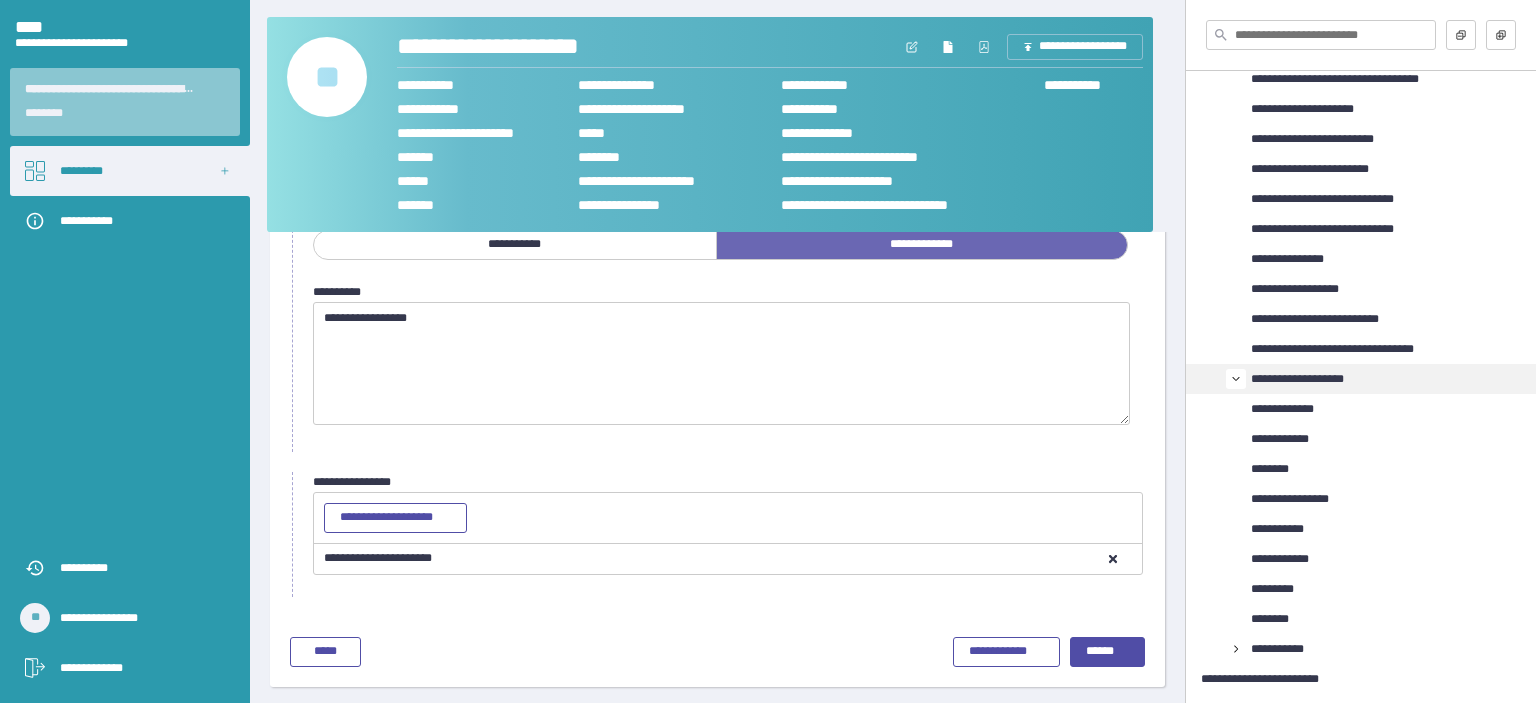 scroll, scrollTop: 32, scrollLeft: 0, axis: vertical 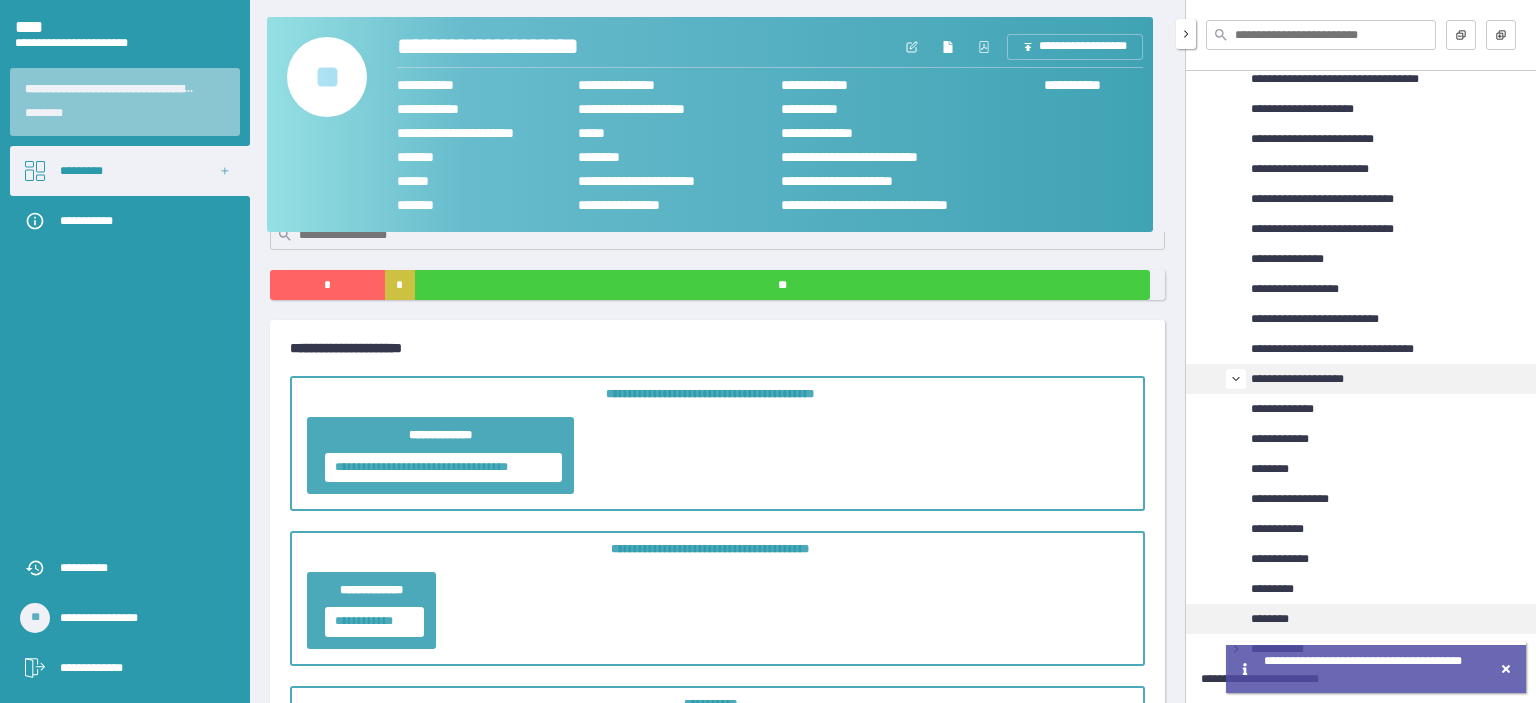 click on "********" at bounding box center [1276, 619] 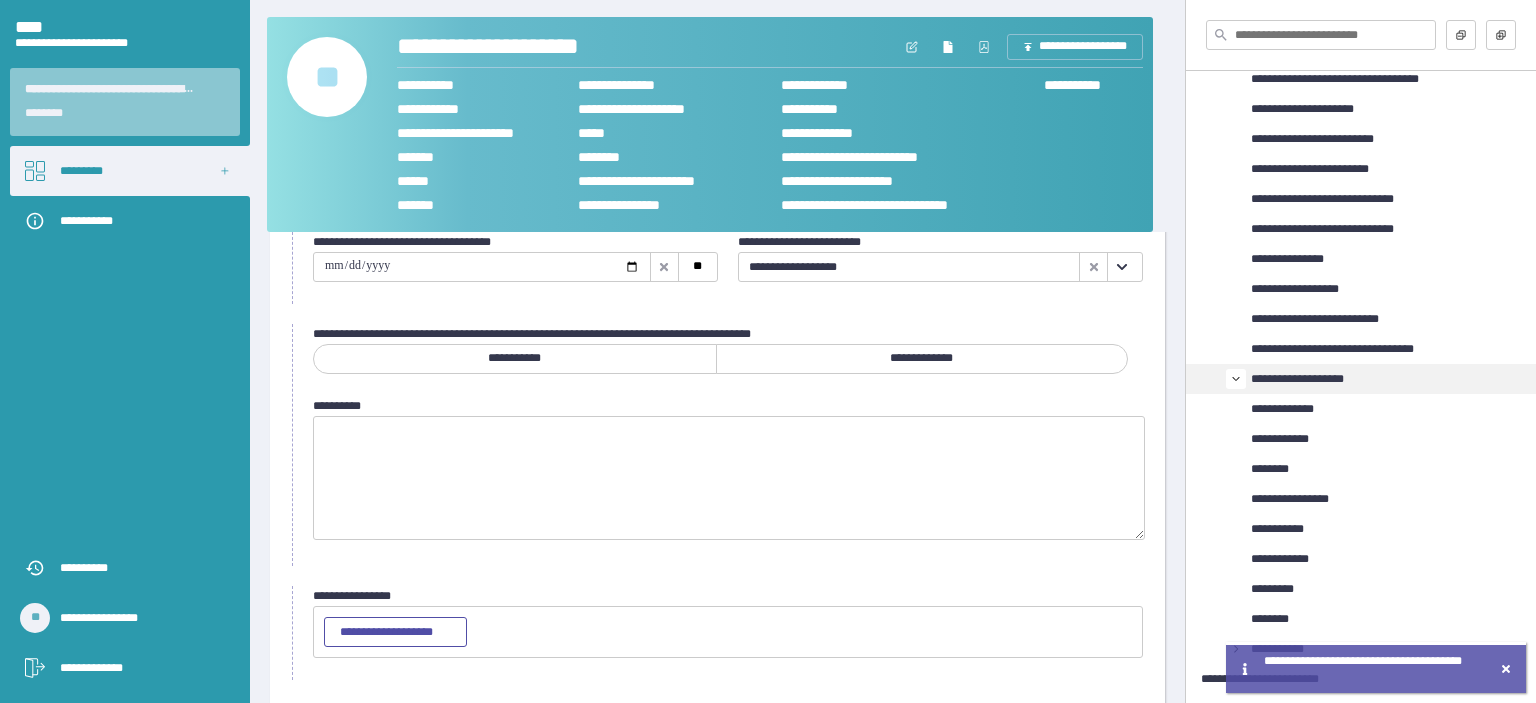 scroll, scrollTop: 132, scrollLeft: 0, axis: vertical 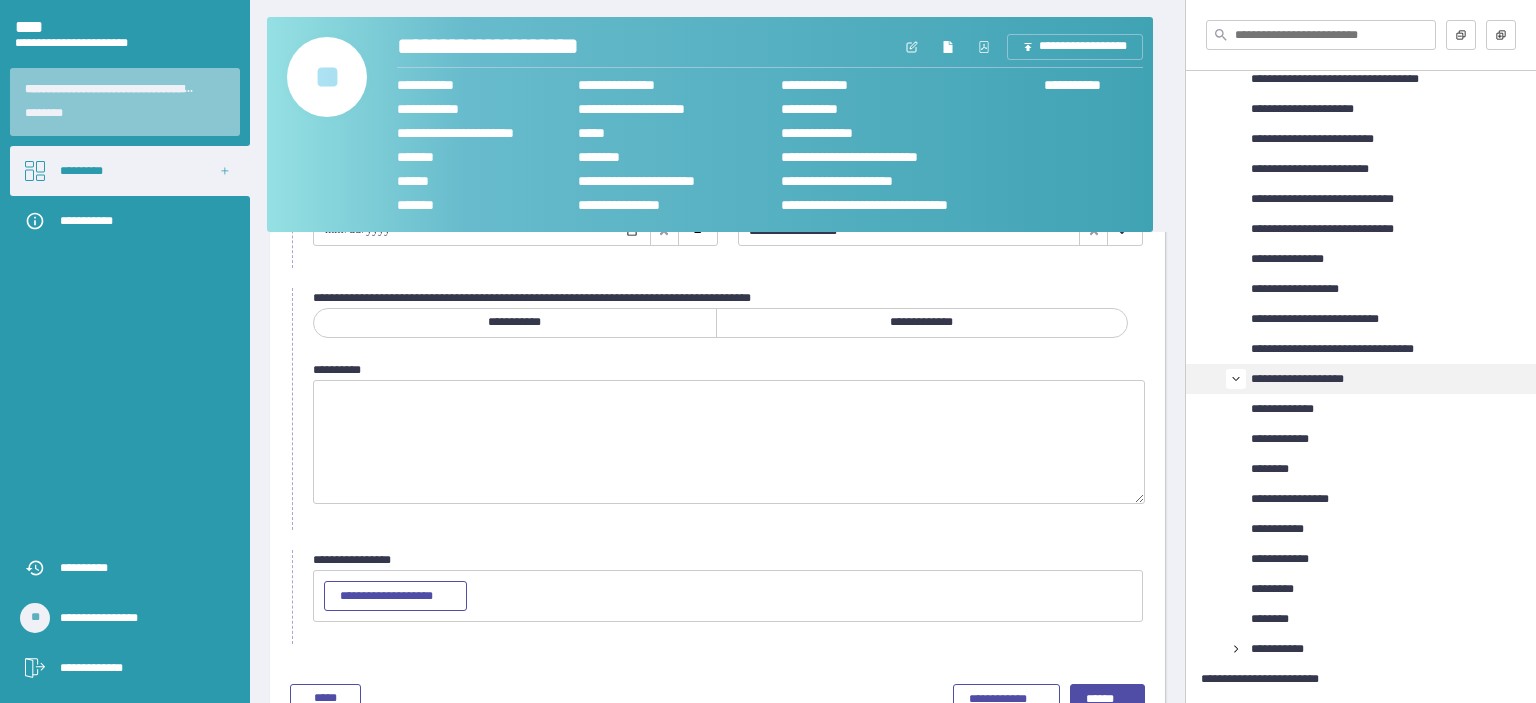 click on "[FIRST] [LAST] [STREET] [CITY], [STATE] [ZIP]" at bounding box center [717, 420] 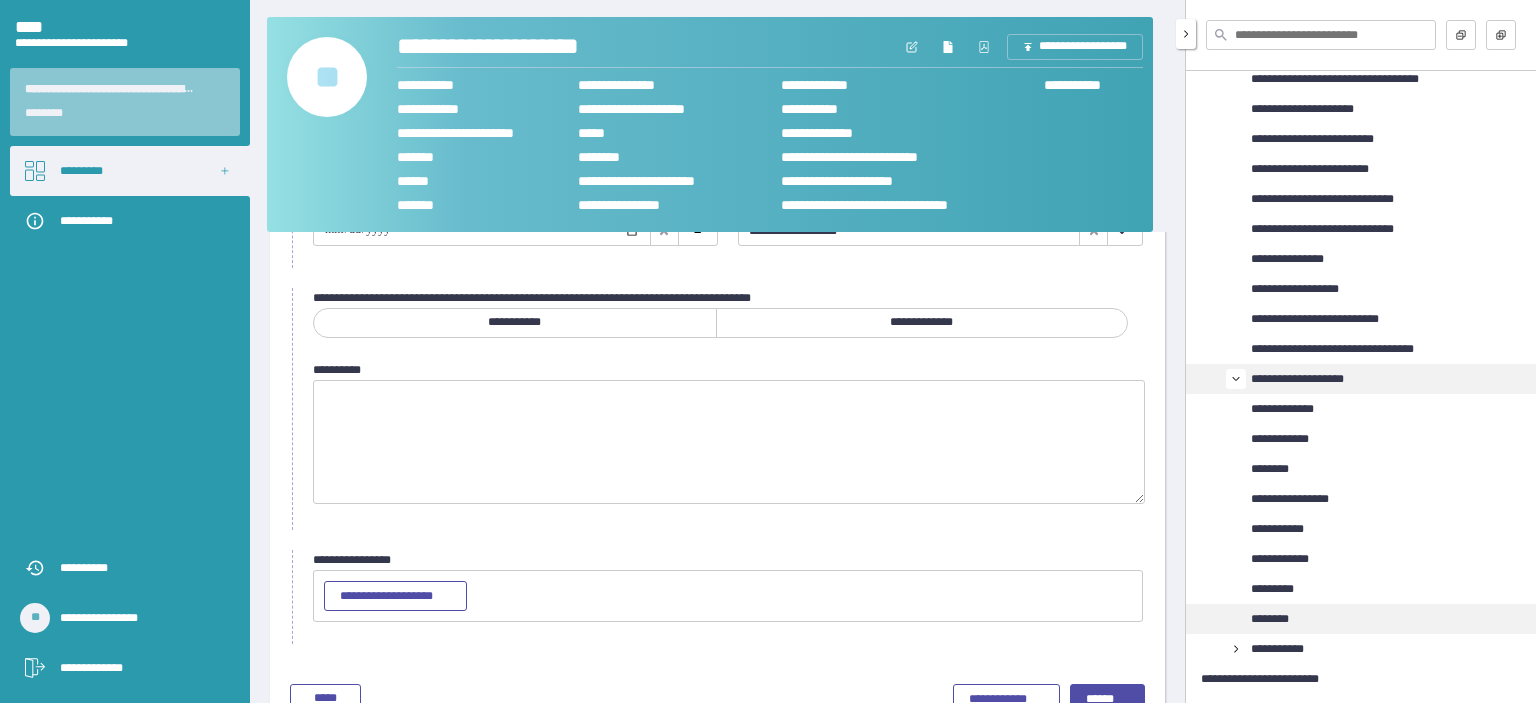 click on "********" at bounding box center [1276, 619] 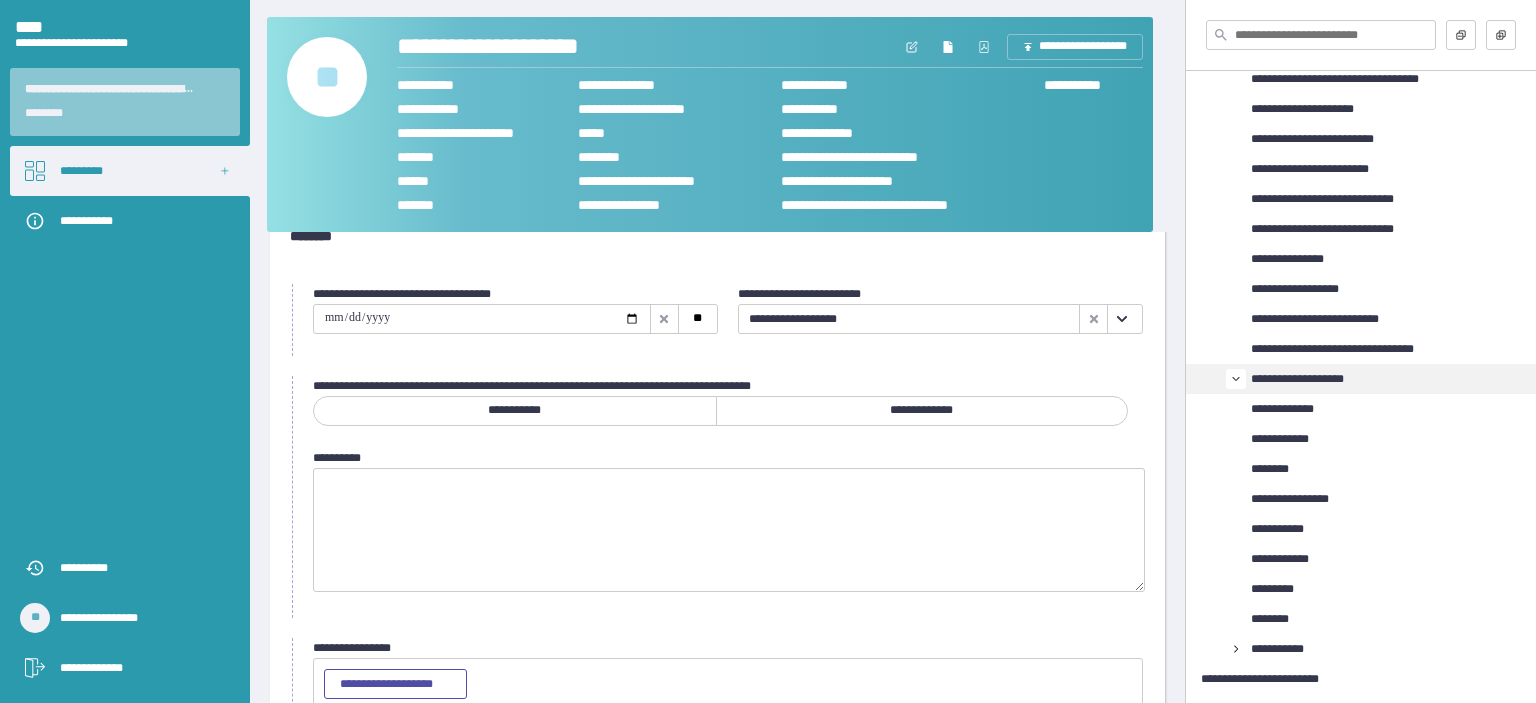scroll, scrollTop: 32, scrollLeft: 0, axis: vertical 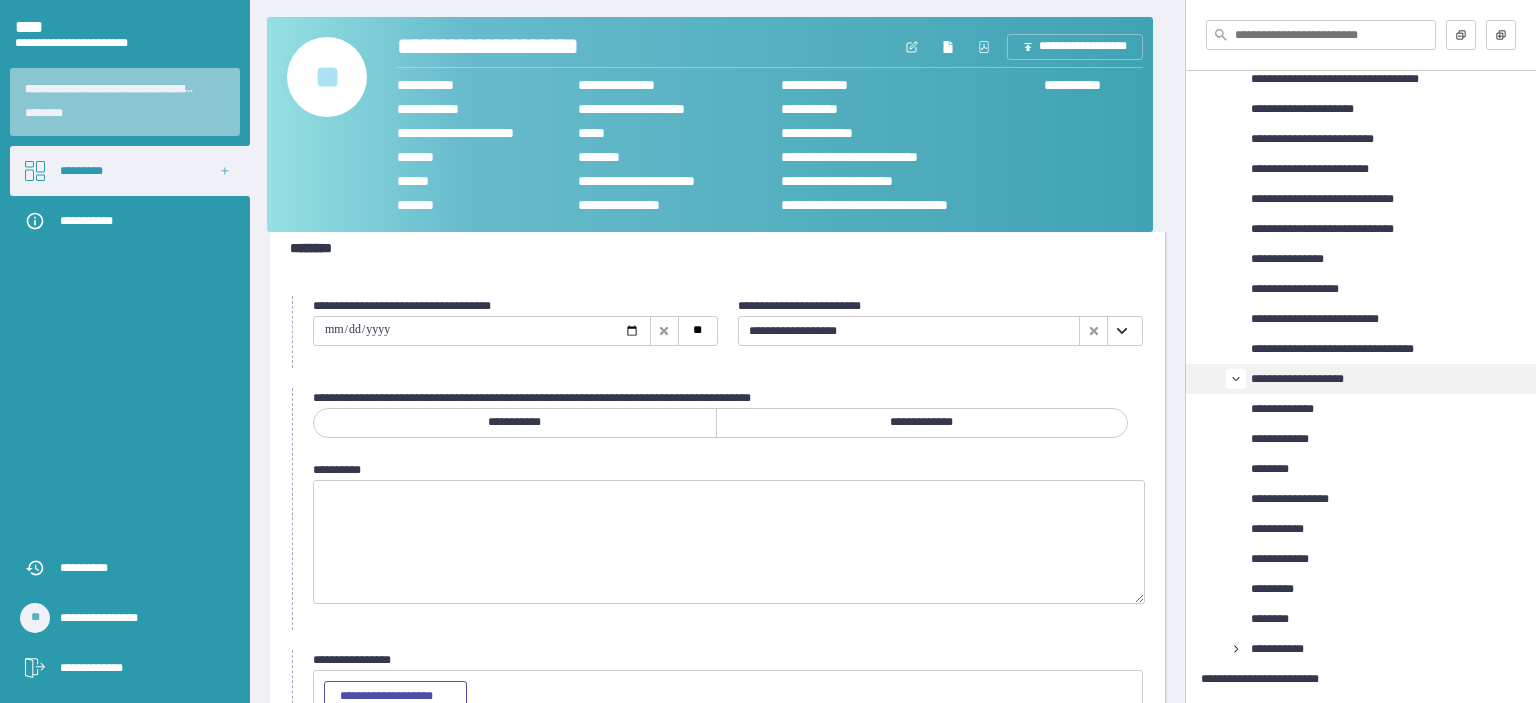 click on "********" at bounding box center (717, 248) 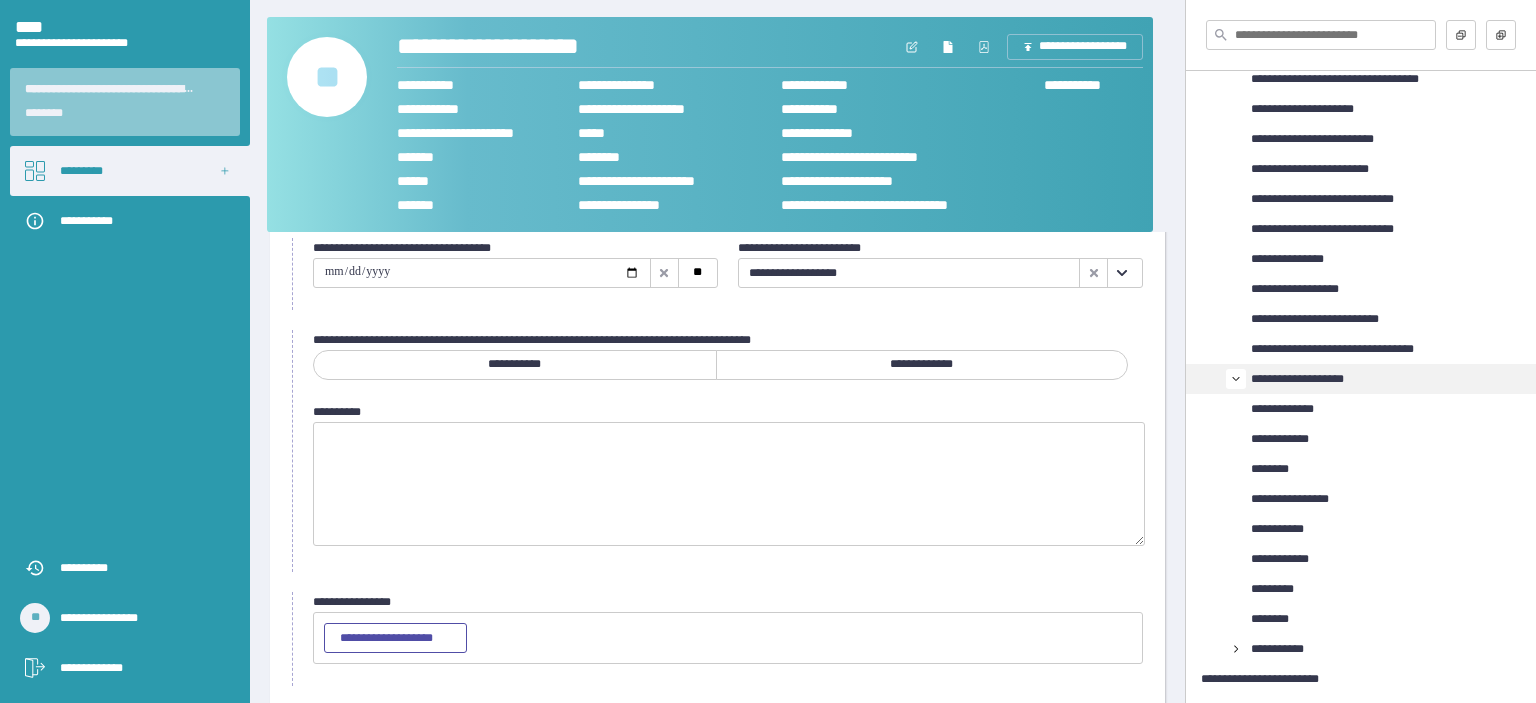 scroll, scrollTop: 180, scrollLeft: 0, axis: vertical 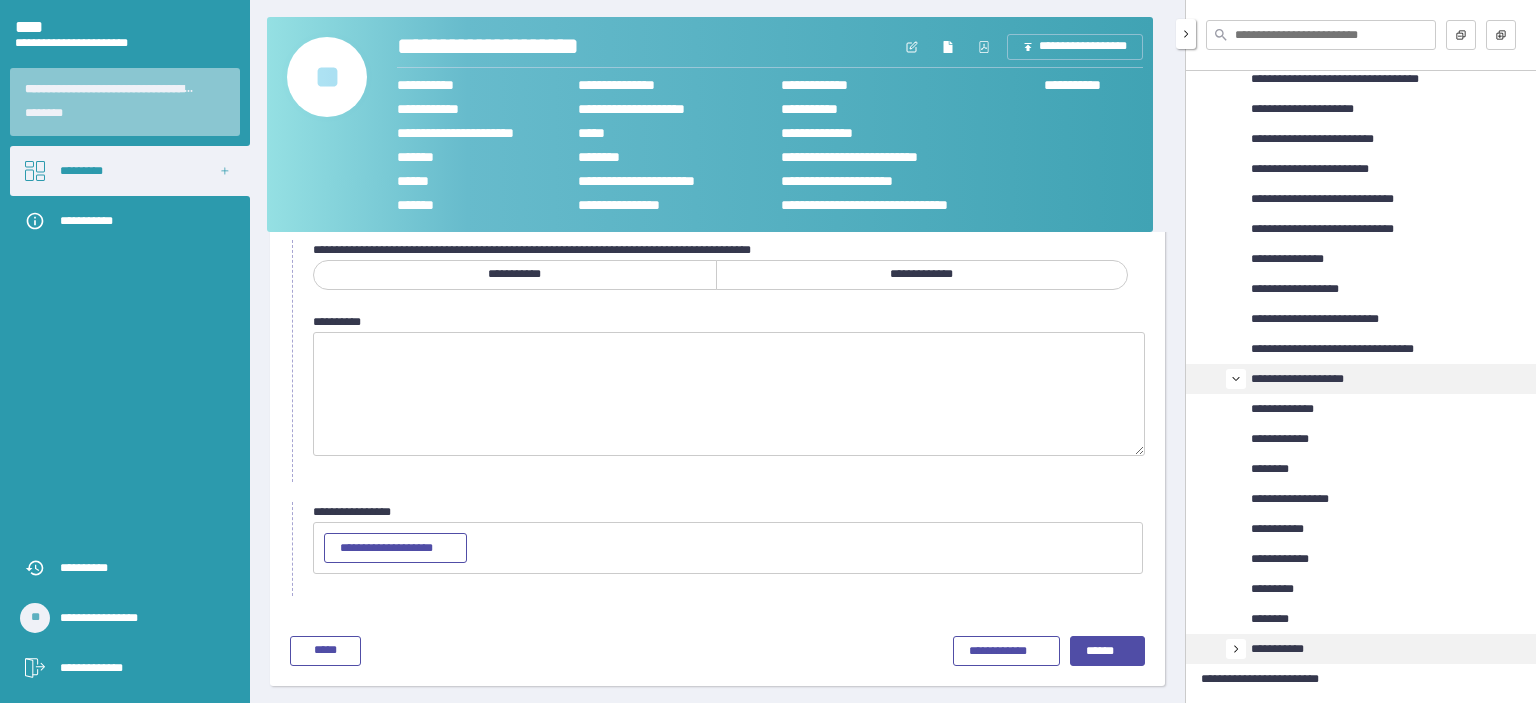 click 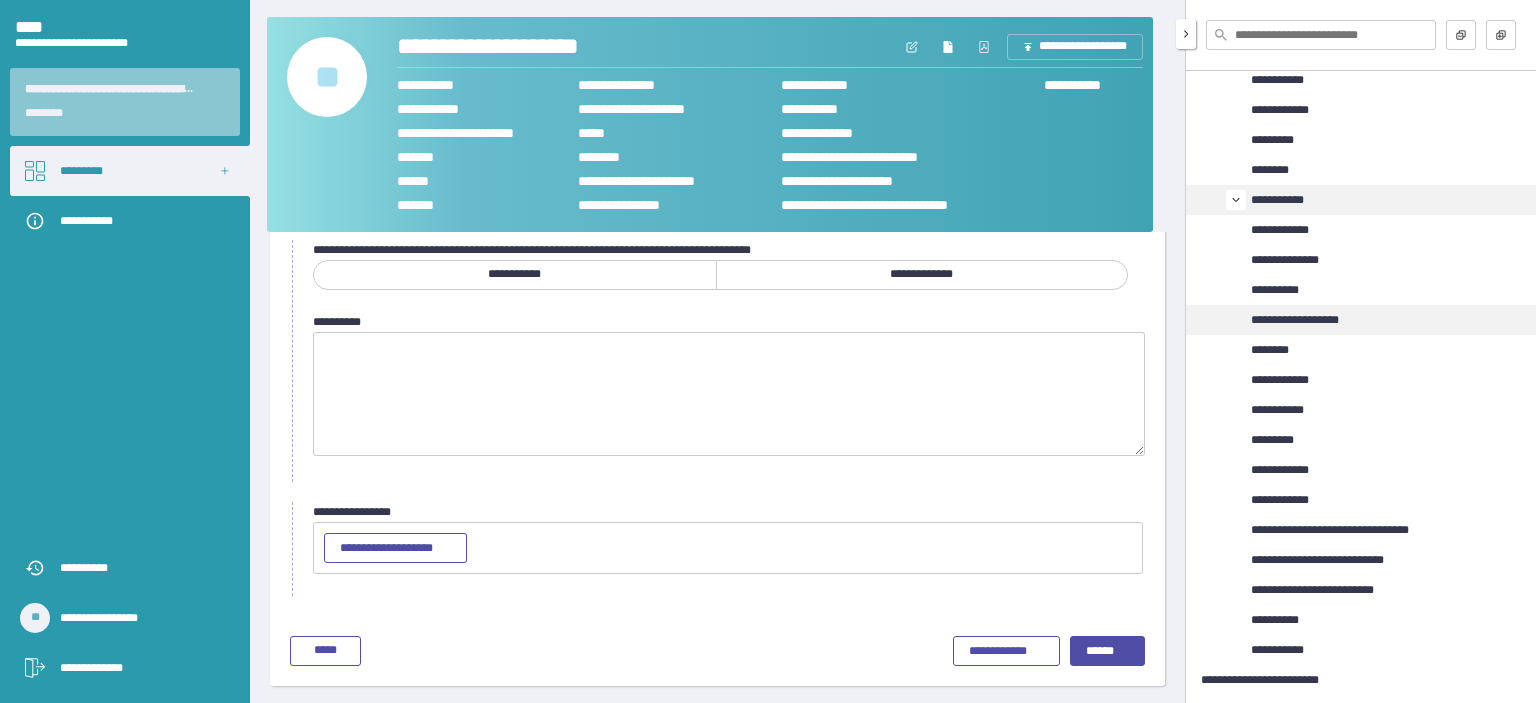 scroll, scrollTop: 707, scrollLeft: 0, axis: vertical 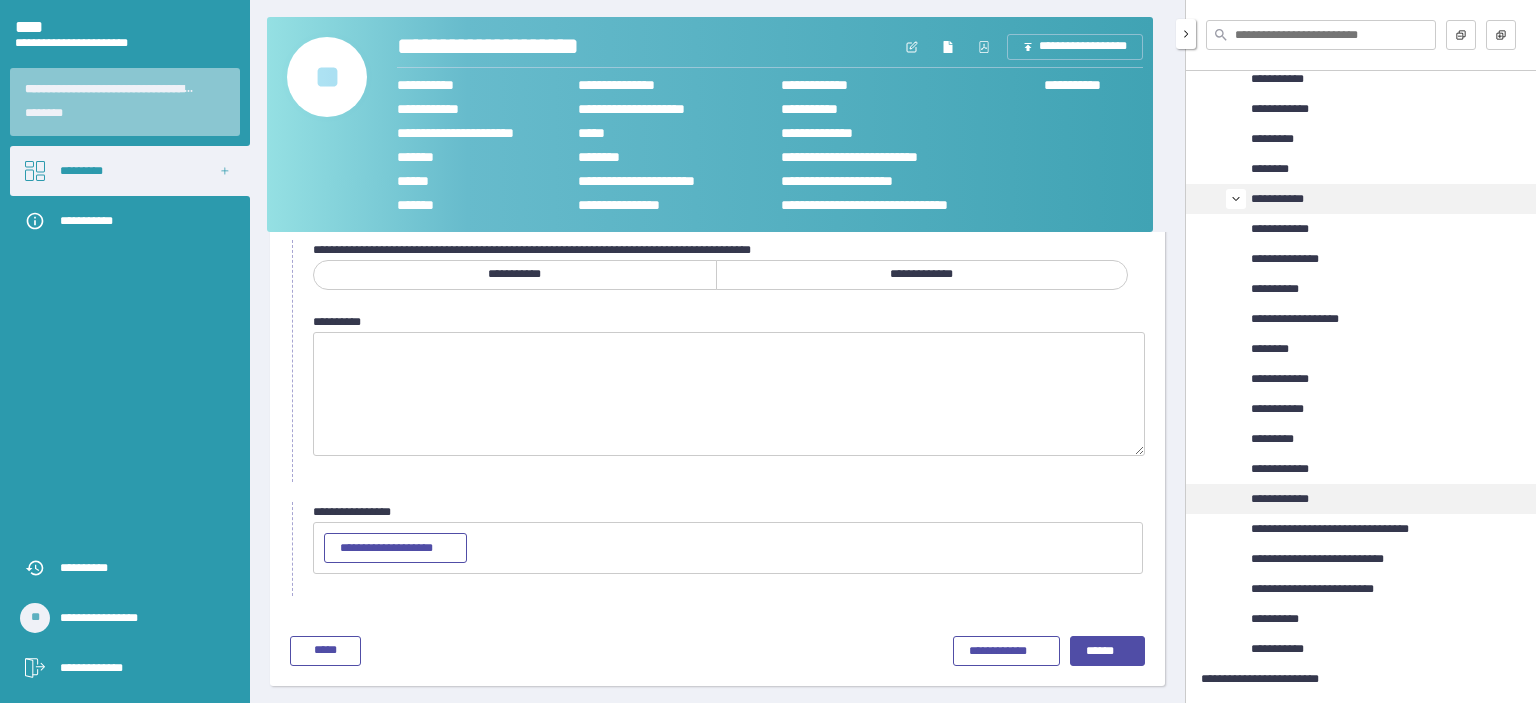 click on "**********" at bounding box center (1393, 499) 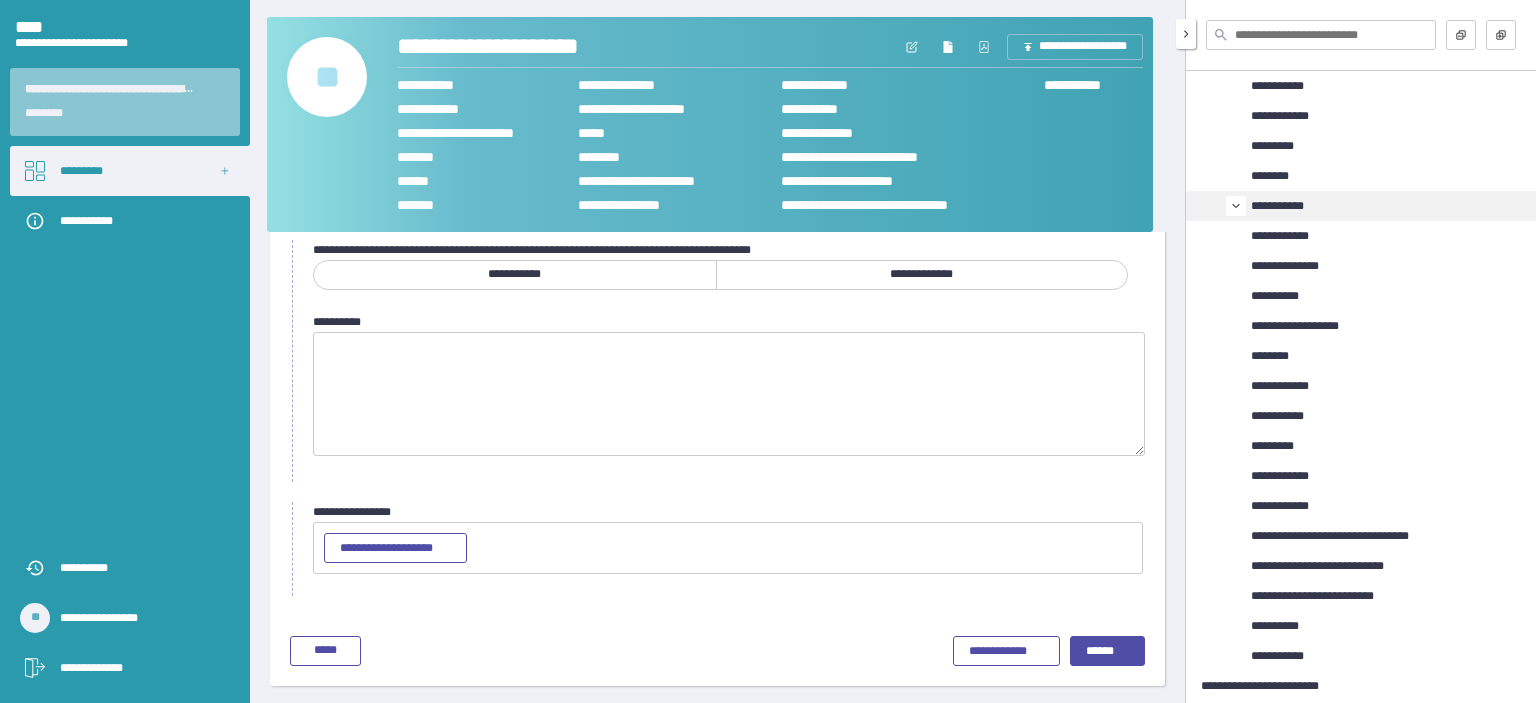scroll, scrollTop: 707, scrollLeft: 0, axis: vertical 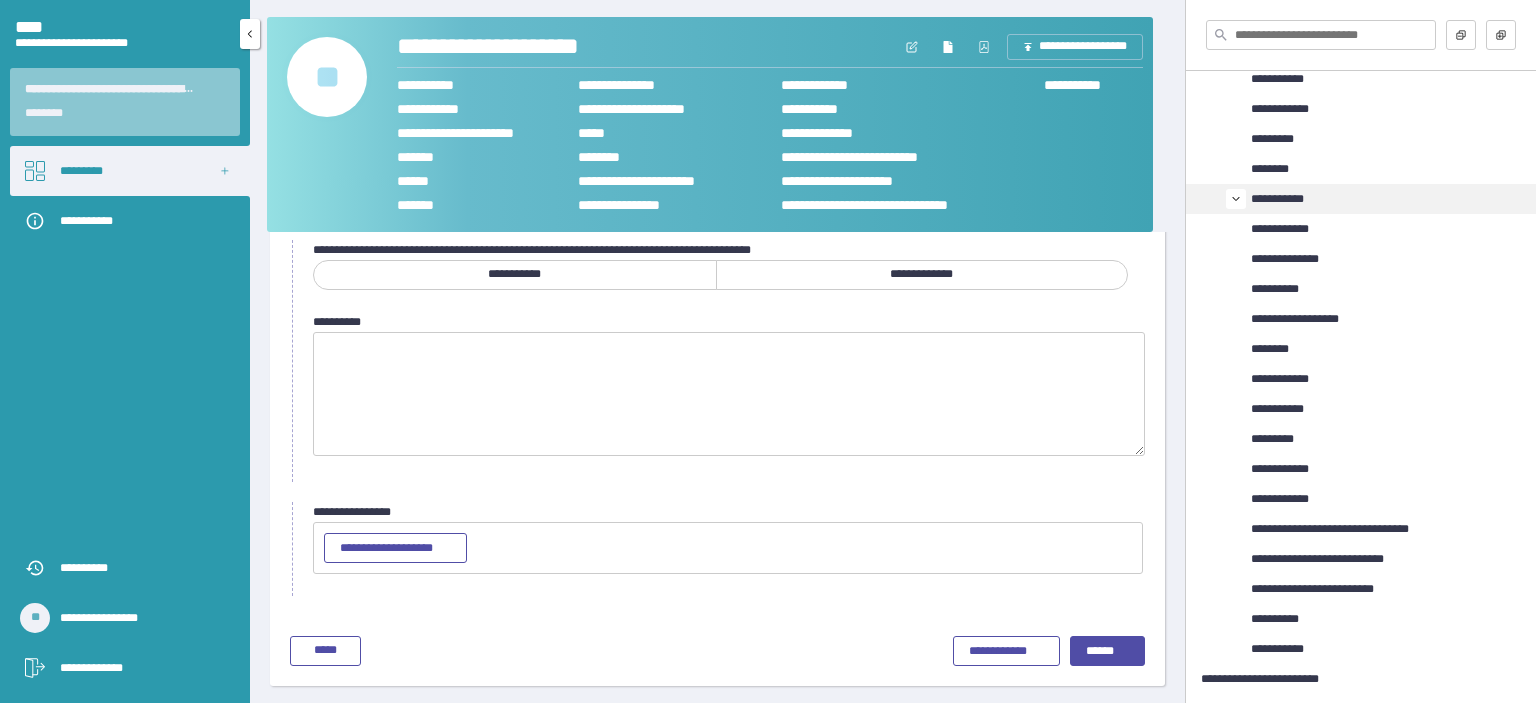 click on "*********" at bounding box center (130, 171) 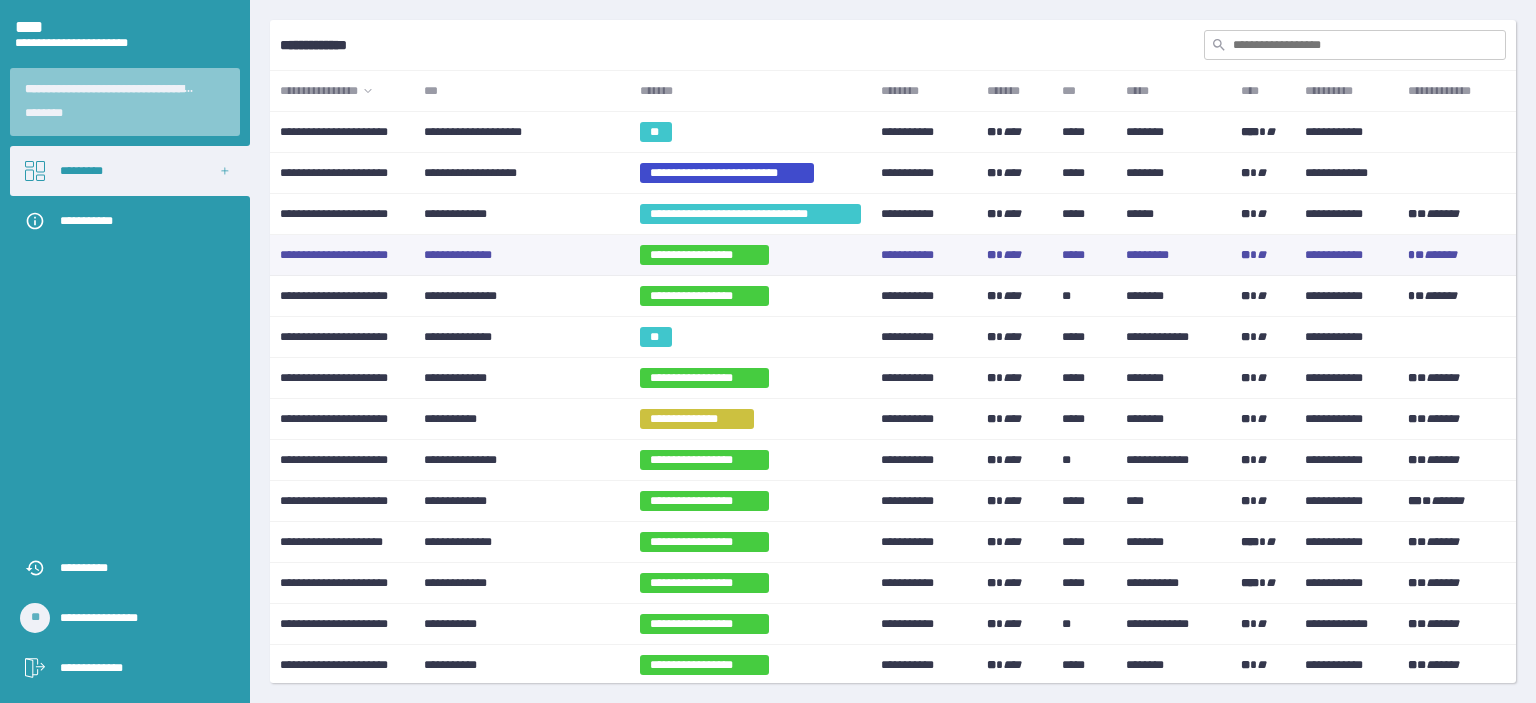 click on "**********" at bounding box center (522, 255) 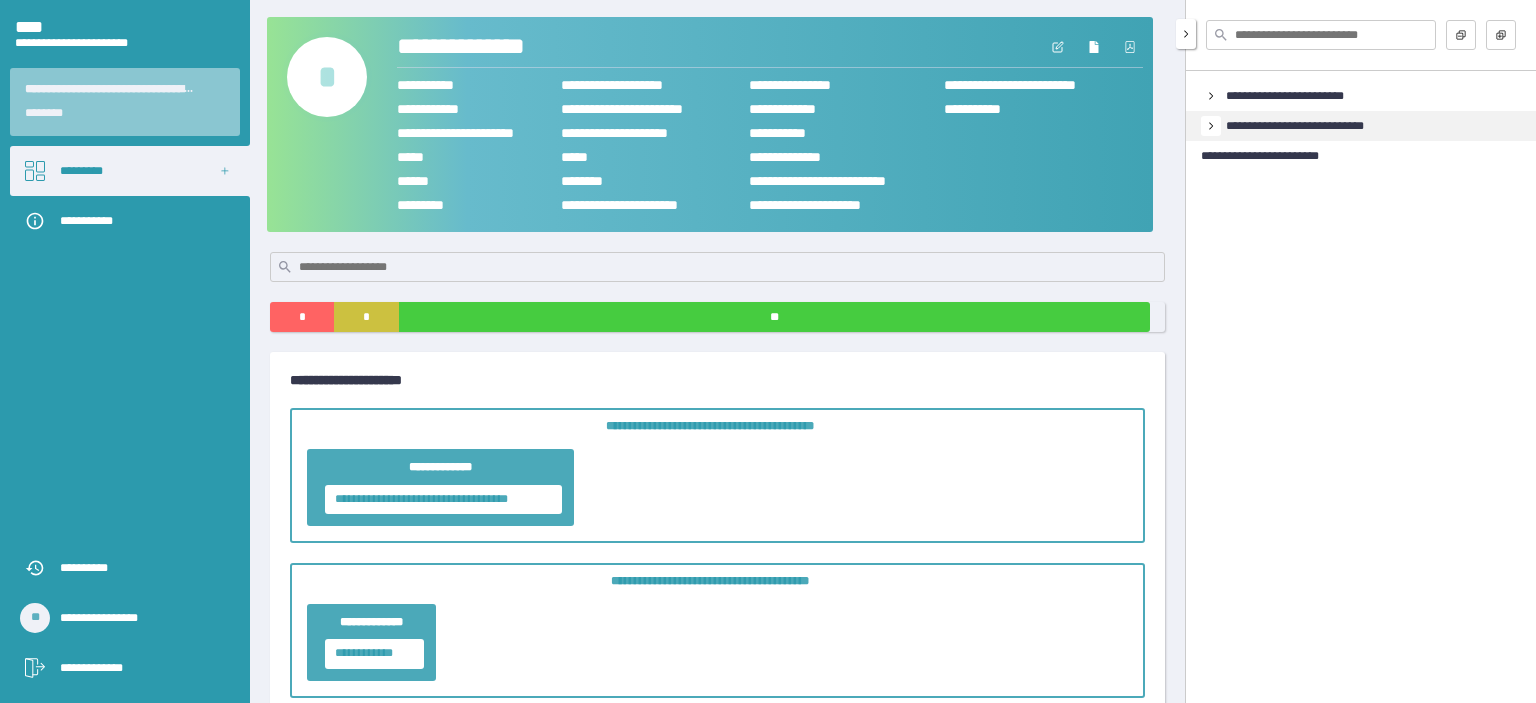 click 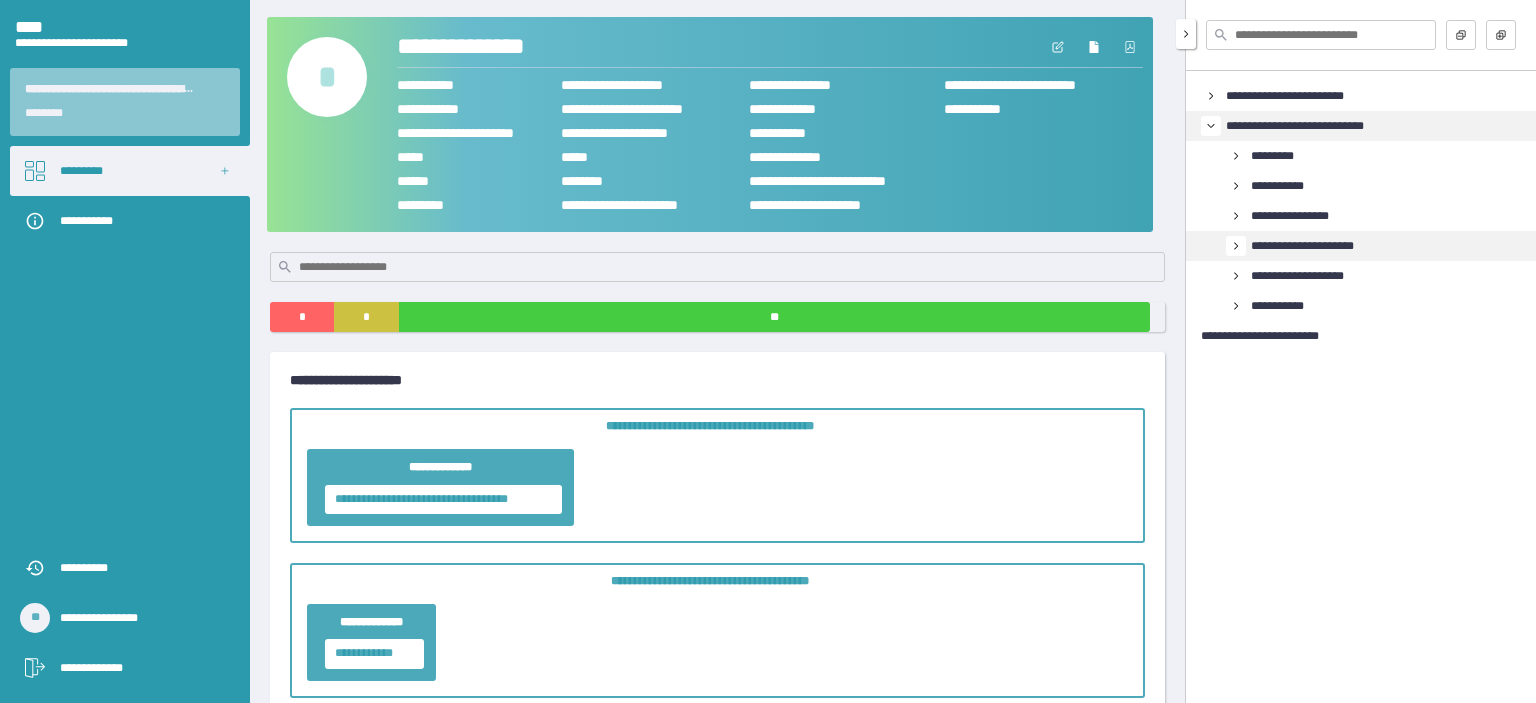 click at bounding box center (1236, 246) 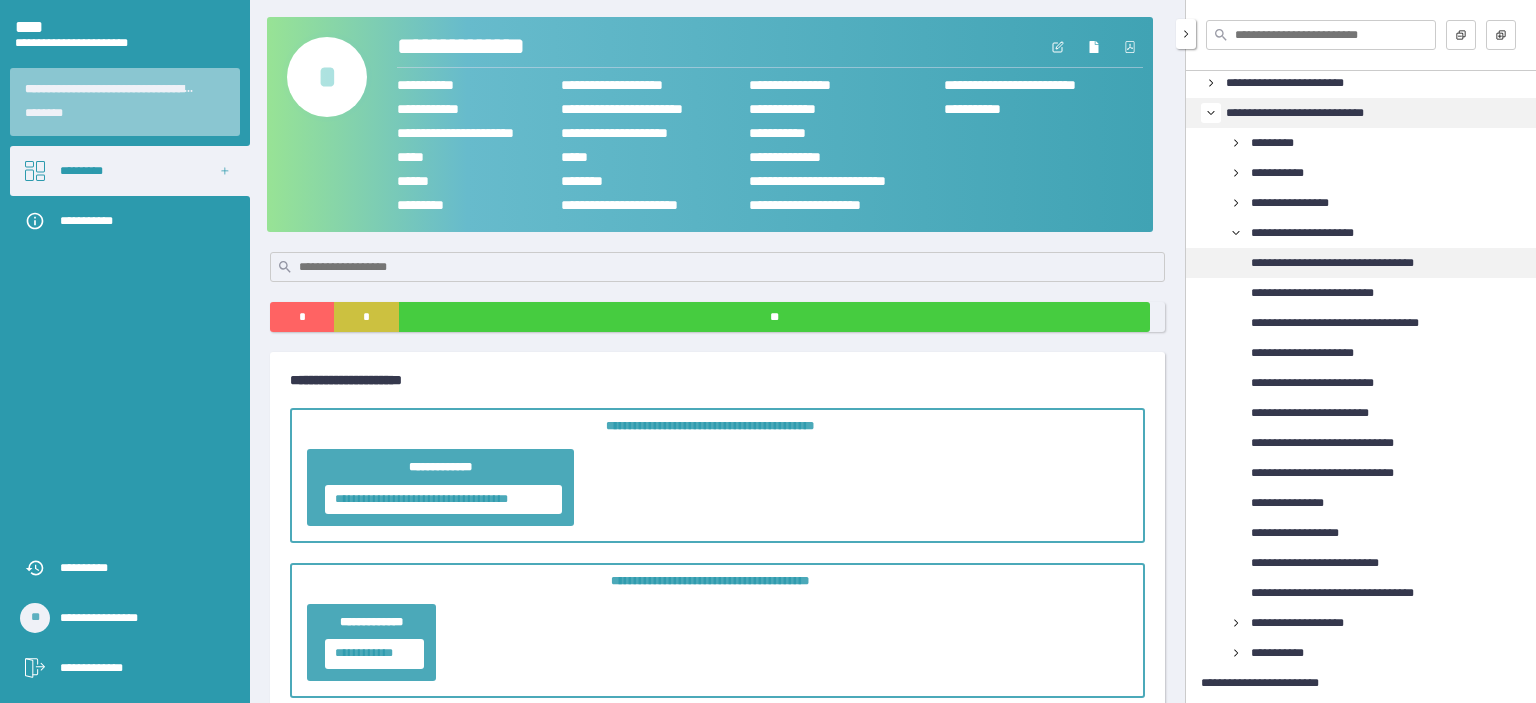 scroll, scrollTop: 17, scrollLeft: 0, axis: vertical 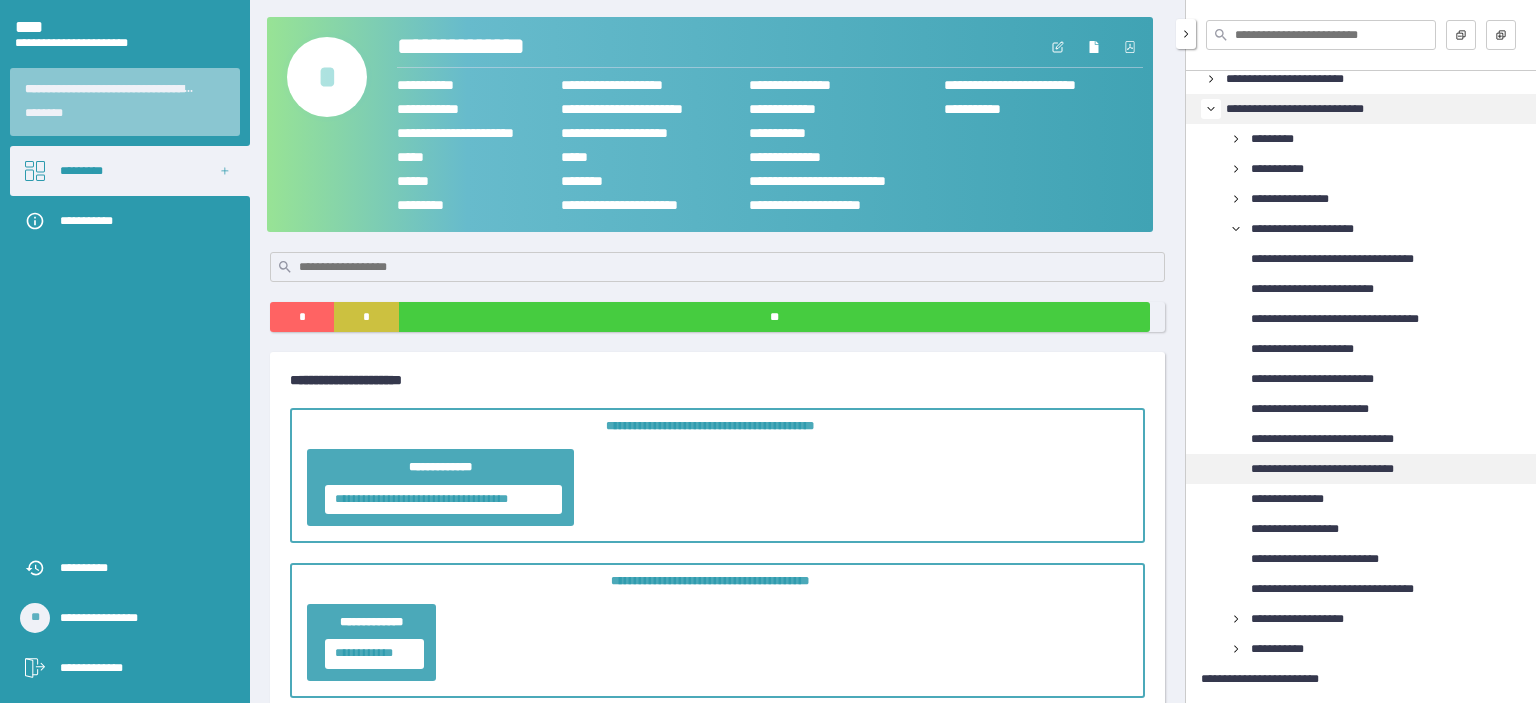 click on "**********" at bounding box center [1338, 469] 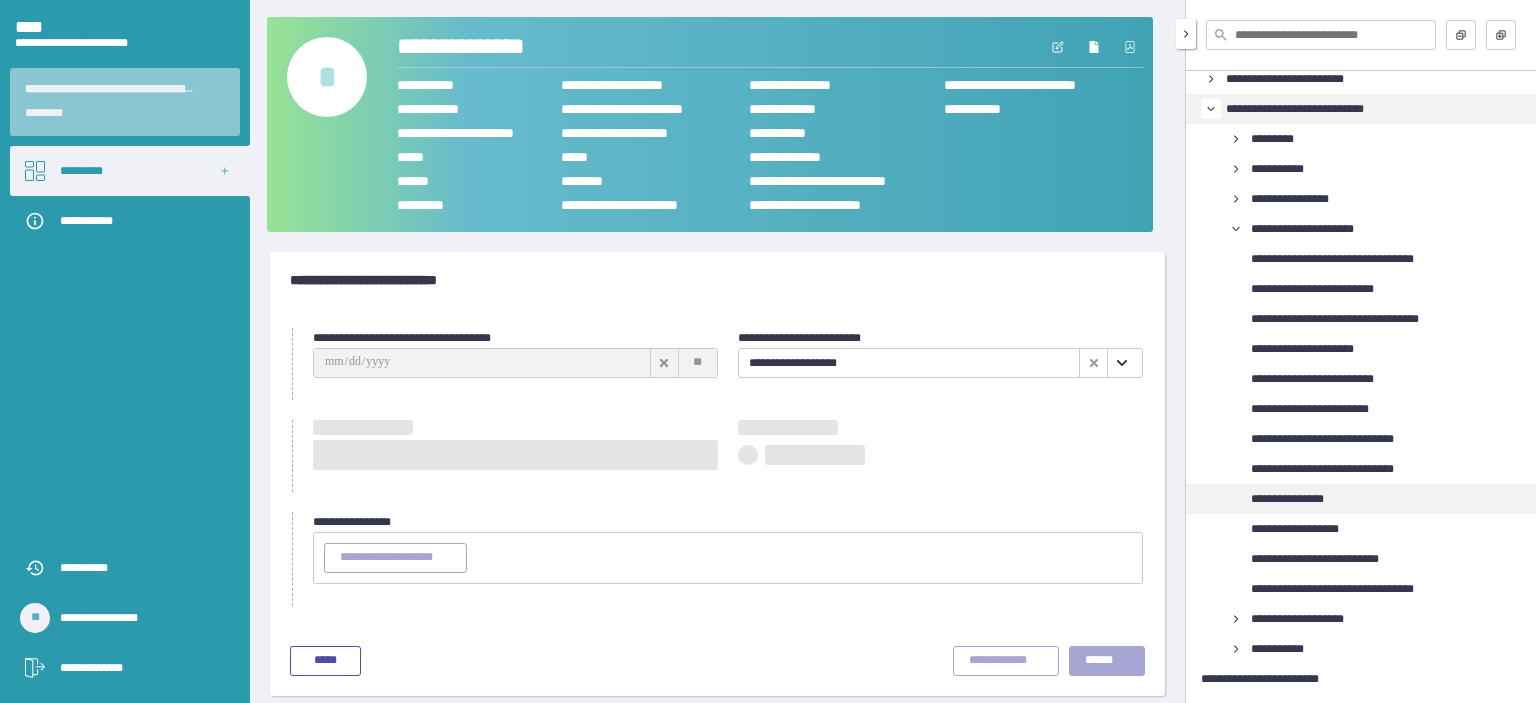 click on "**********" at bounding box center (1298, 499) 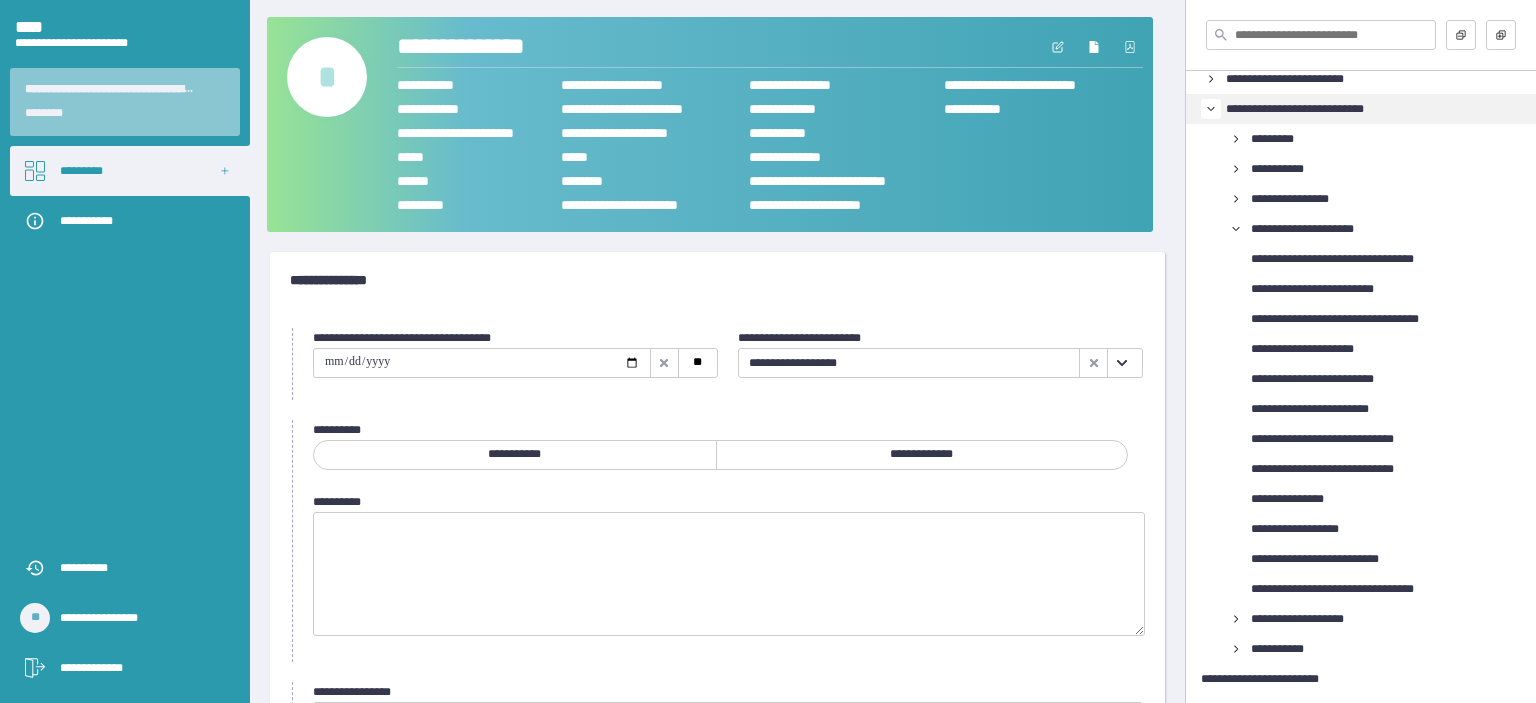 click at bounding box center [1121, 363] 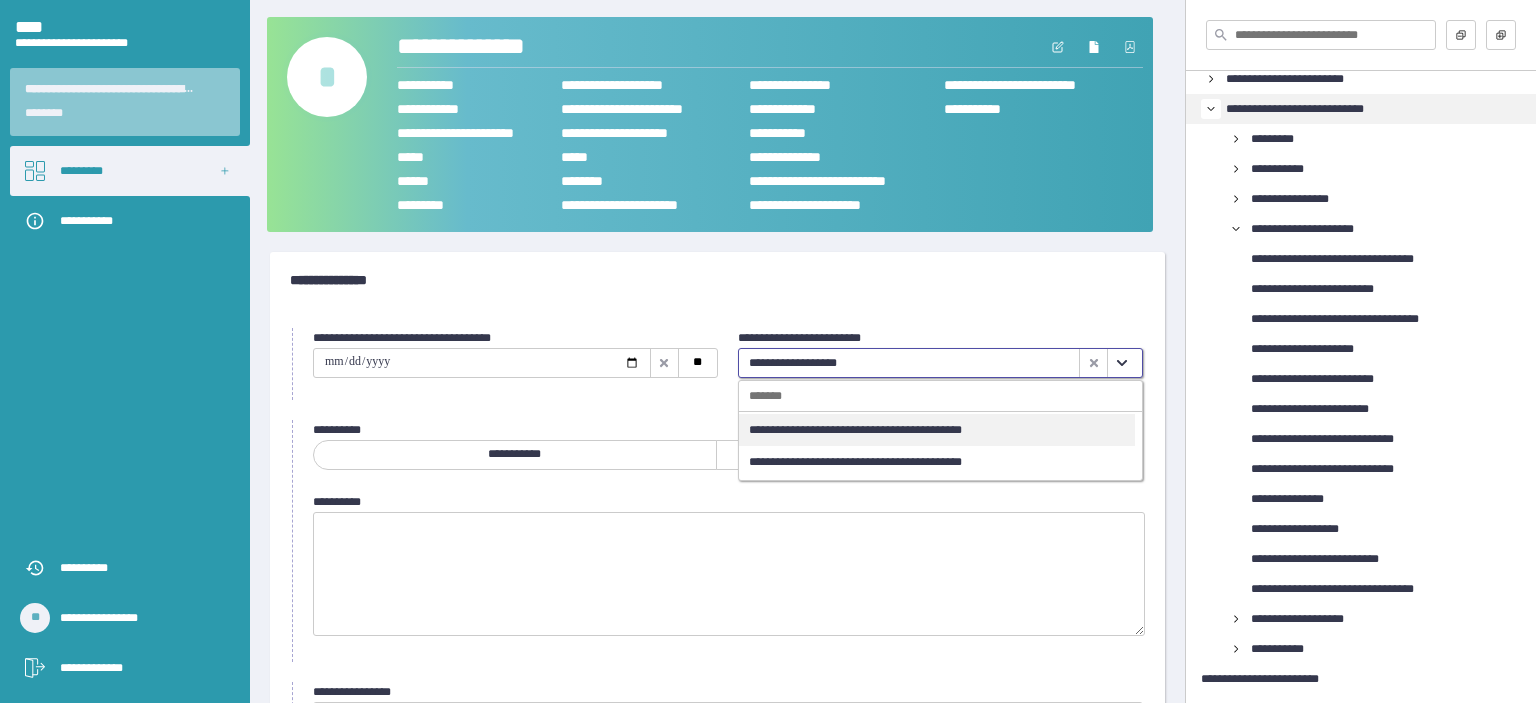 click on "**********" at bounding box center [717, 552] 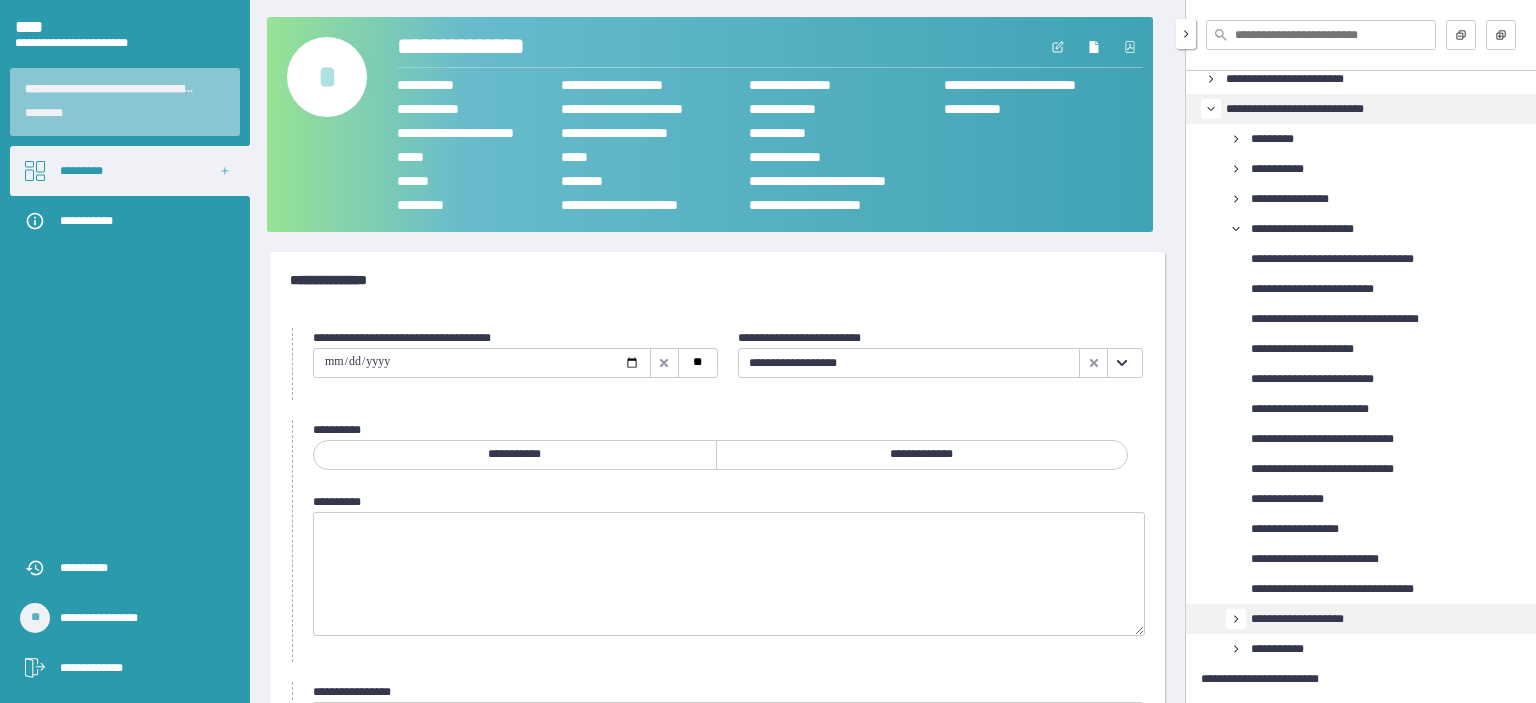click 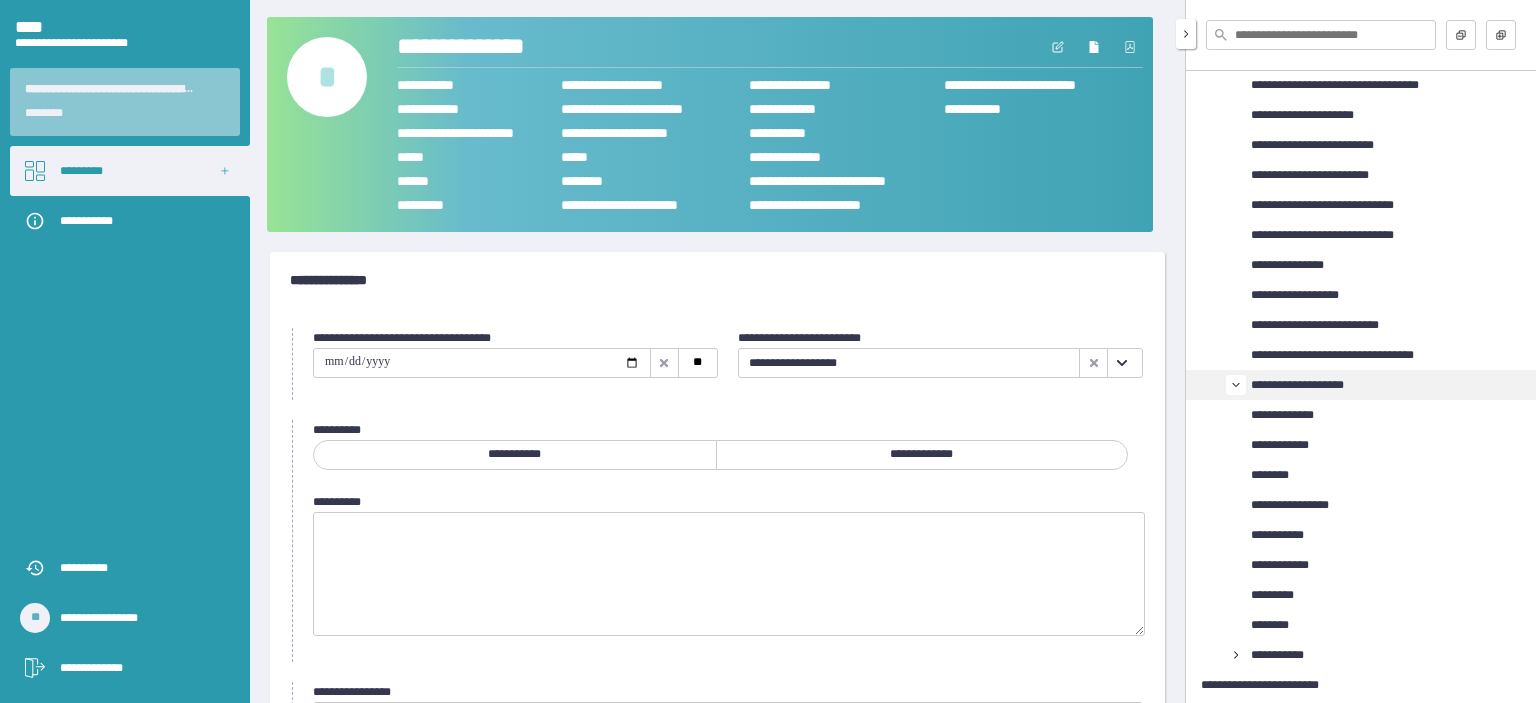 scroll, scrollTop: 257, scrollLeft: 0, axis: vertical 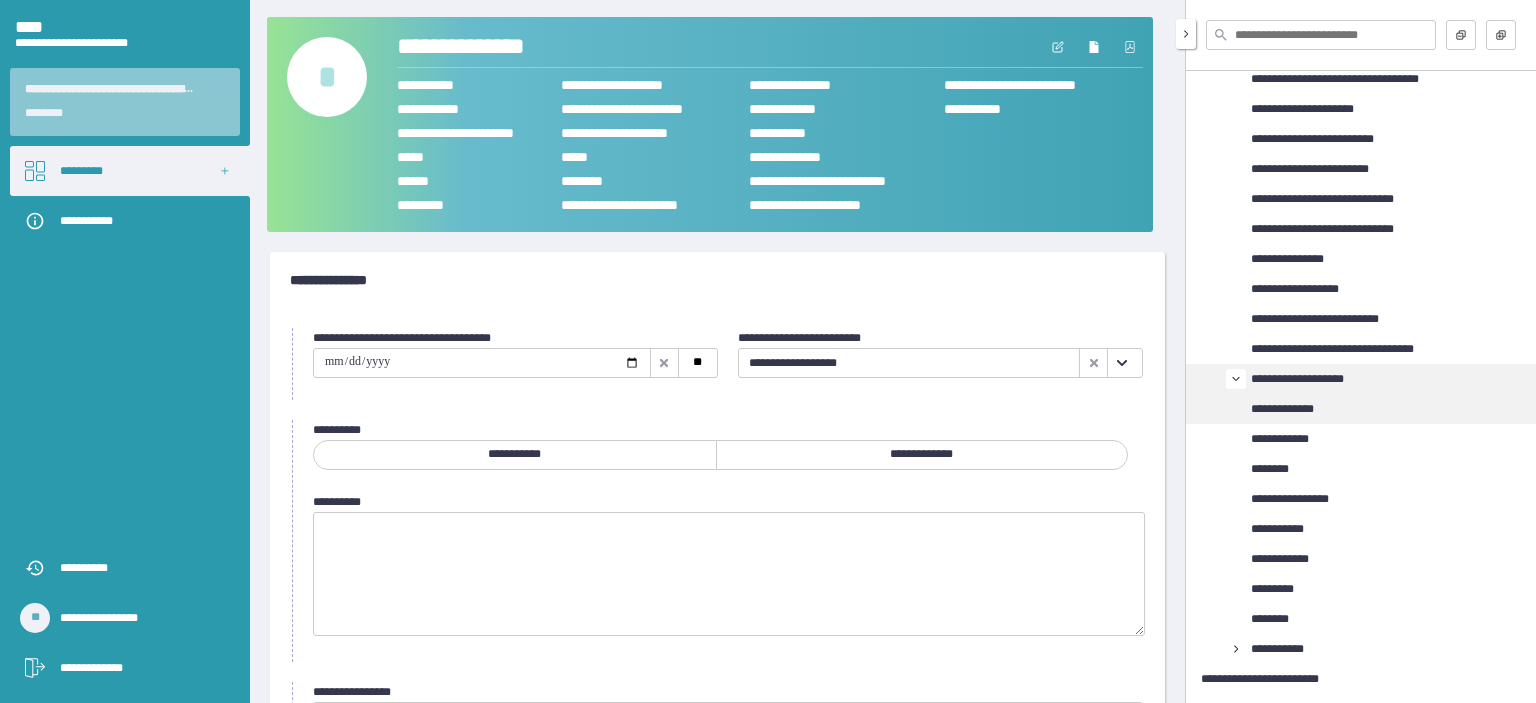 click on "**********" at bounding box center (1361, 409) 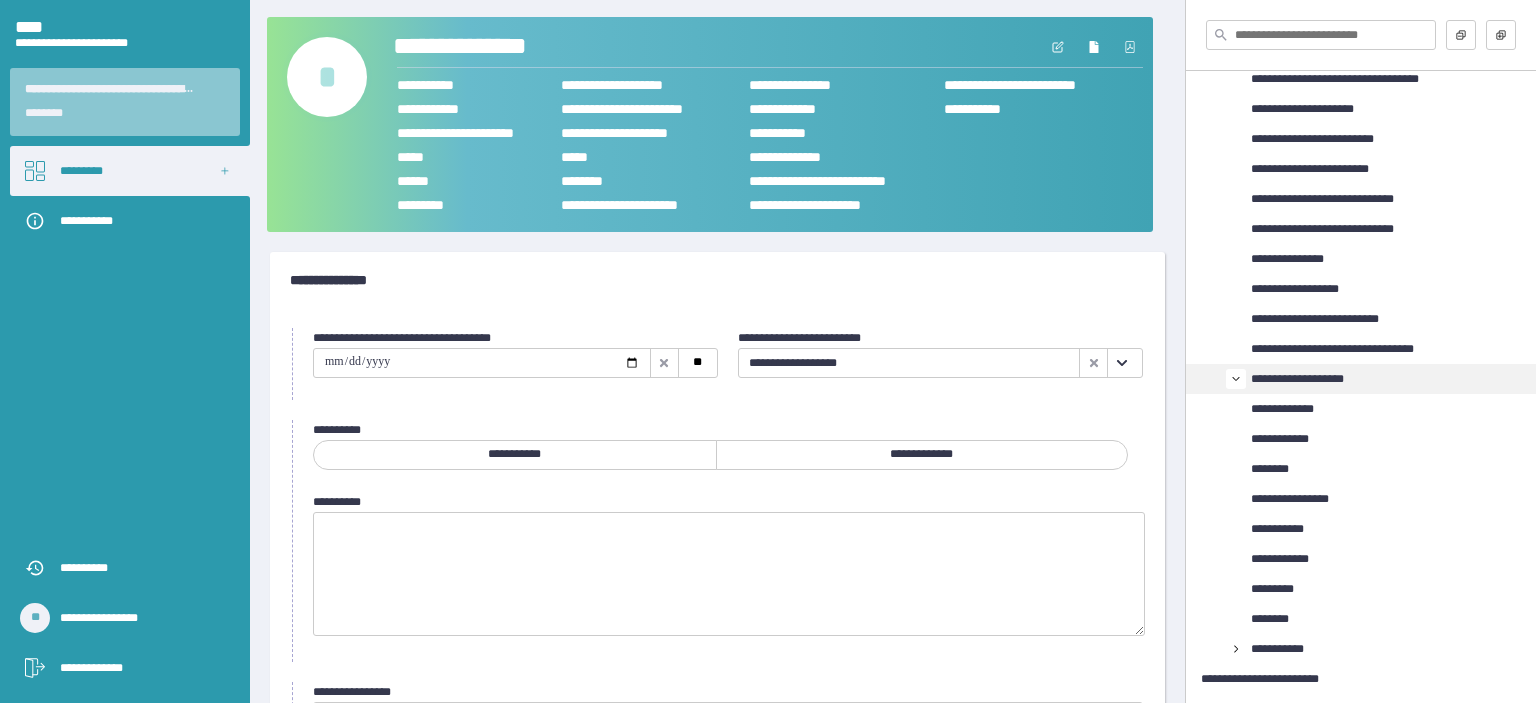 click on "**********" at bounding box center [479, 47] 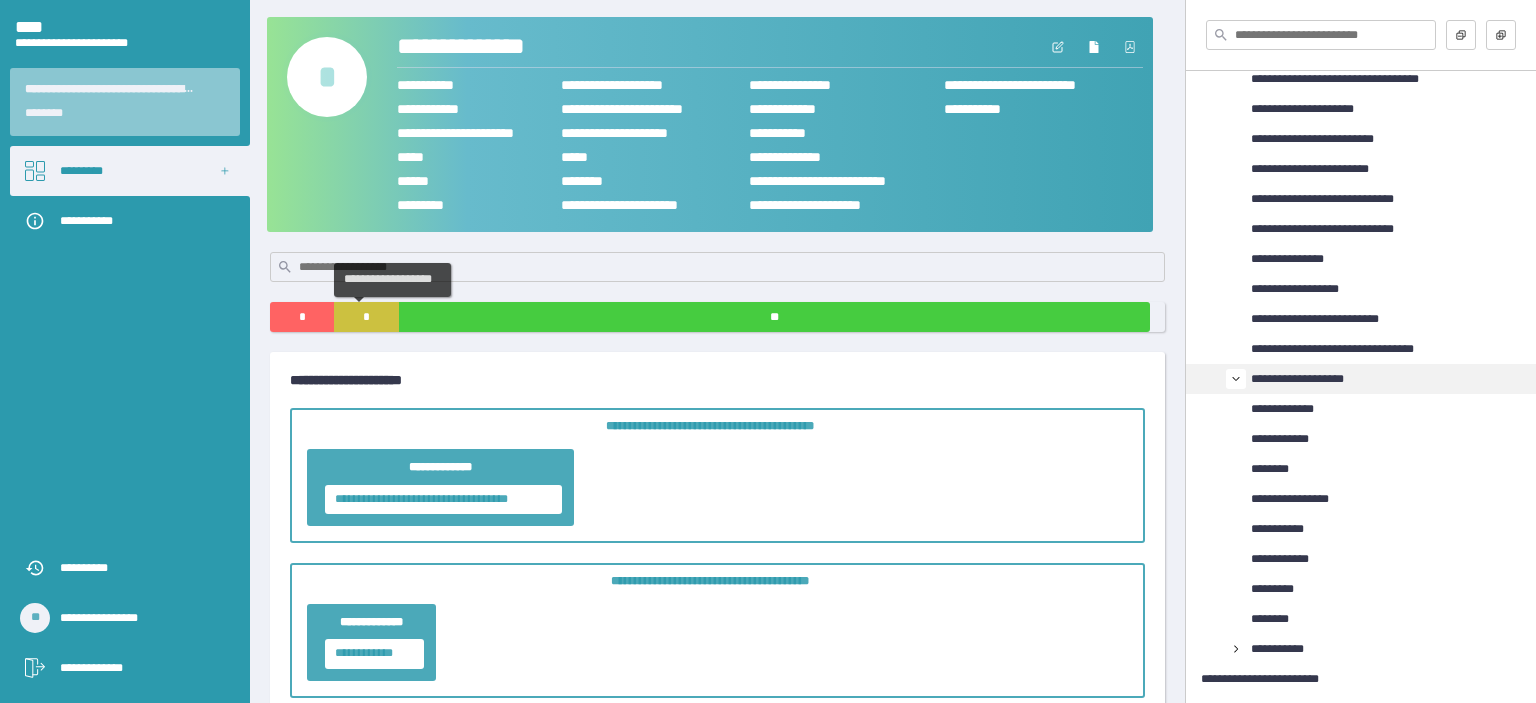 click on "*" at bounding box center (366, 317) 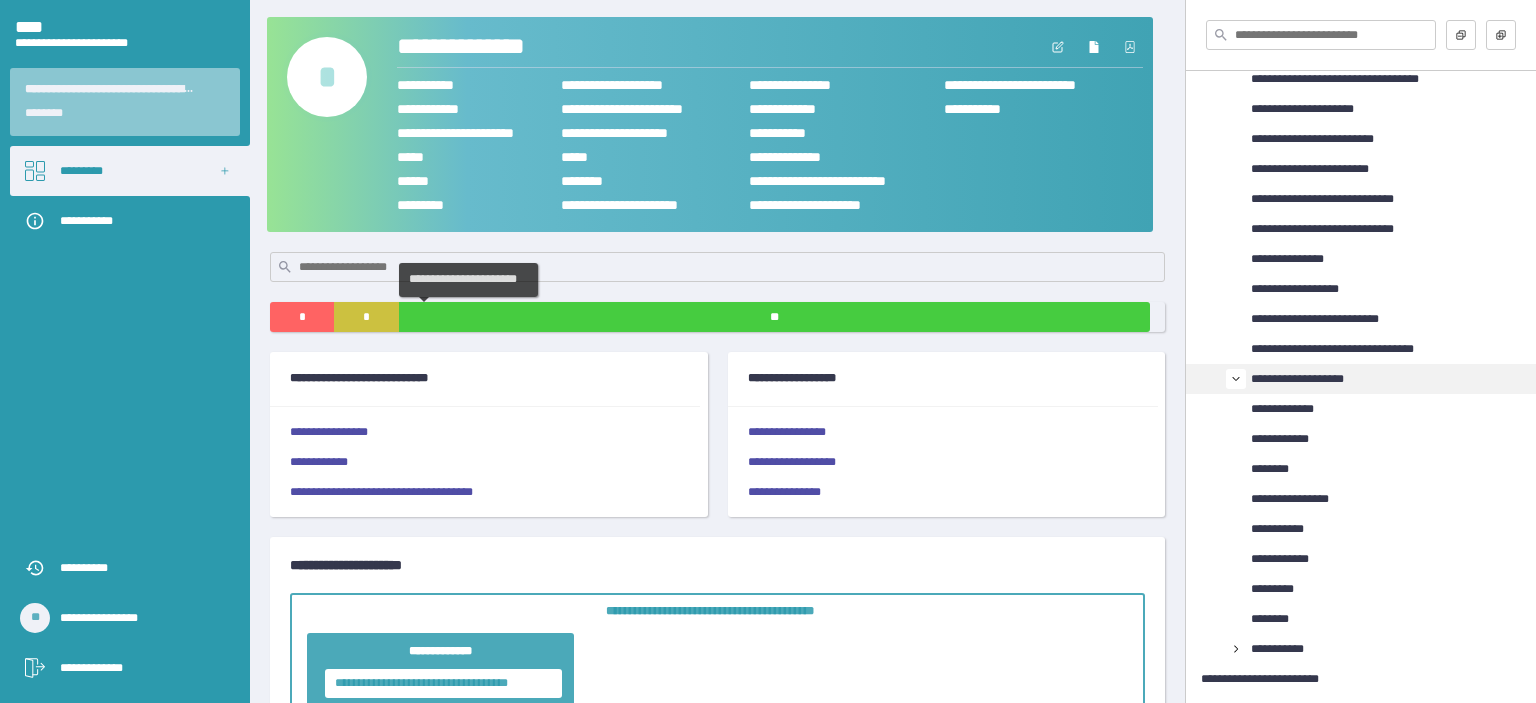 click on "**" at bounding box center [774, 317] 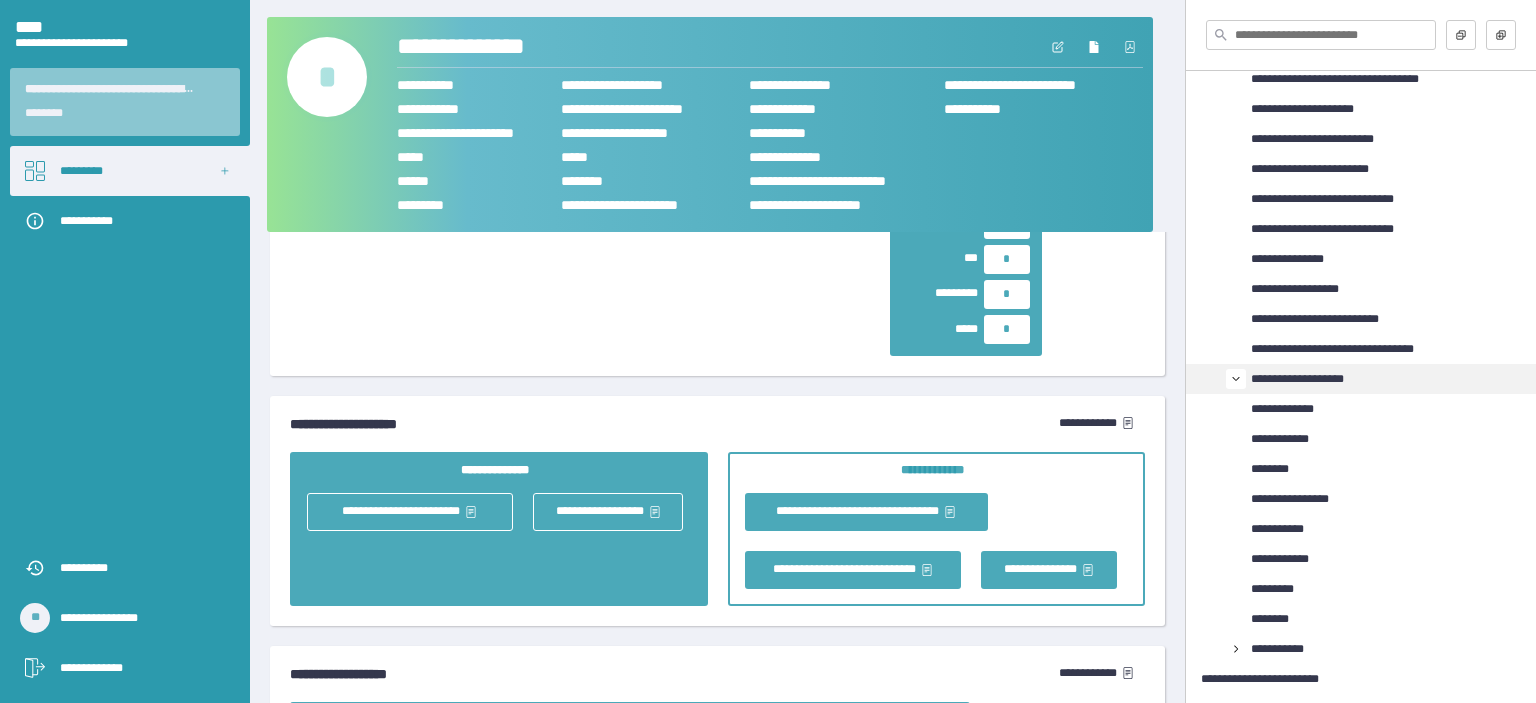 scroll, scrollTop: 5300, scrollLeft: 0, axis: vertical 